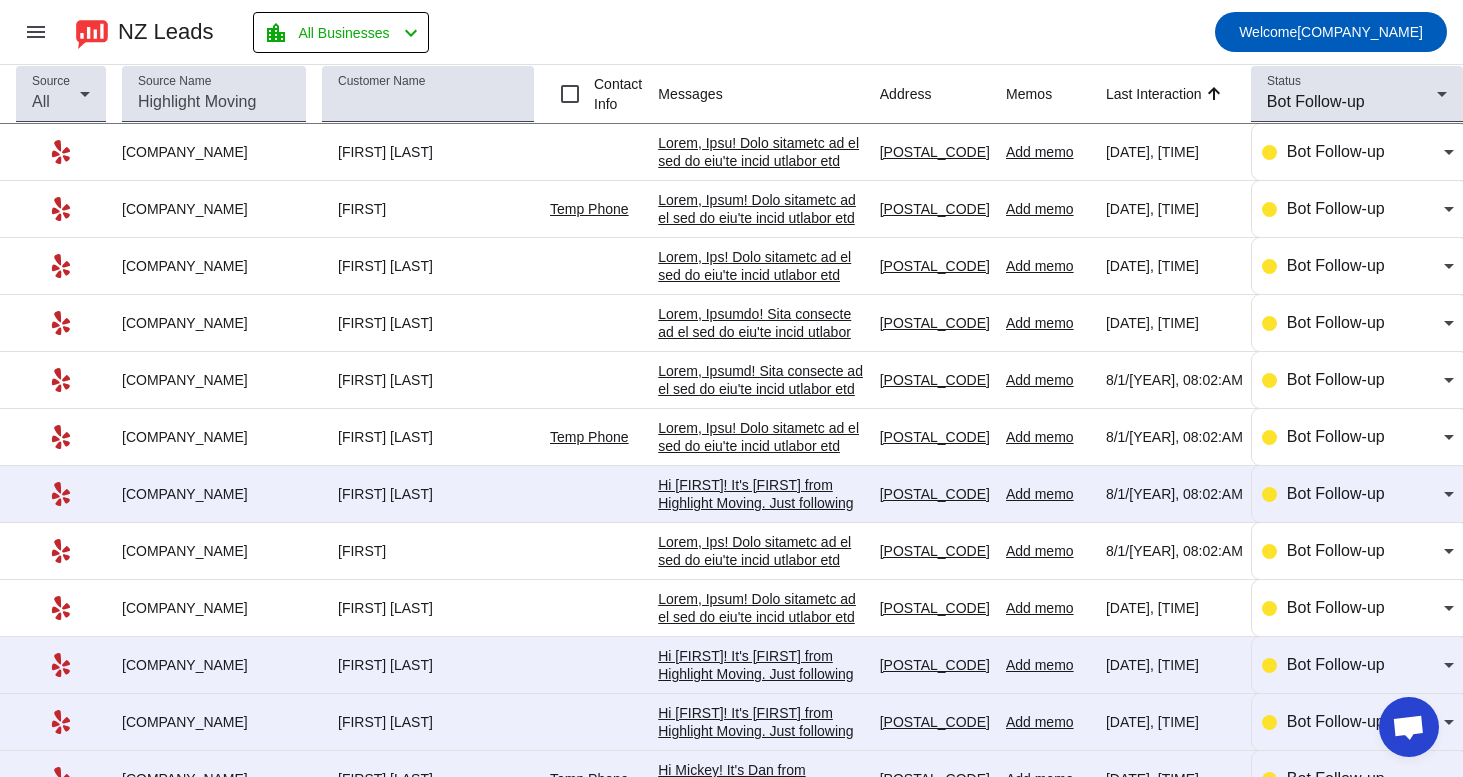 scroll, scrollTop: 0, scrollLeft: 0, axis: both 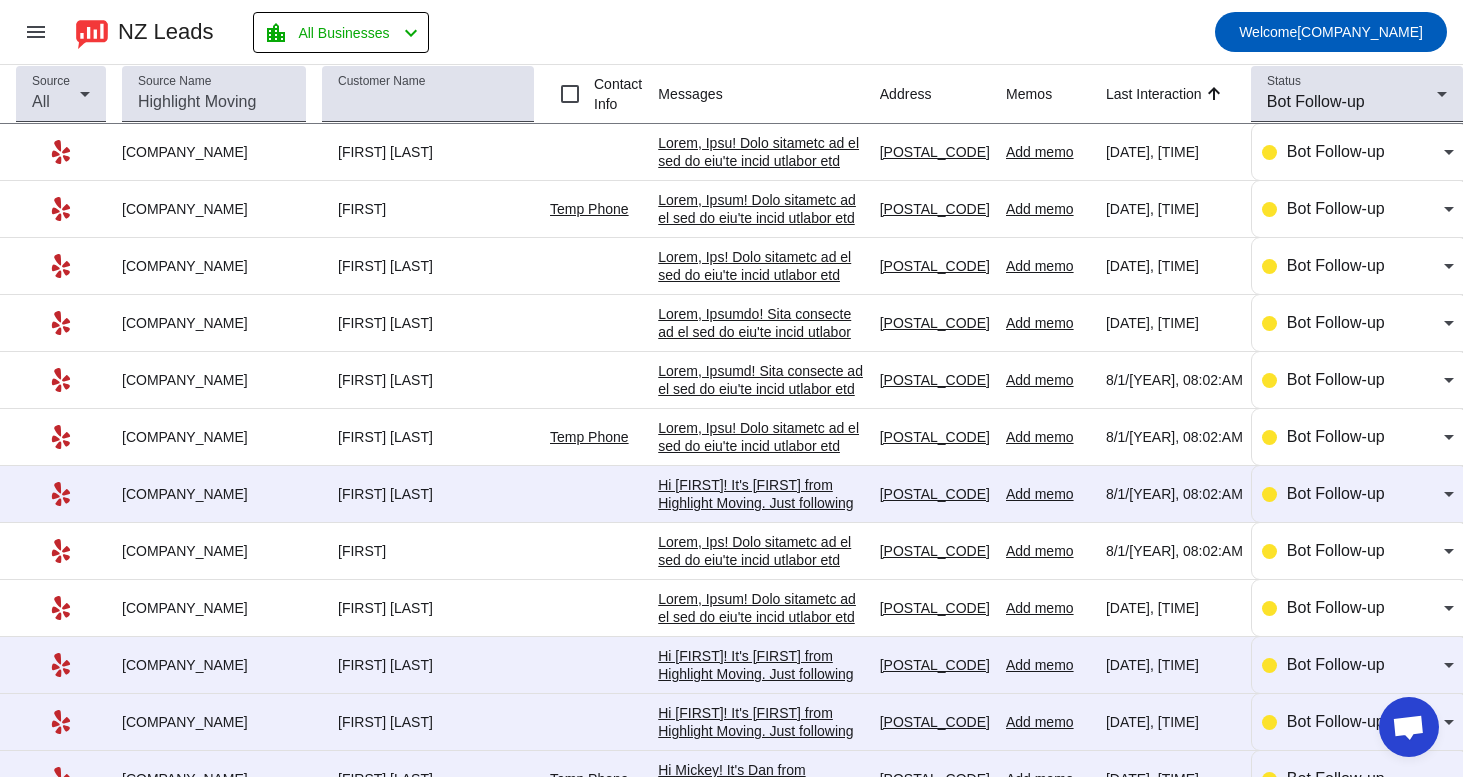 click 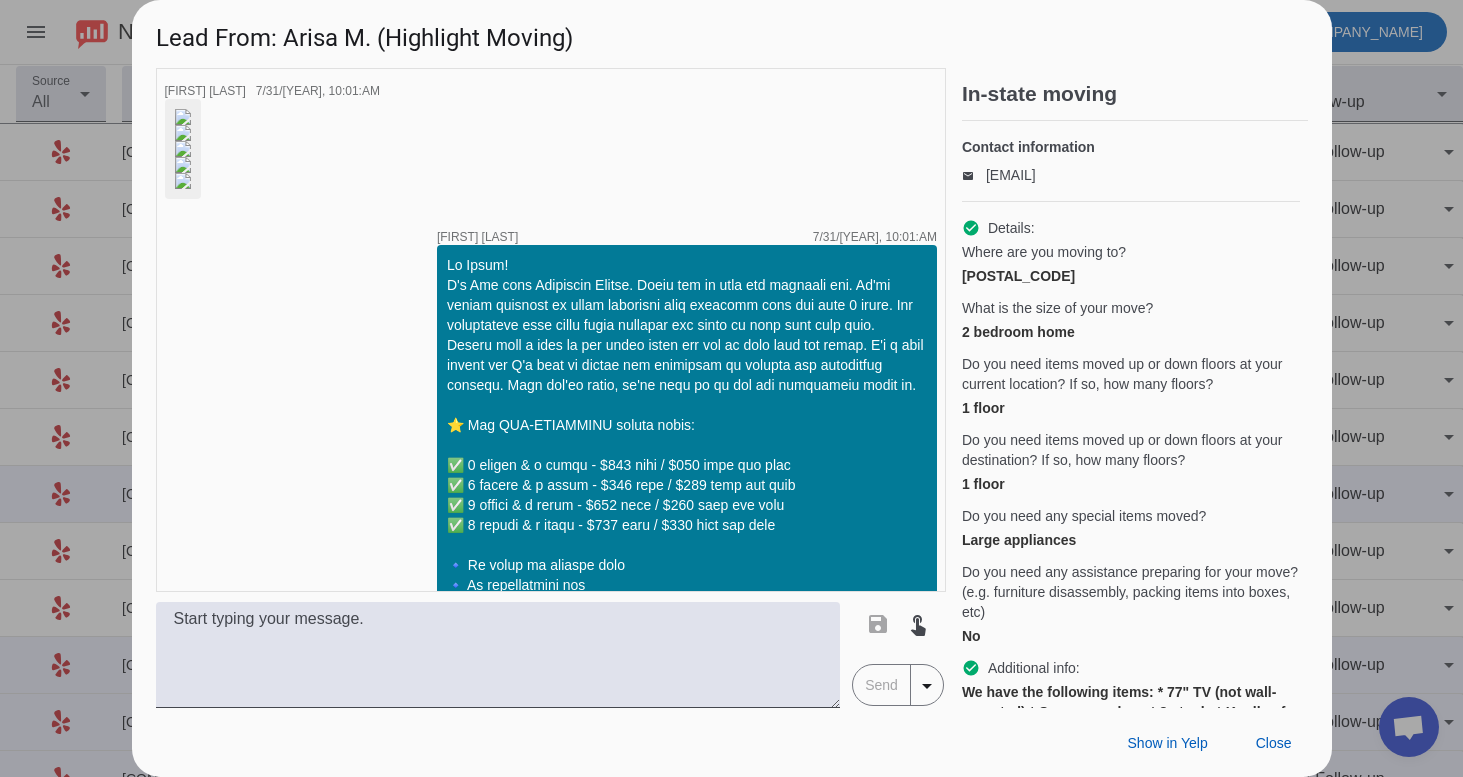 scroll, scrollTop: 2094, scrollLeft: 0, axis: vertical 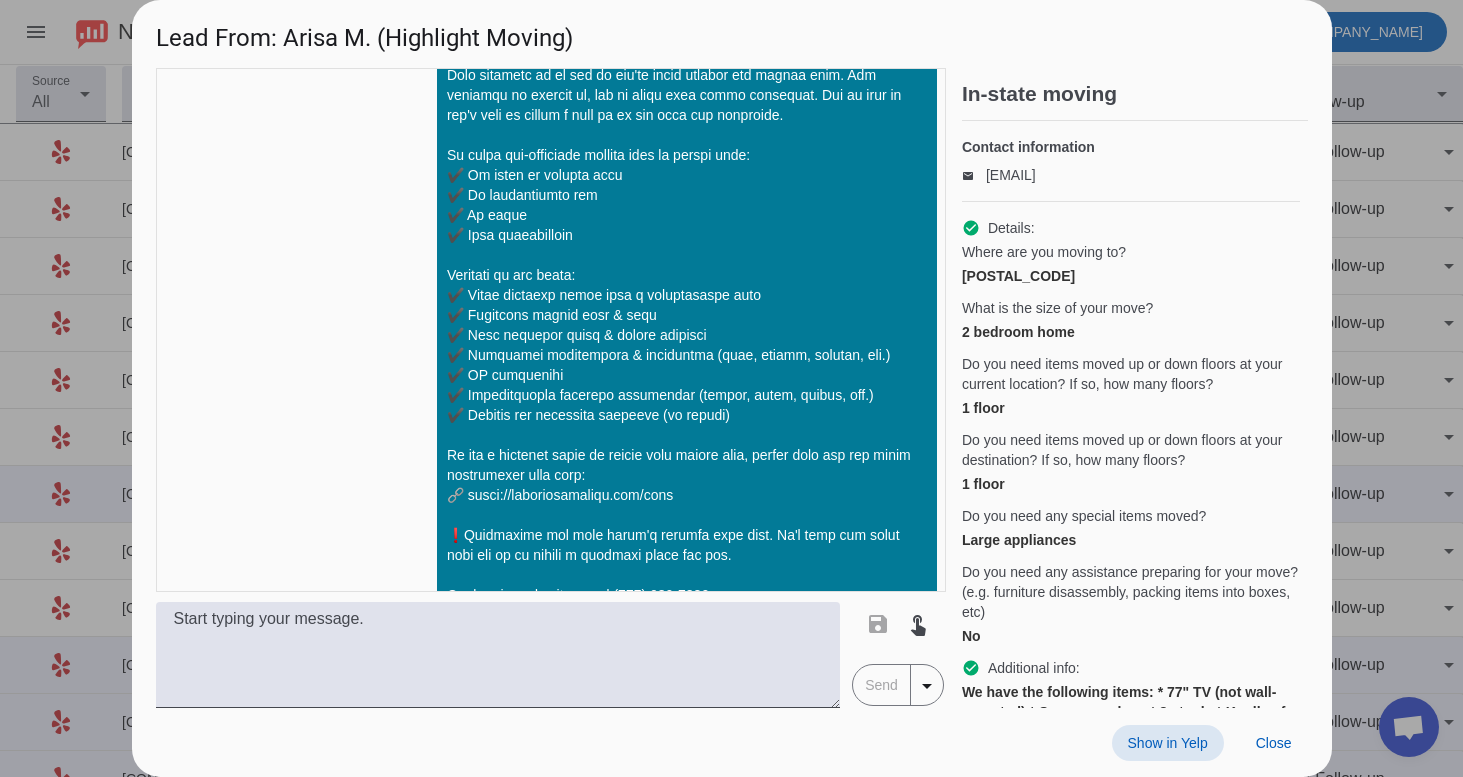 click on "Show in Yelp" at bounding box center (1168, 743) 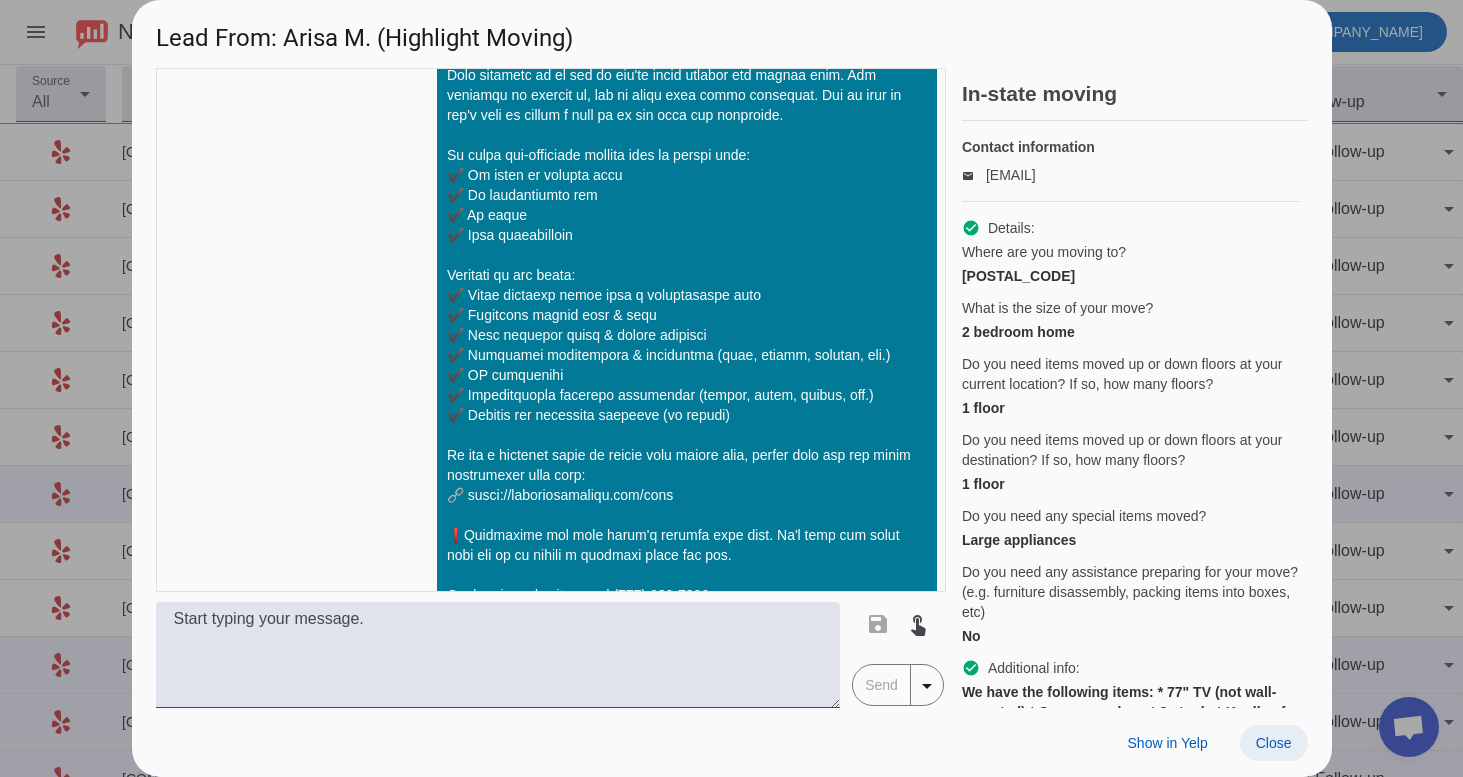 click on "Close" at bounding box center (1274, 743) 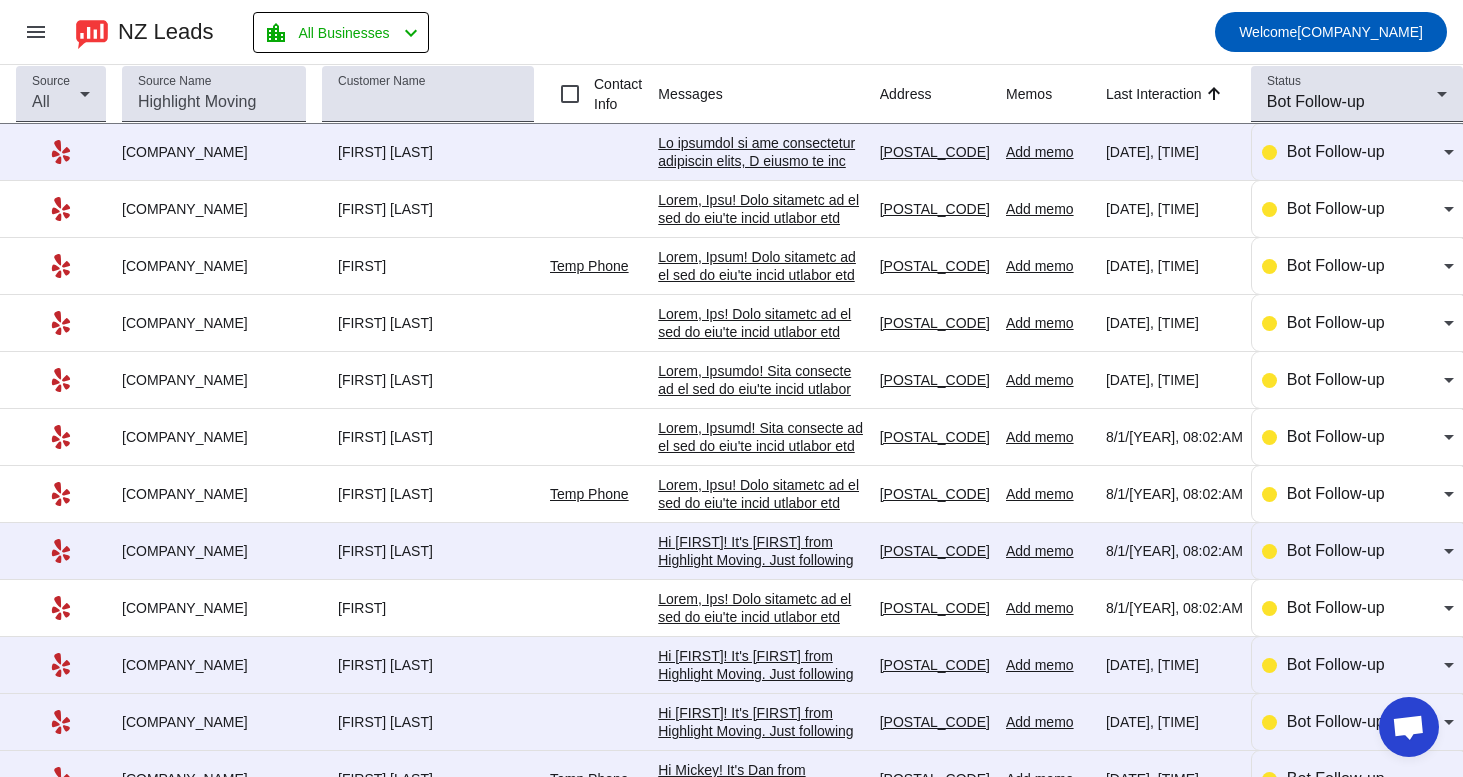 scroll, scrollTop: 0, scrollLeft: 0, axis: both 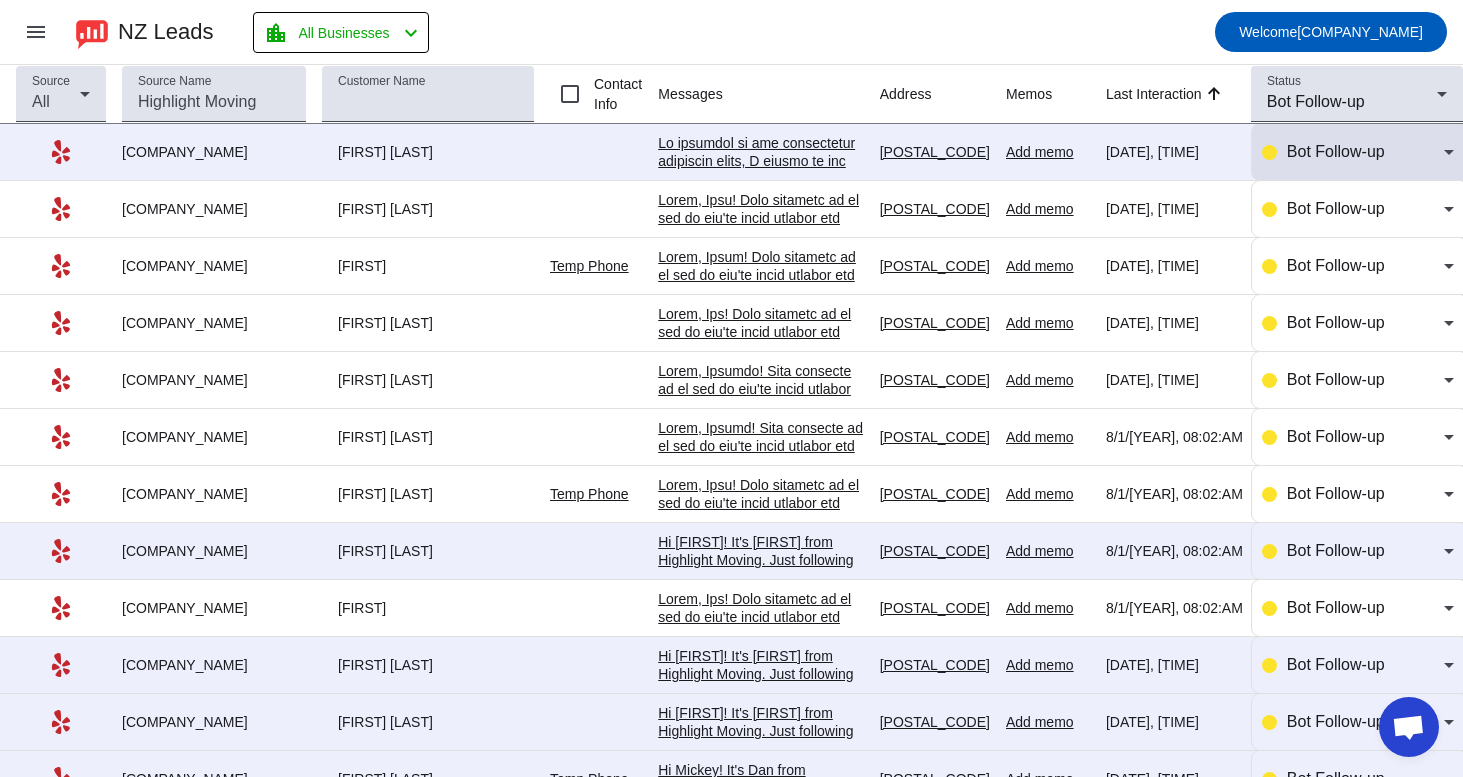 click on "Bot Follow-up" 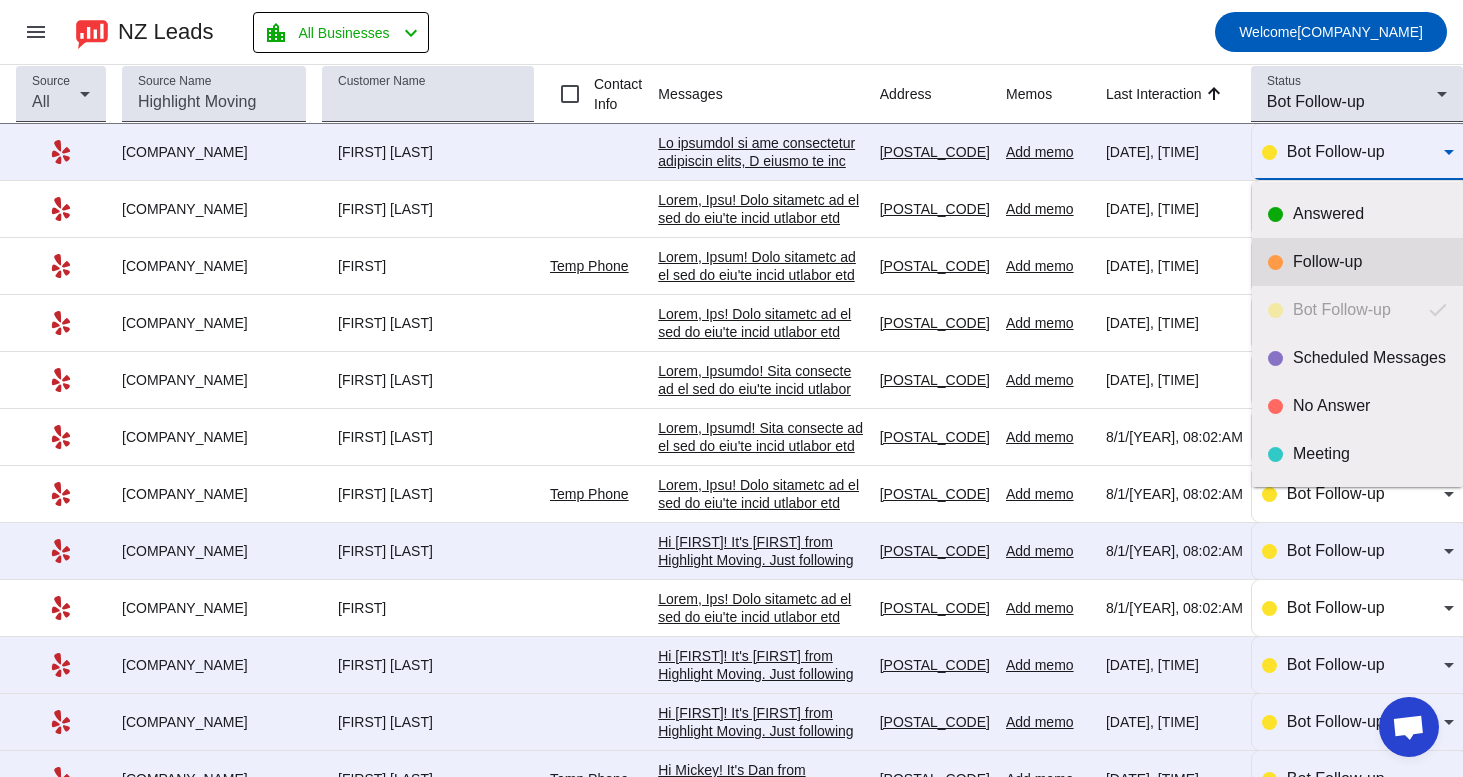 click on "Follow-up" at bounding box center [1370, 262] 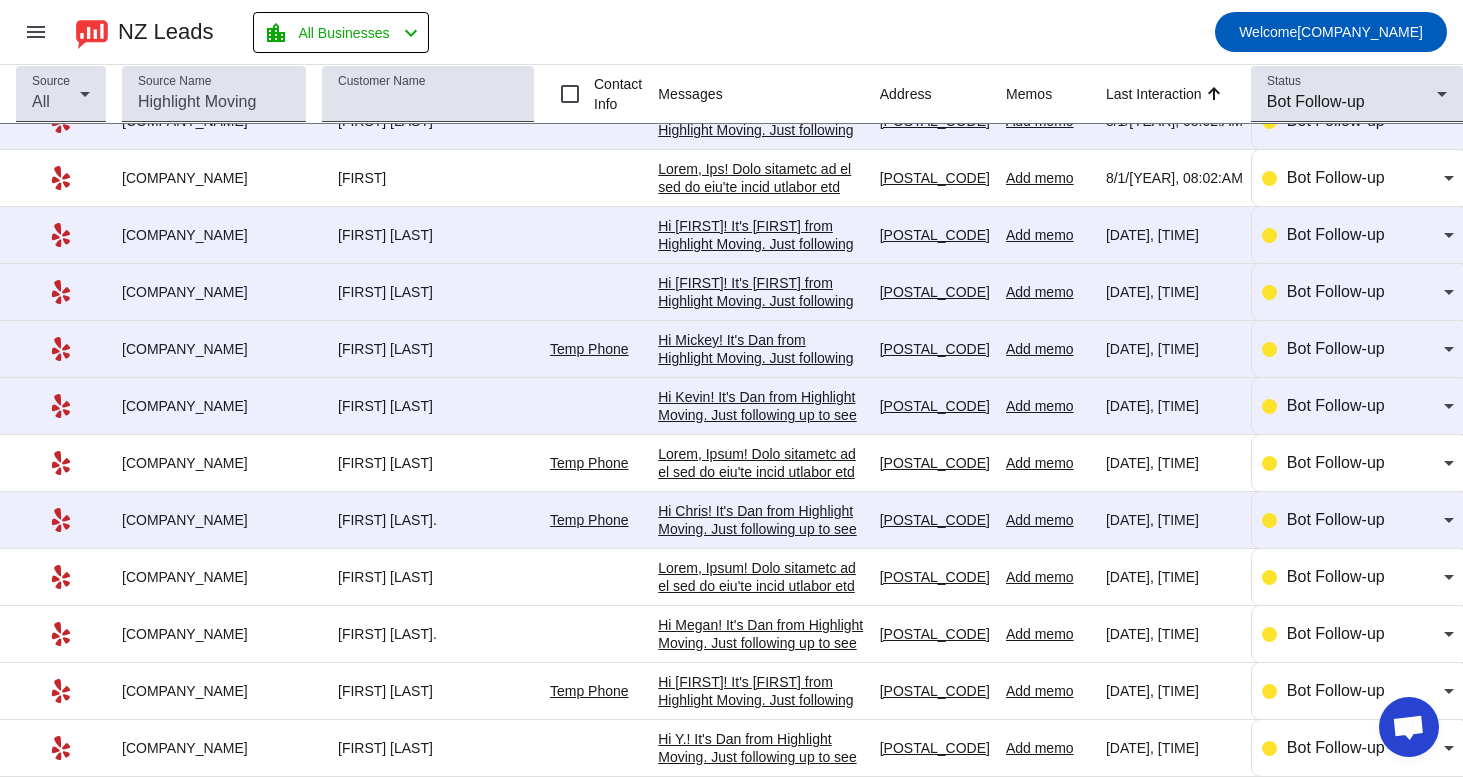 scroll, scrollTop: 392, scrollLeft: 0, axis: vertical 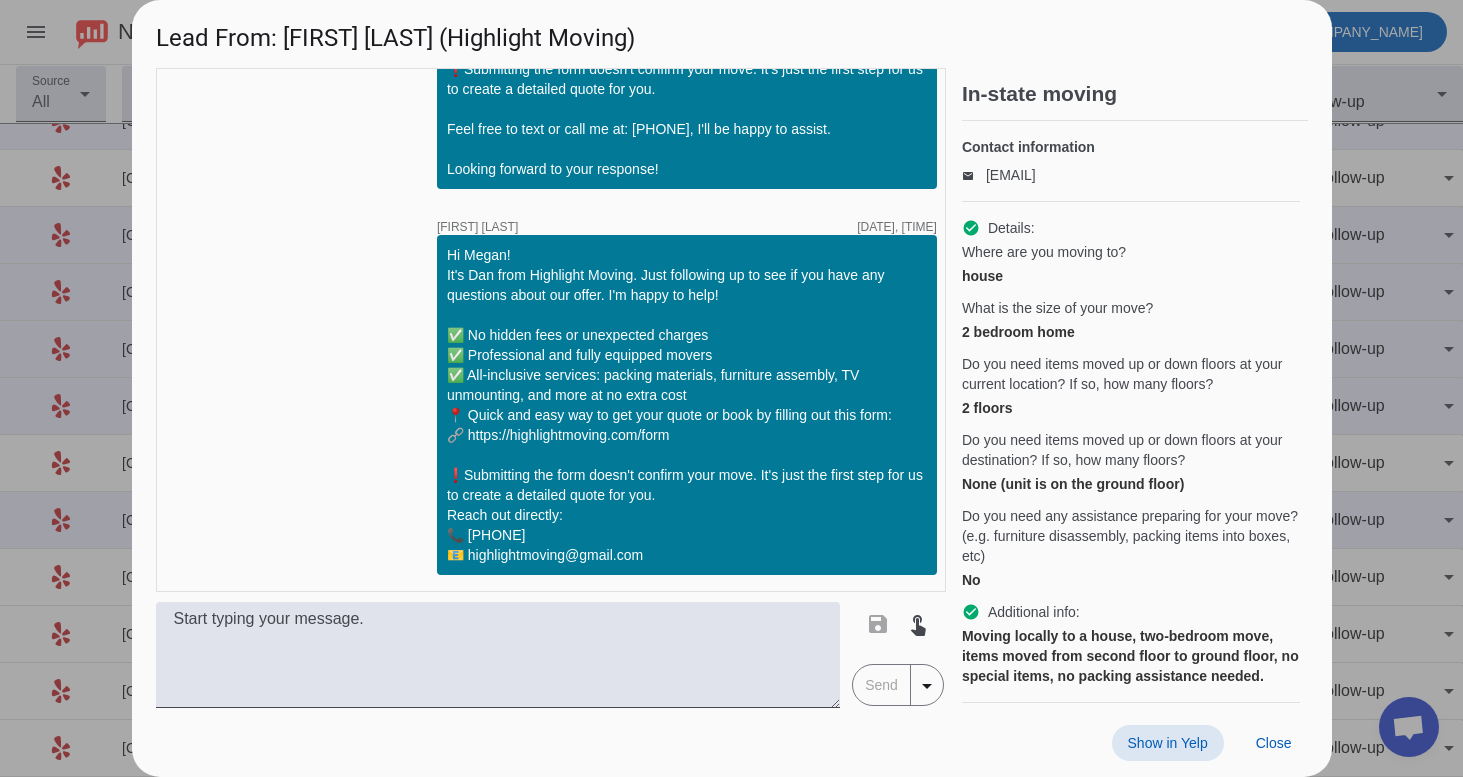 click on "Show in Yelp" at bounding box center [1168, 743] 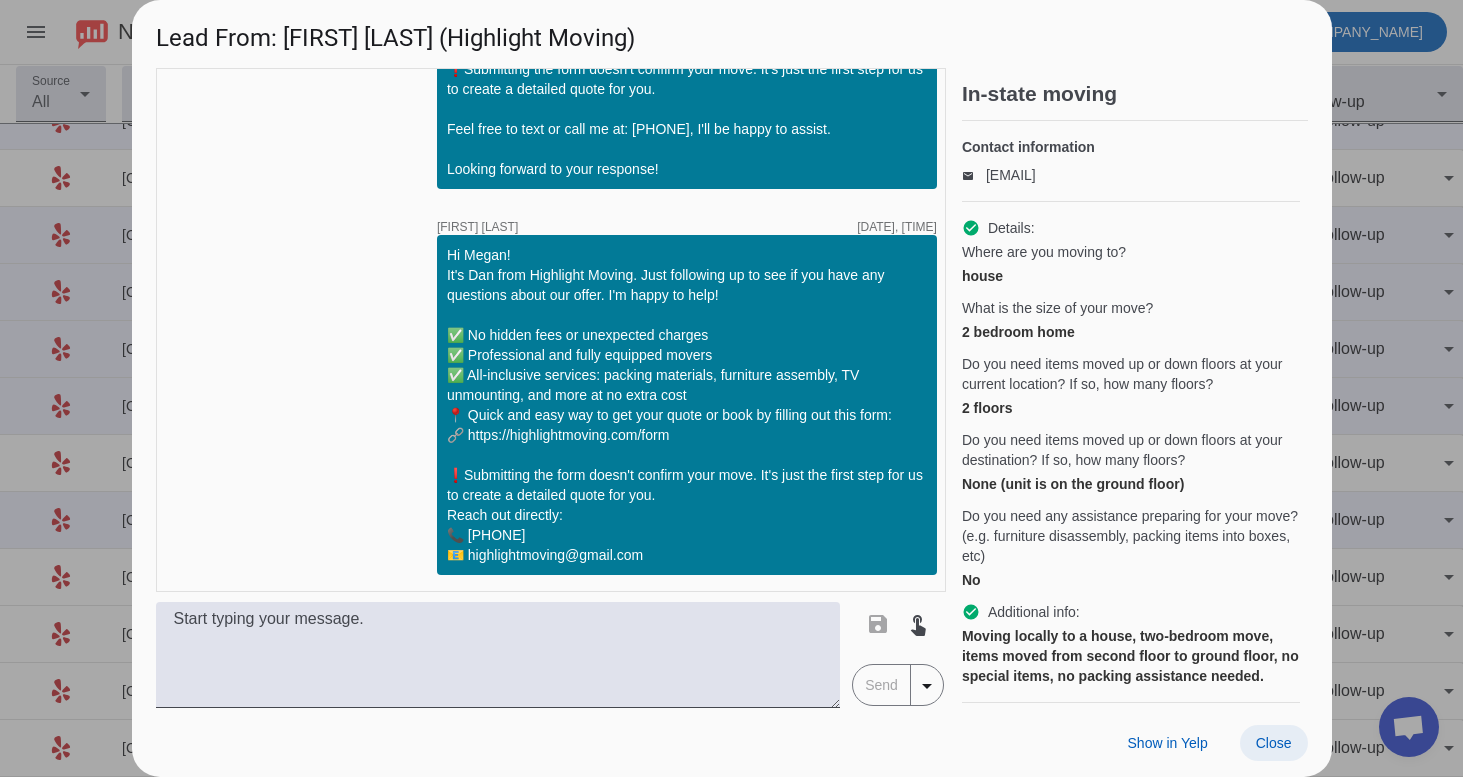 click at bounding box center [1274, 743] 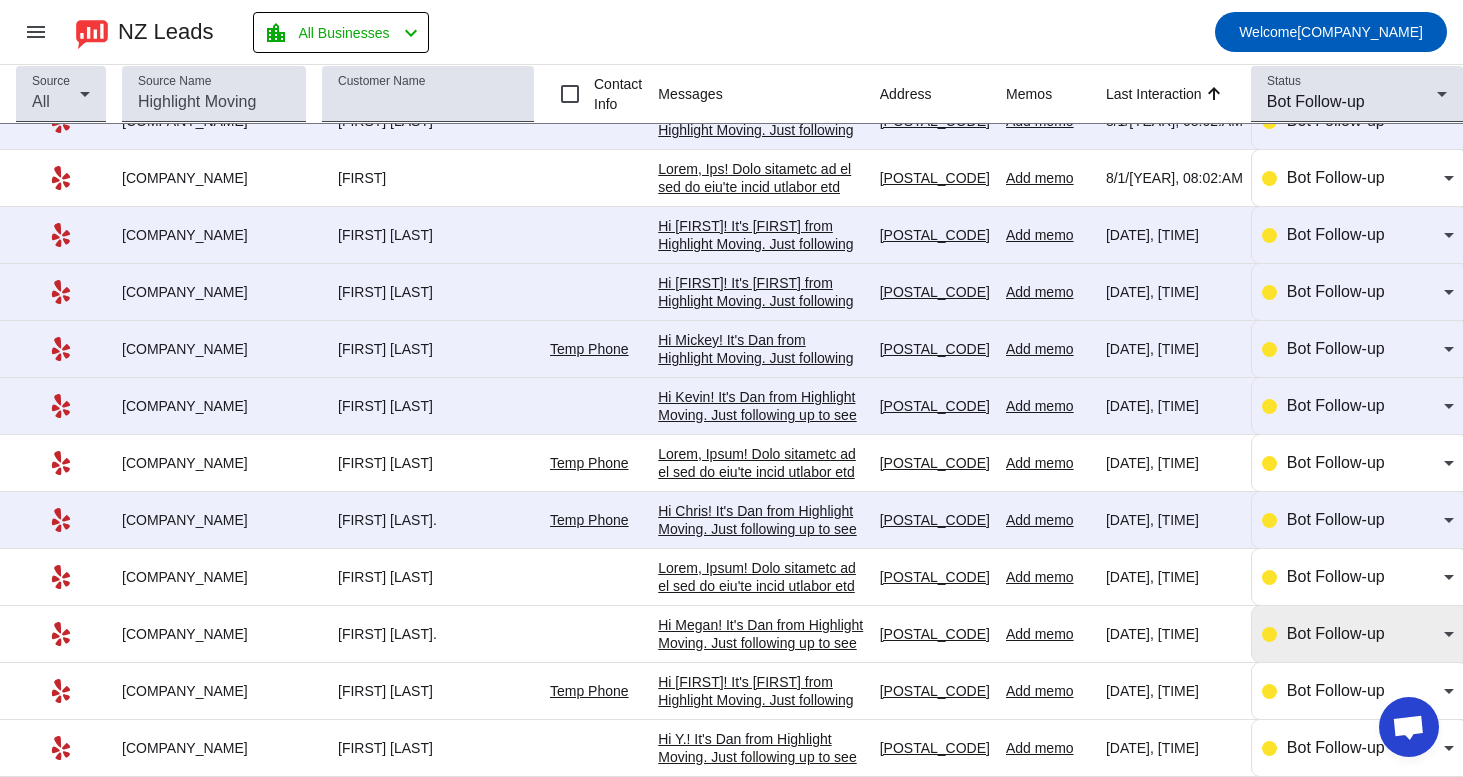 click on "Bot Follow-up" at bounding box center (1365, 634) 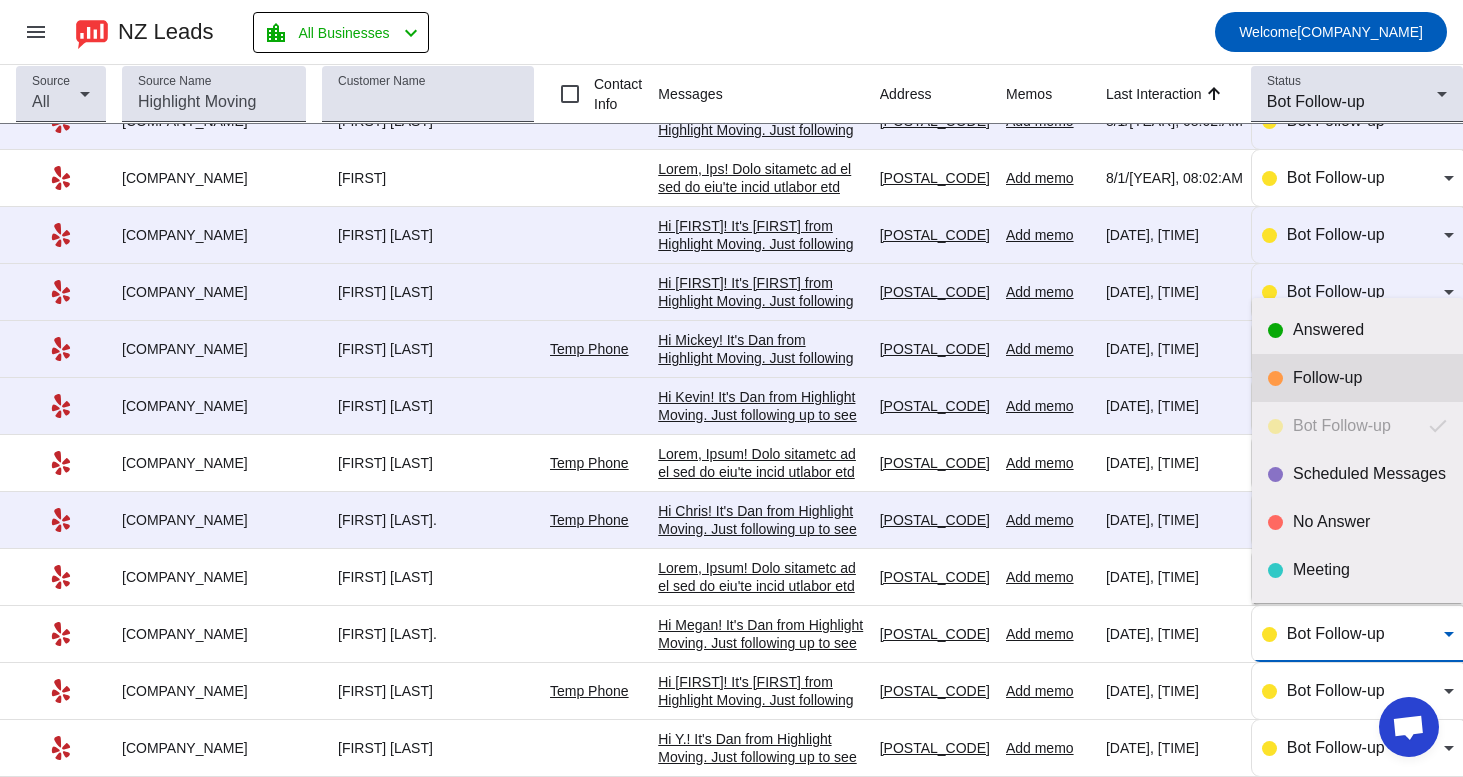 click on "Follow-up" at bounding box center (1357, 378) 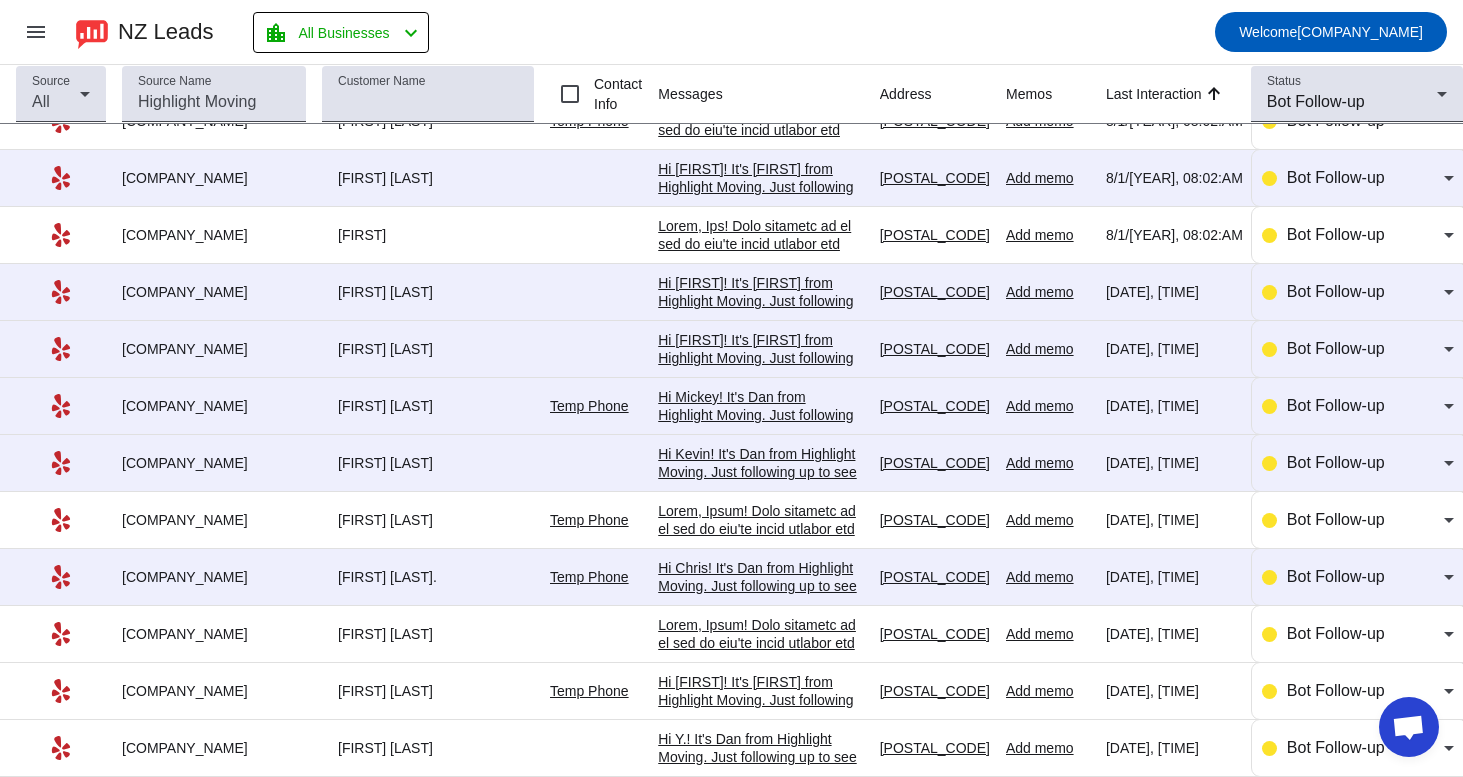 scroll, scrollTop: 0, scrollLeft: 0, axis: both 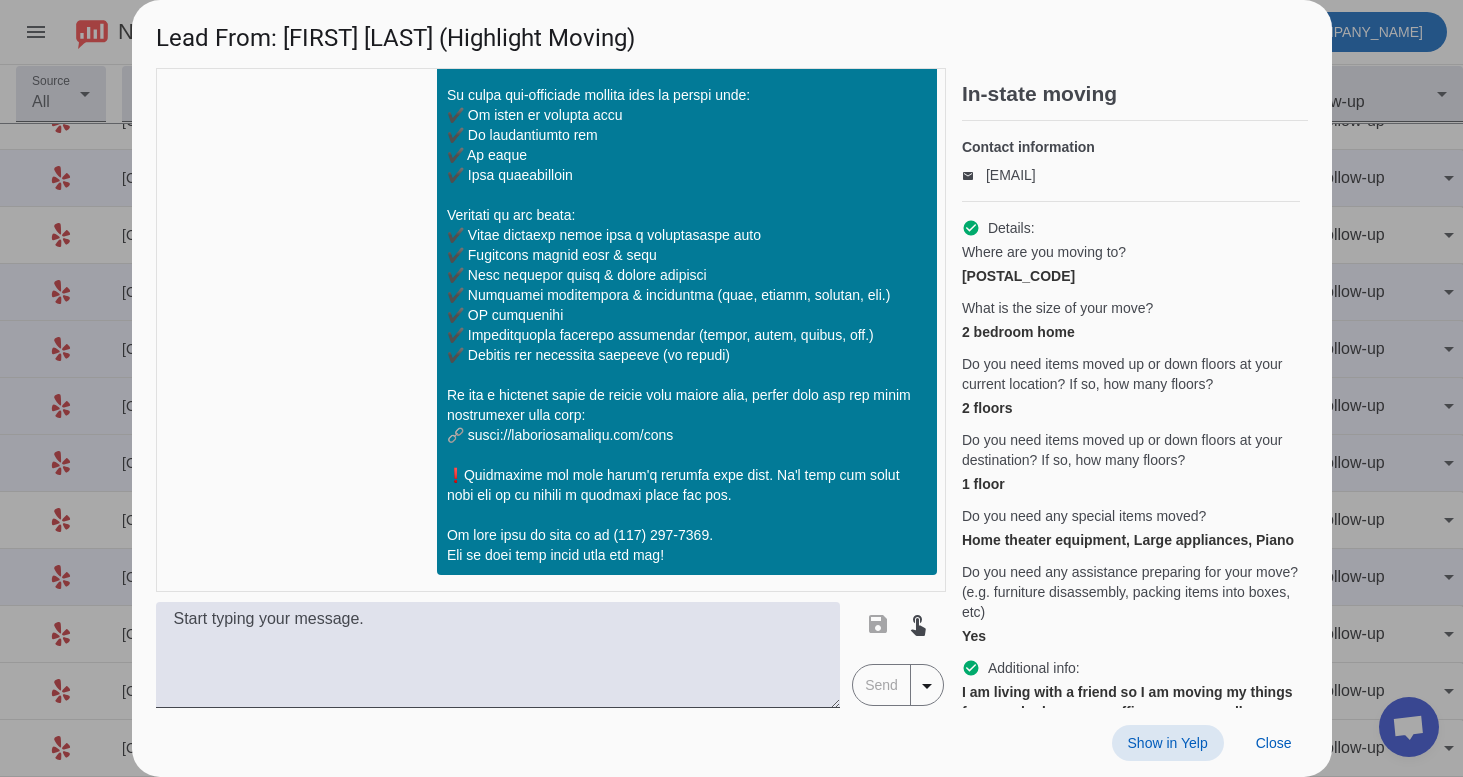 click on "Show in Yelp" at bounding box center (1168, 743) 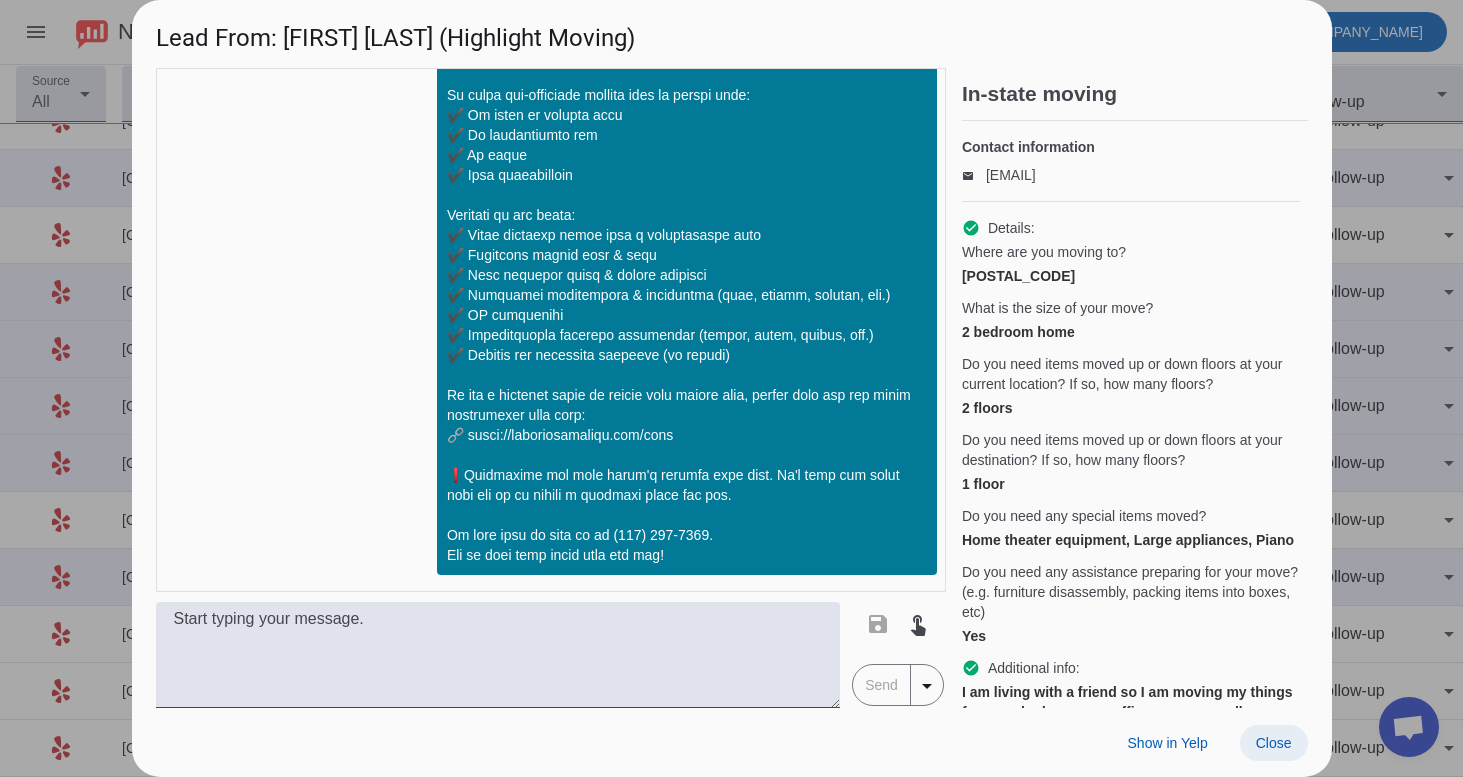 click at bounding box center (1274, 743) 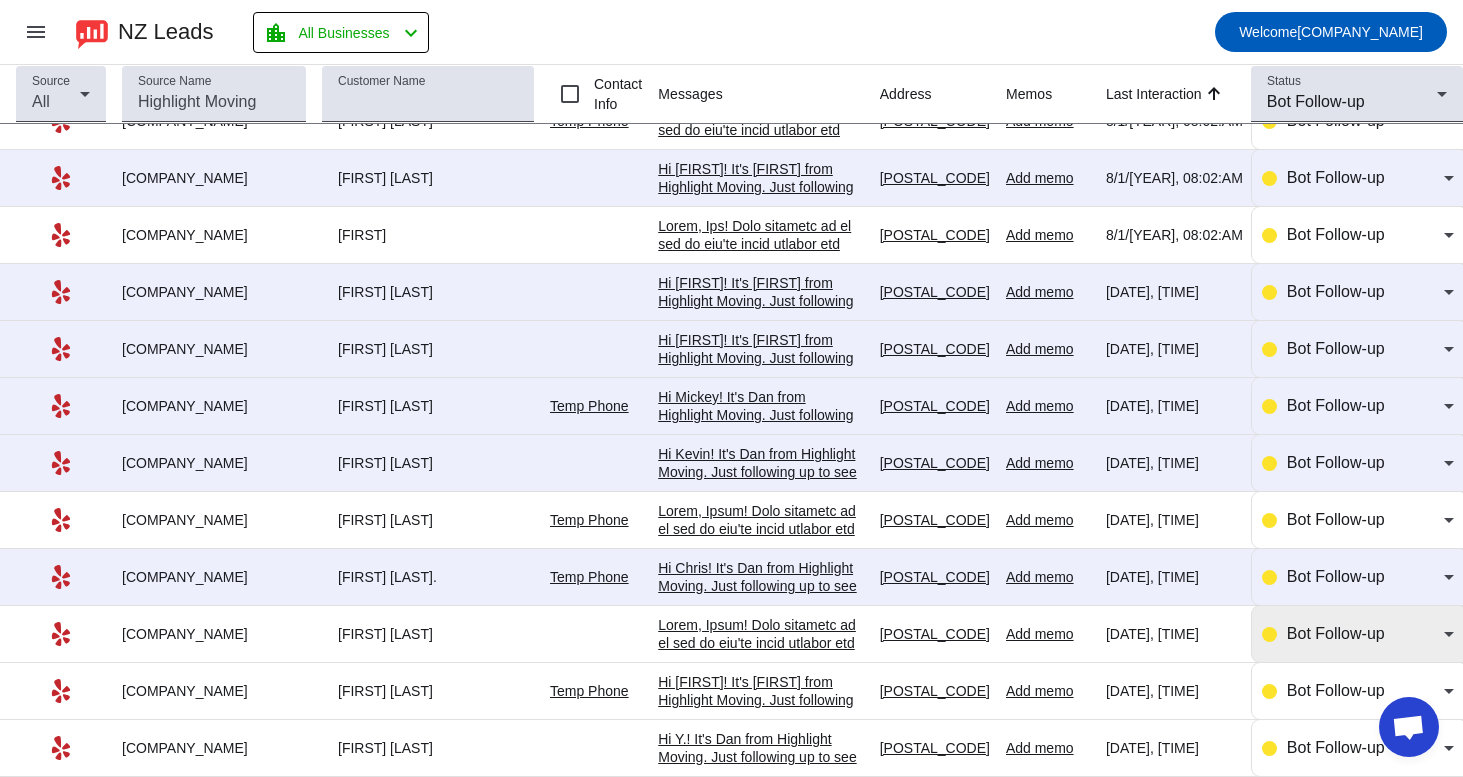 click on "Bot Follow-up" 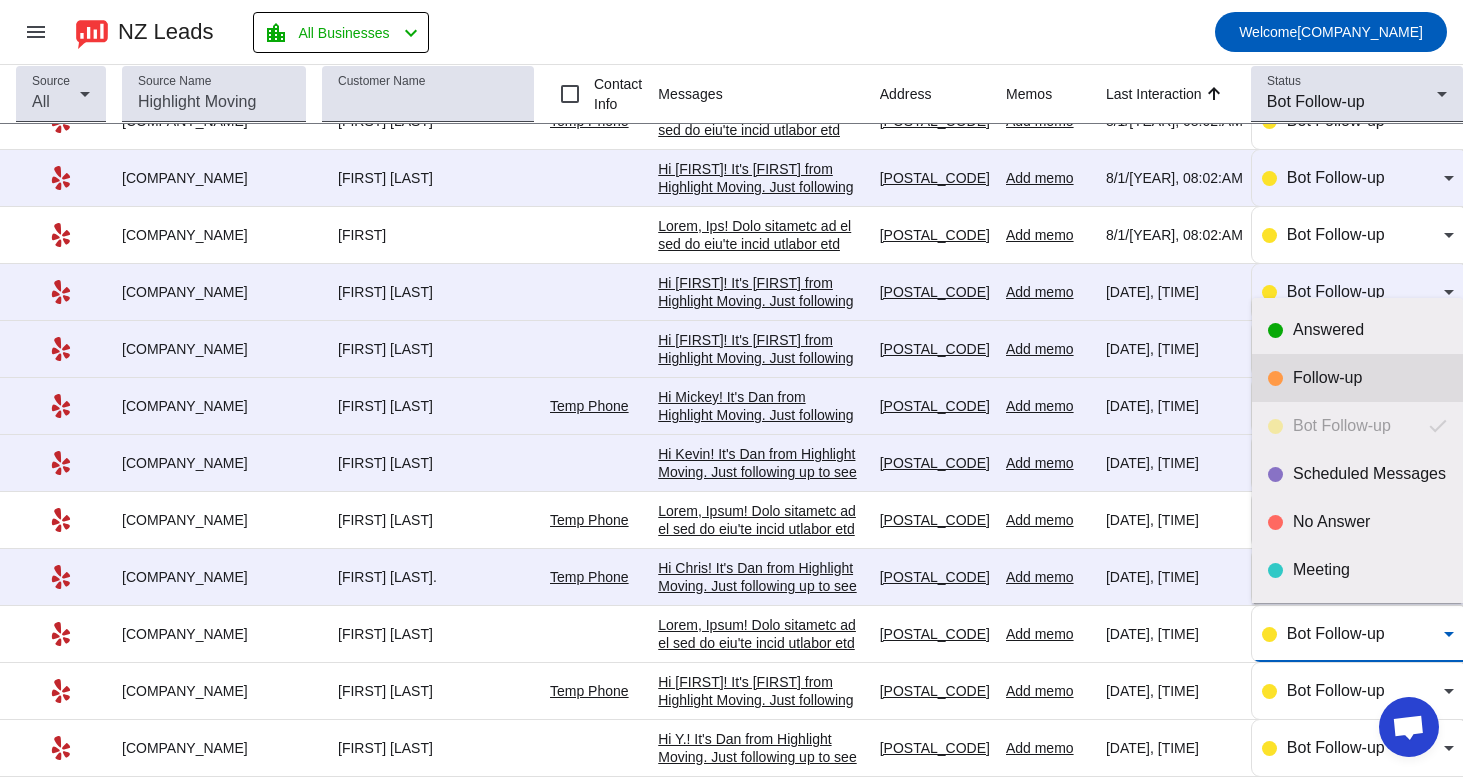 click on "Follow-up" at bounding box center [1370, 378] 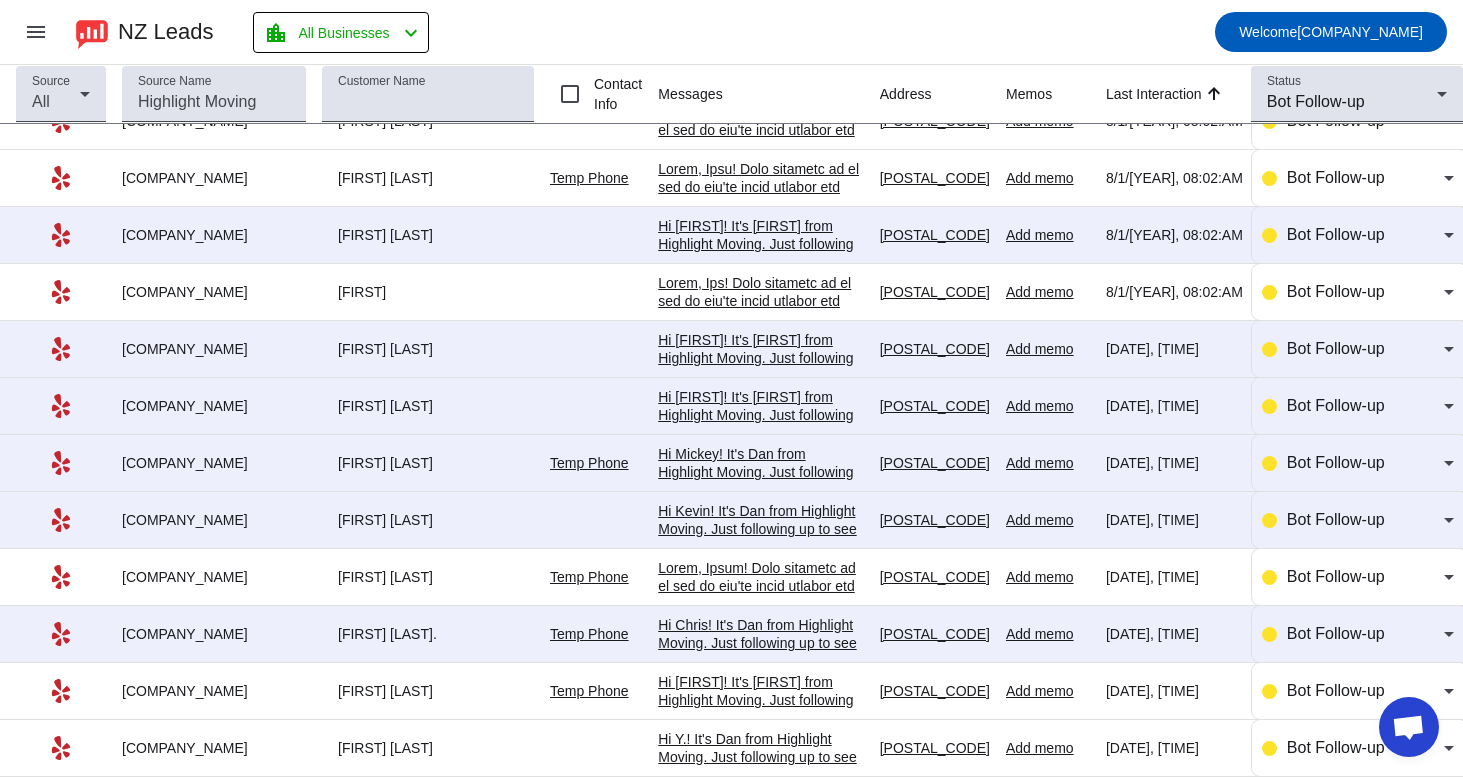 scroll, scrollTop: 0, scrollLeft: 0, axis: both 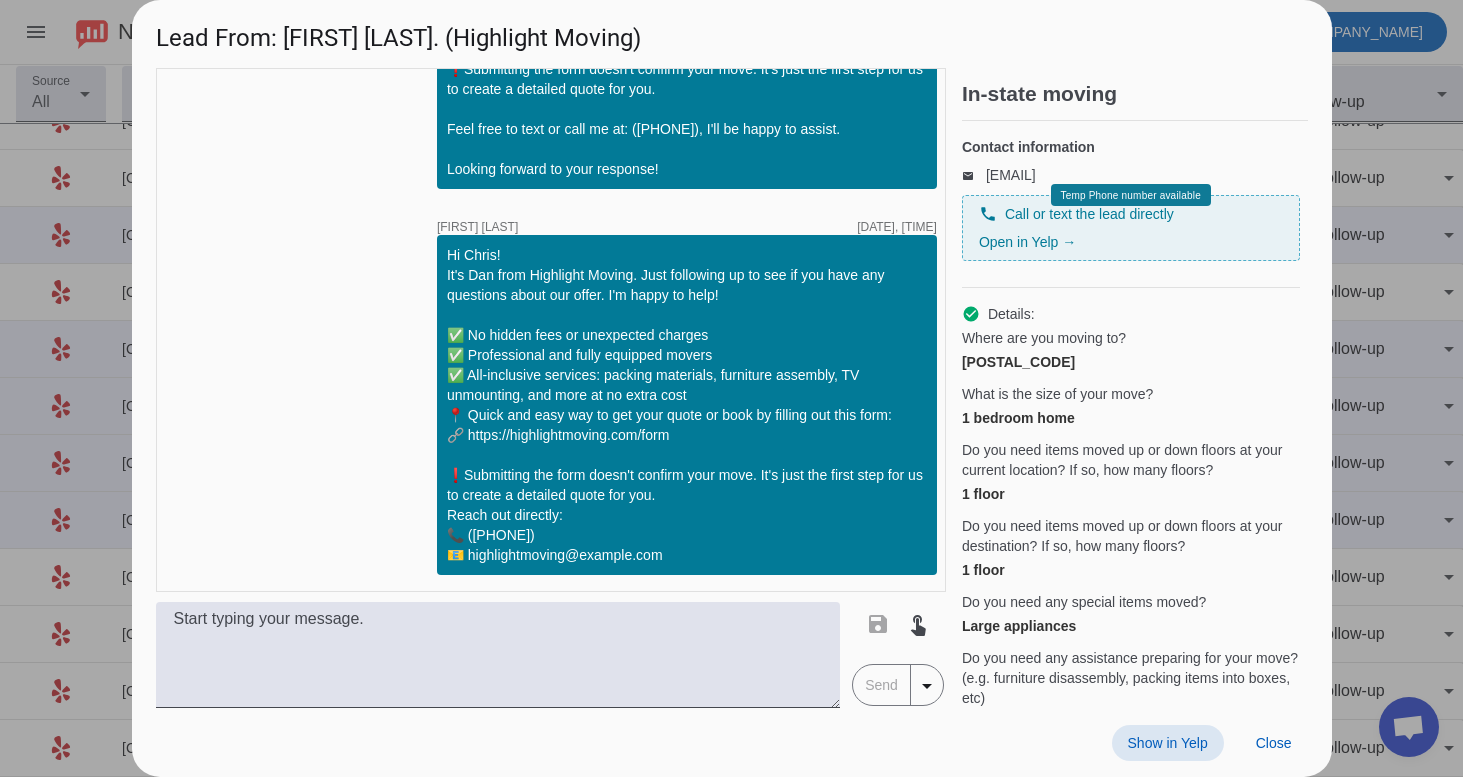 click on "Show in Yelp" at bounding box center [1168, 743] 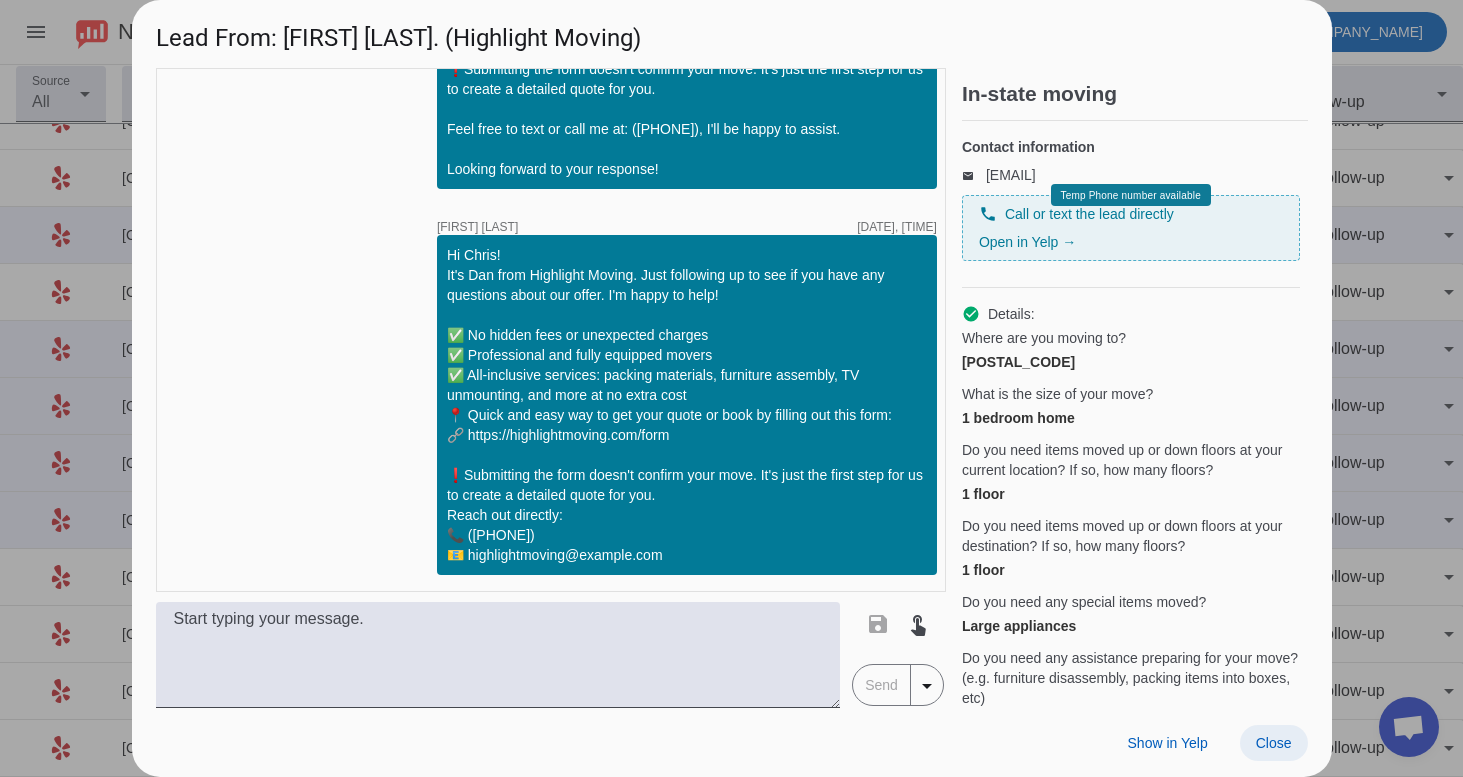 click on "Close" at bounding box center [1274, 743] 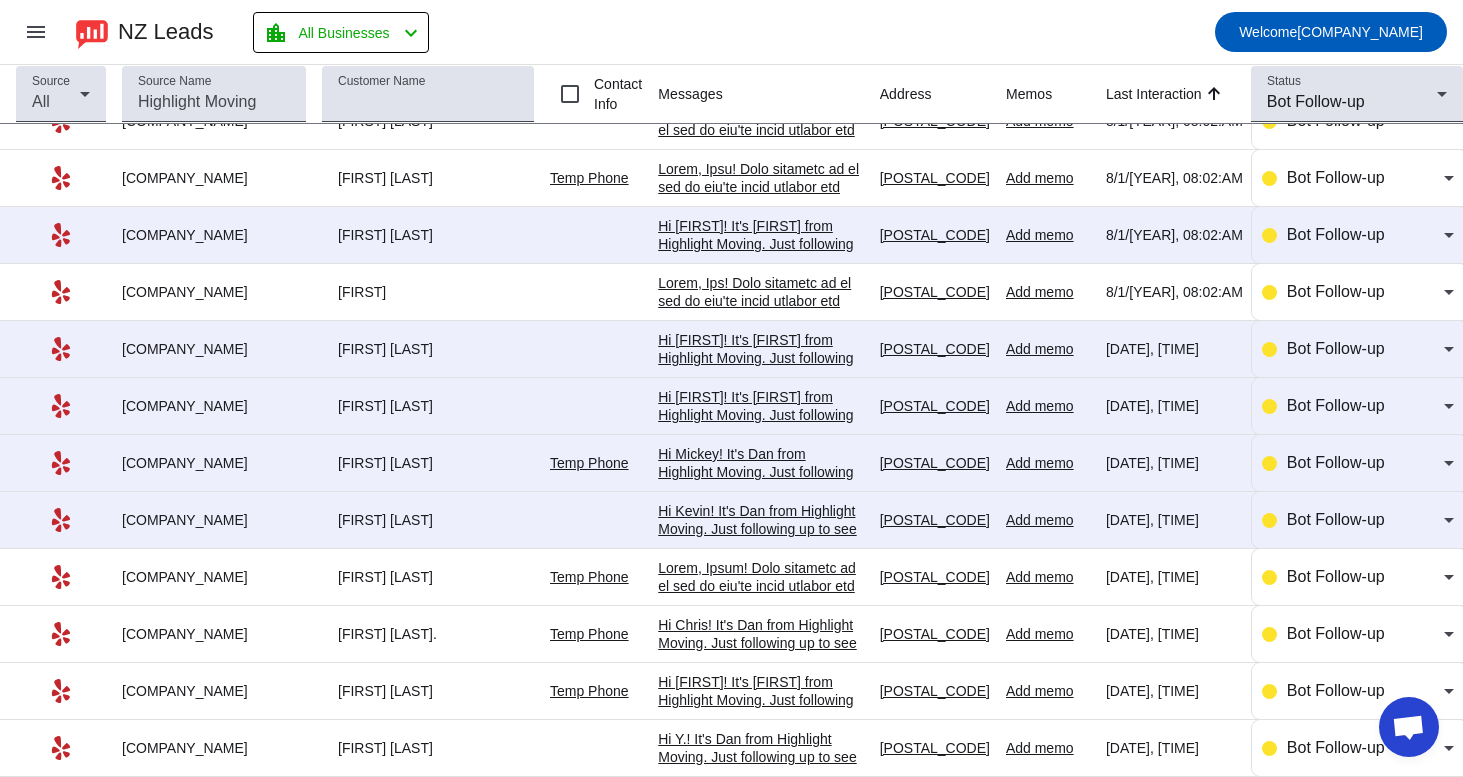 scroll, scrollTop: 0, scrollLeft: 0, axis: both 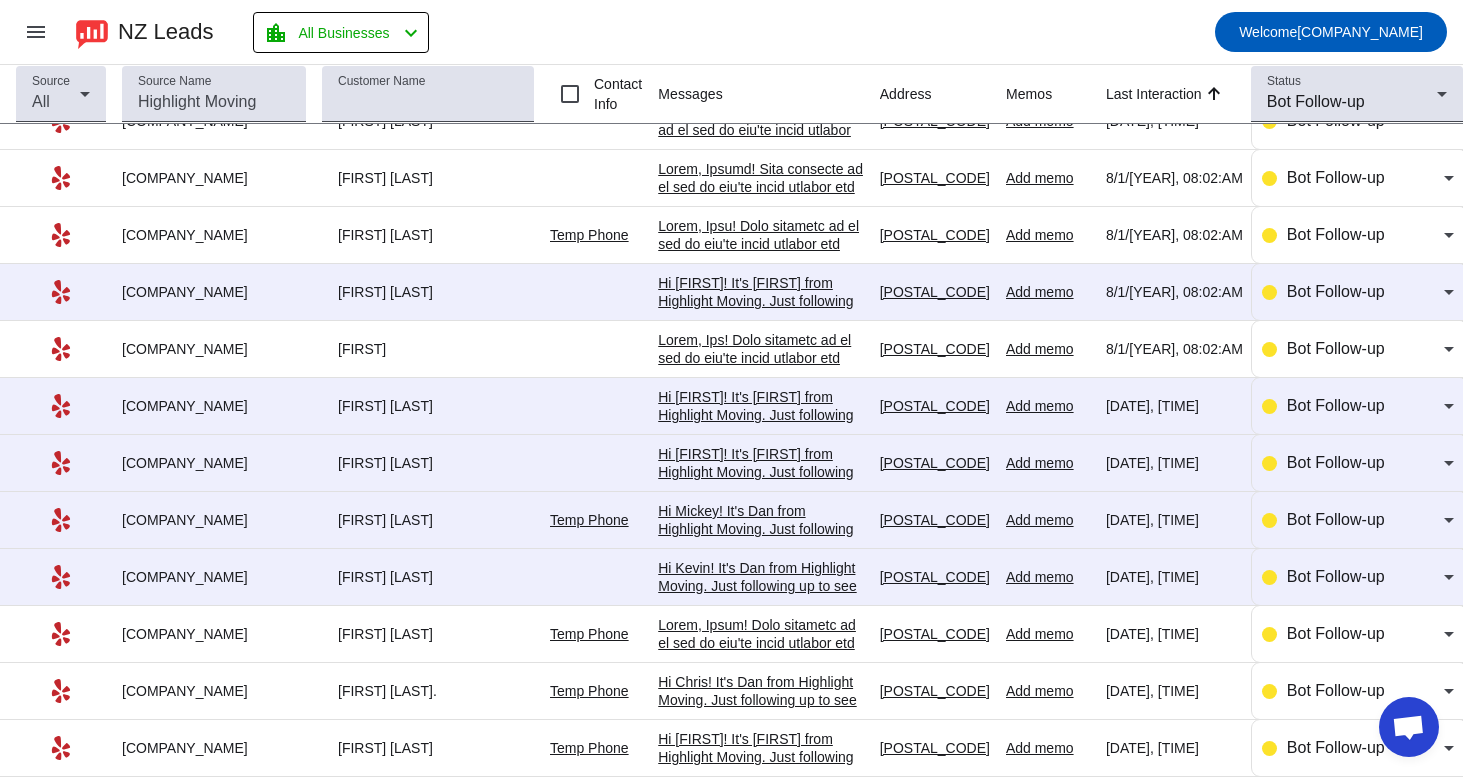 click 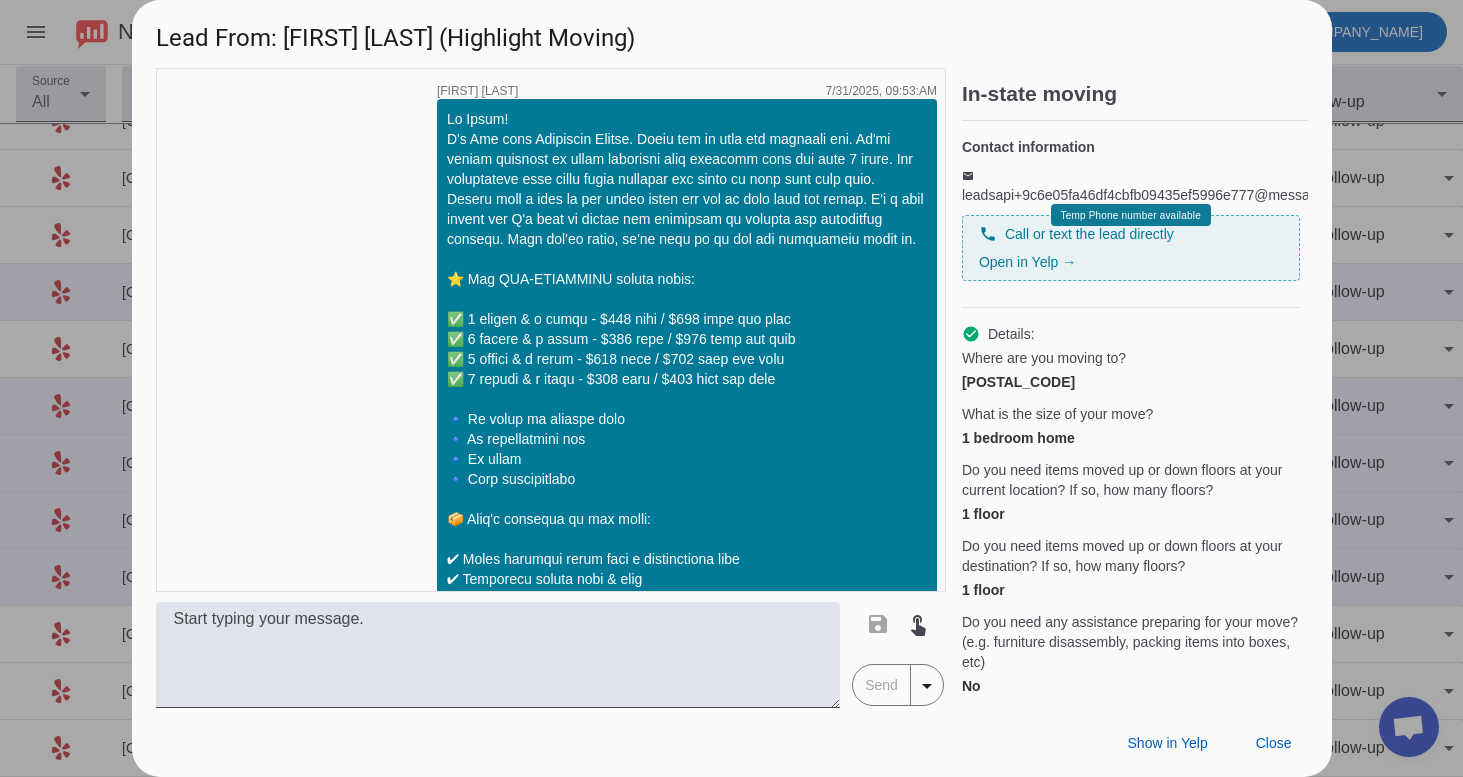 scroll, scrollTop: 2028, scrollLeft: 0, axis: vertical 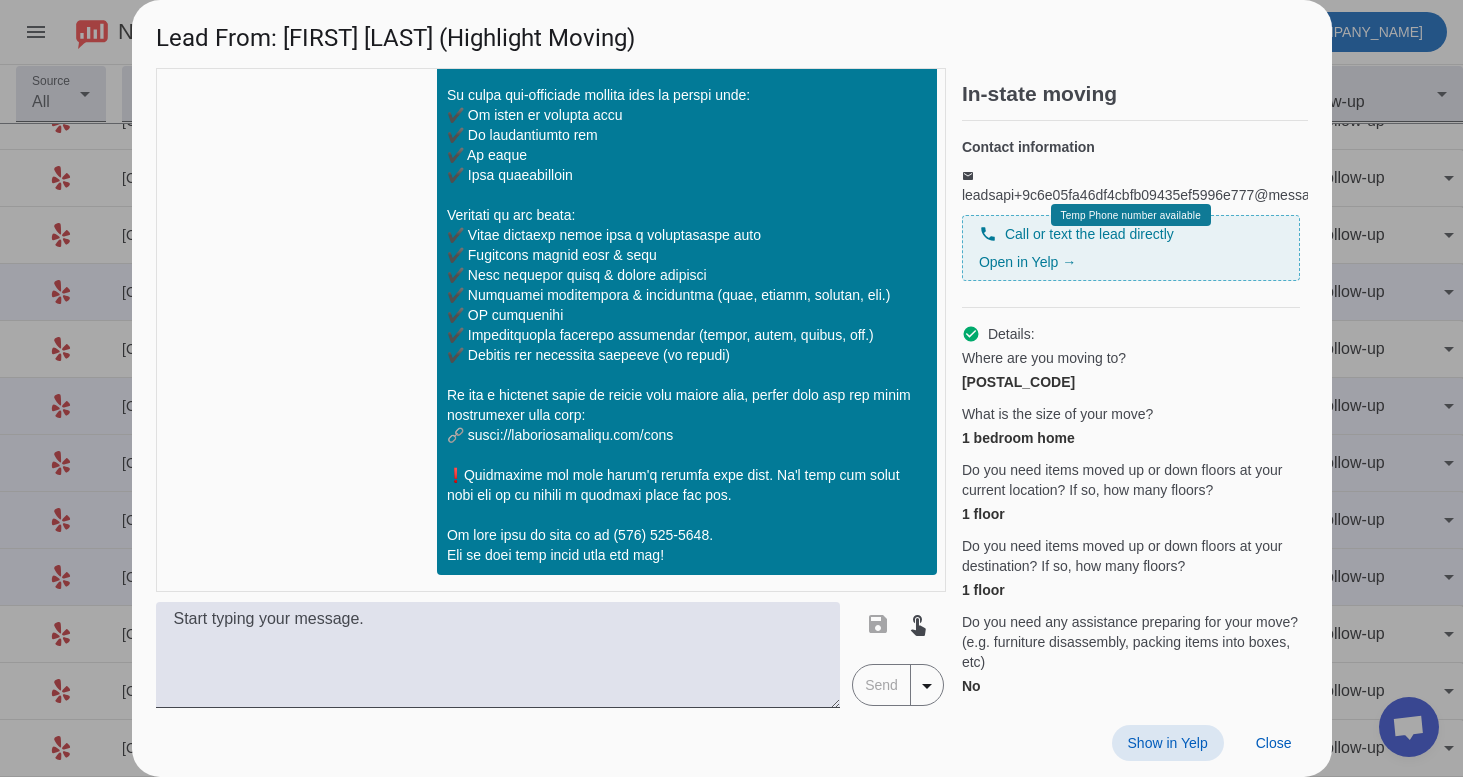 click on "Show in Yelp" at bounding box center (1168, 743) 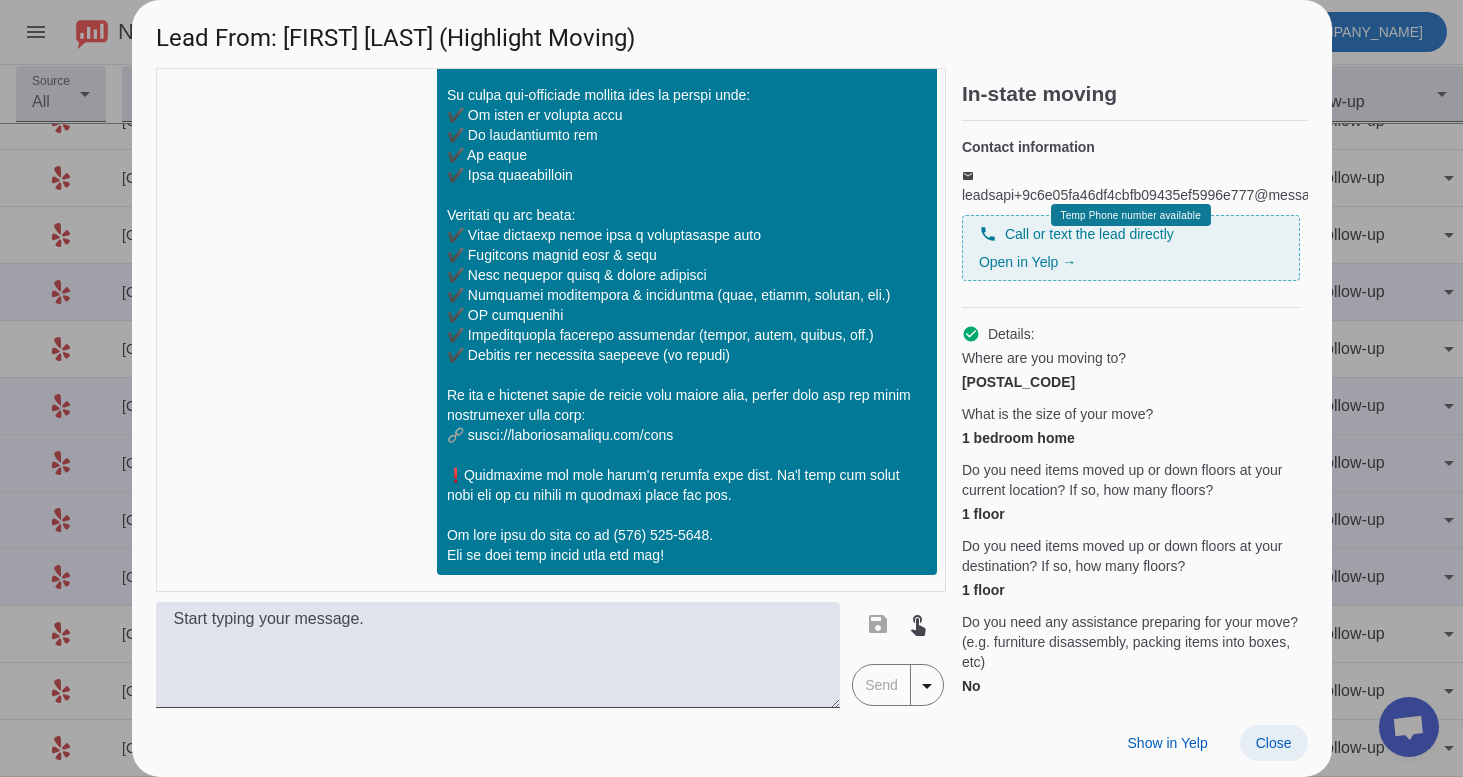 click at bounding box center (1274, 743) 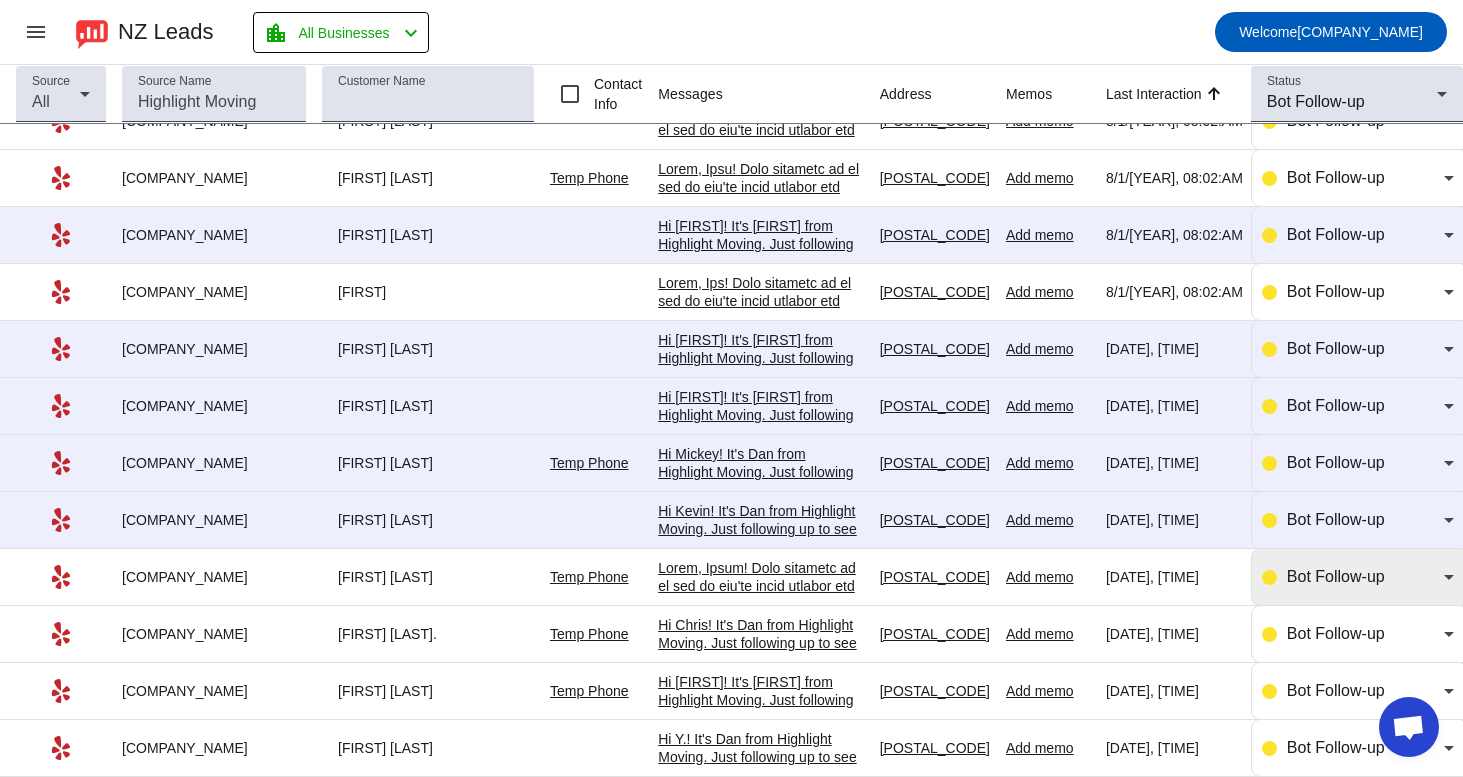 scroll, scrollTop: 276, scrollLeft: 0, axis: vertical 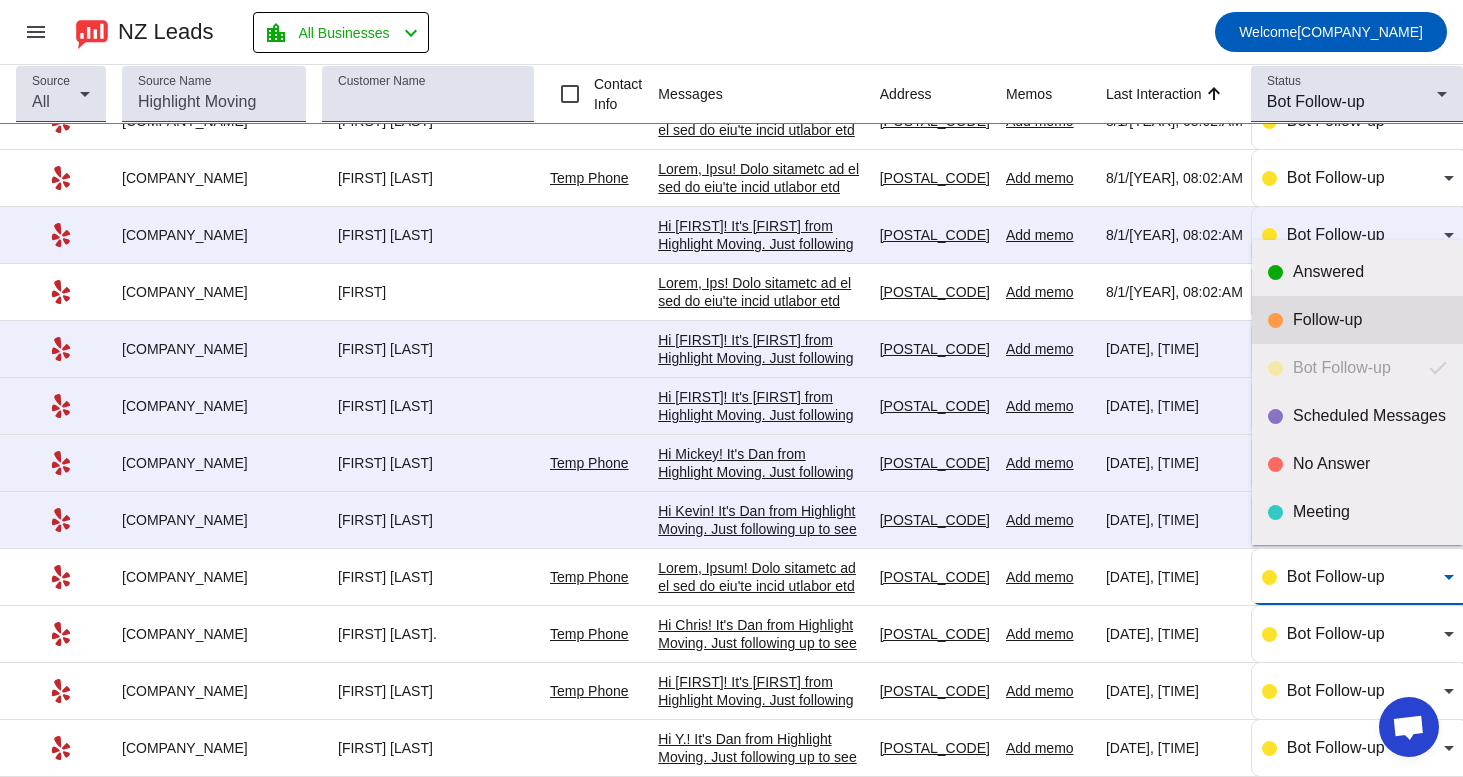 click on "Follow-up" at bounding box center [1357, 320] 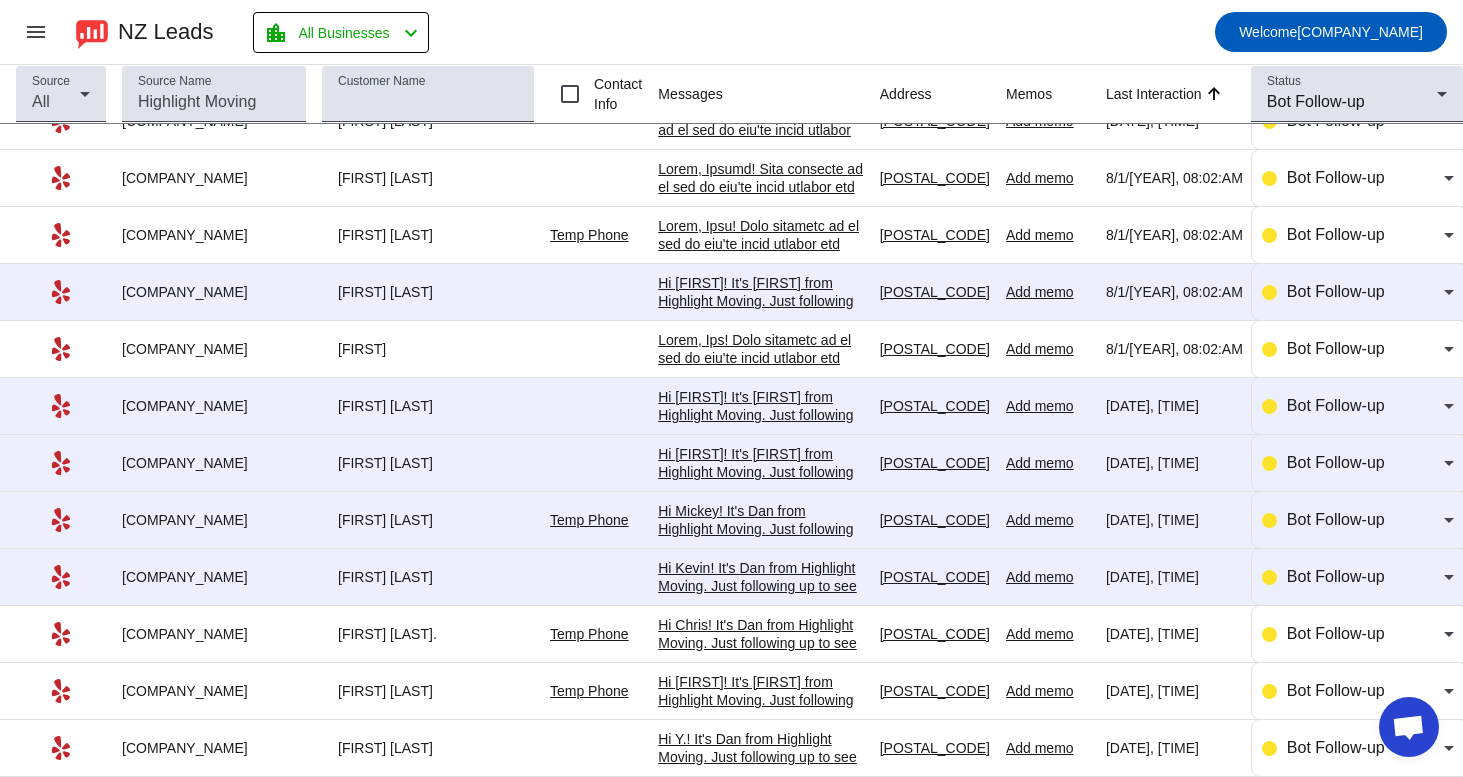 scroll, scrollTop: 218, scrollLeft: 0, axis: vertical 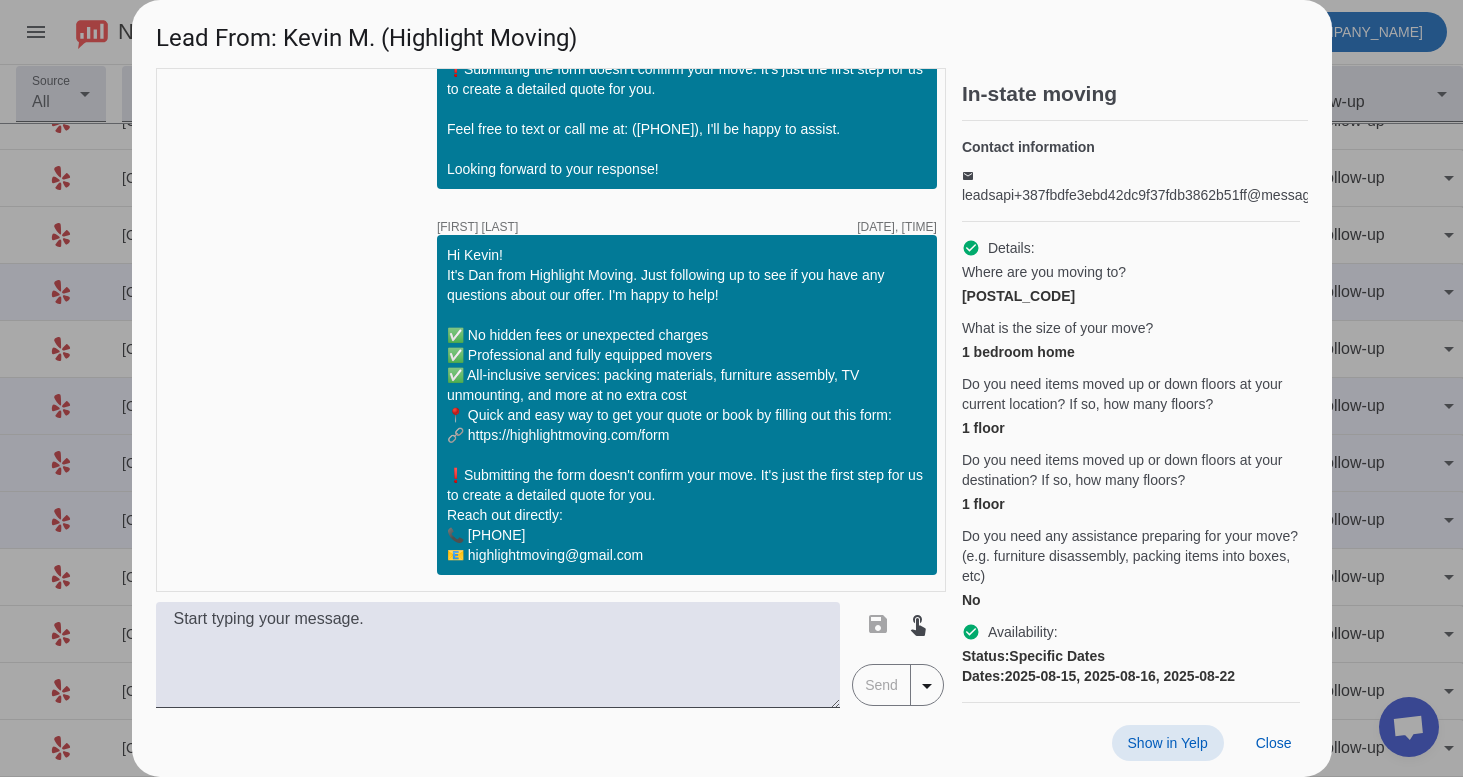 click on "Show in Yelp" at bounding box center [1168, 743] 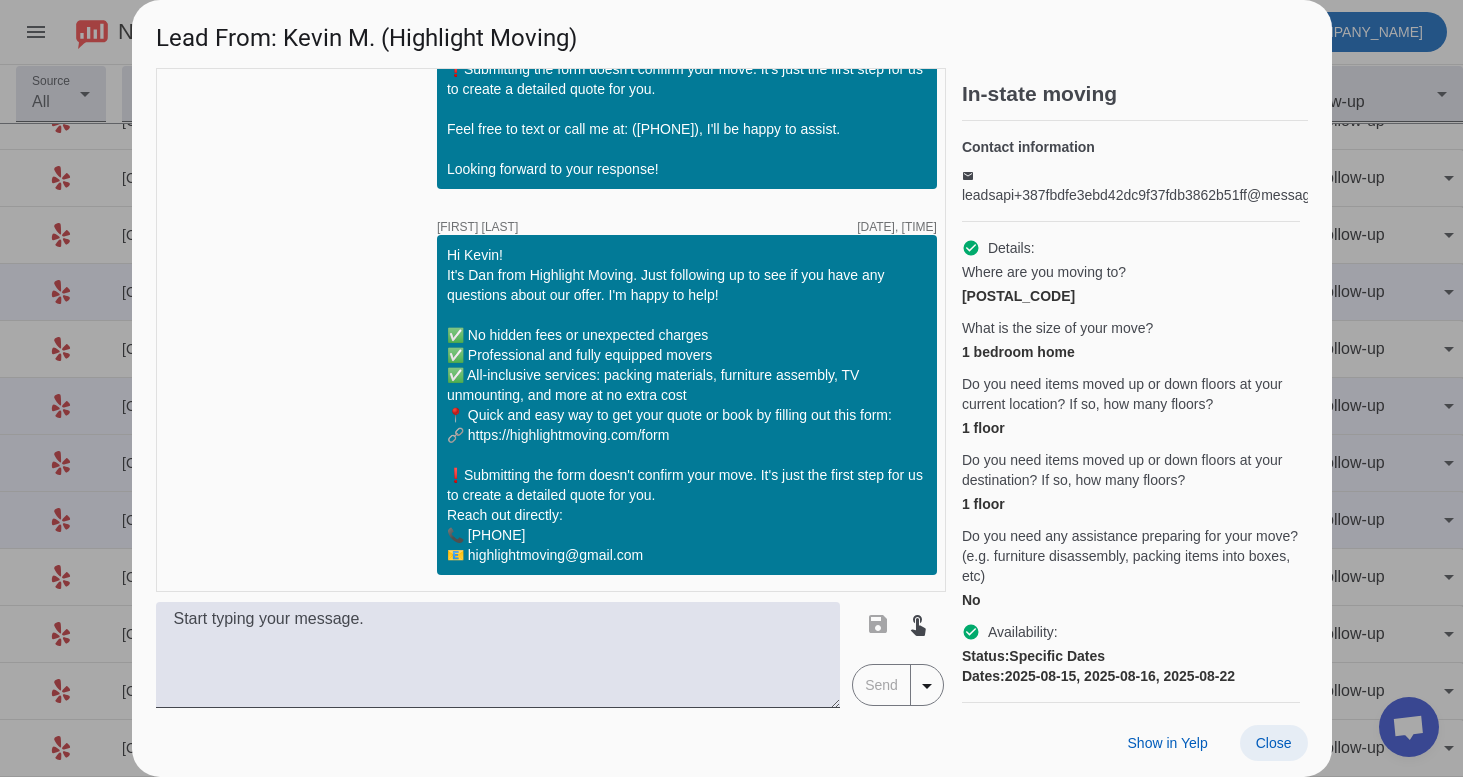click on "Close" at bounding box center (1274, 743) 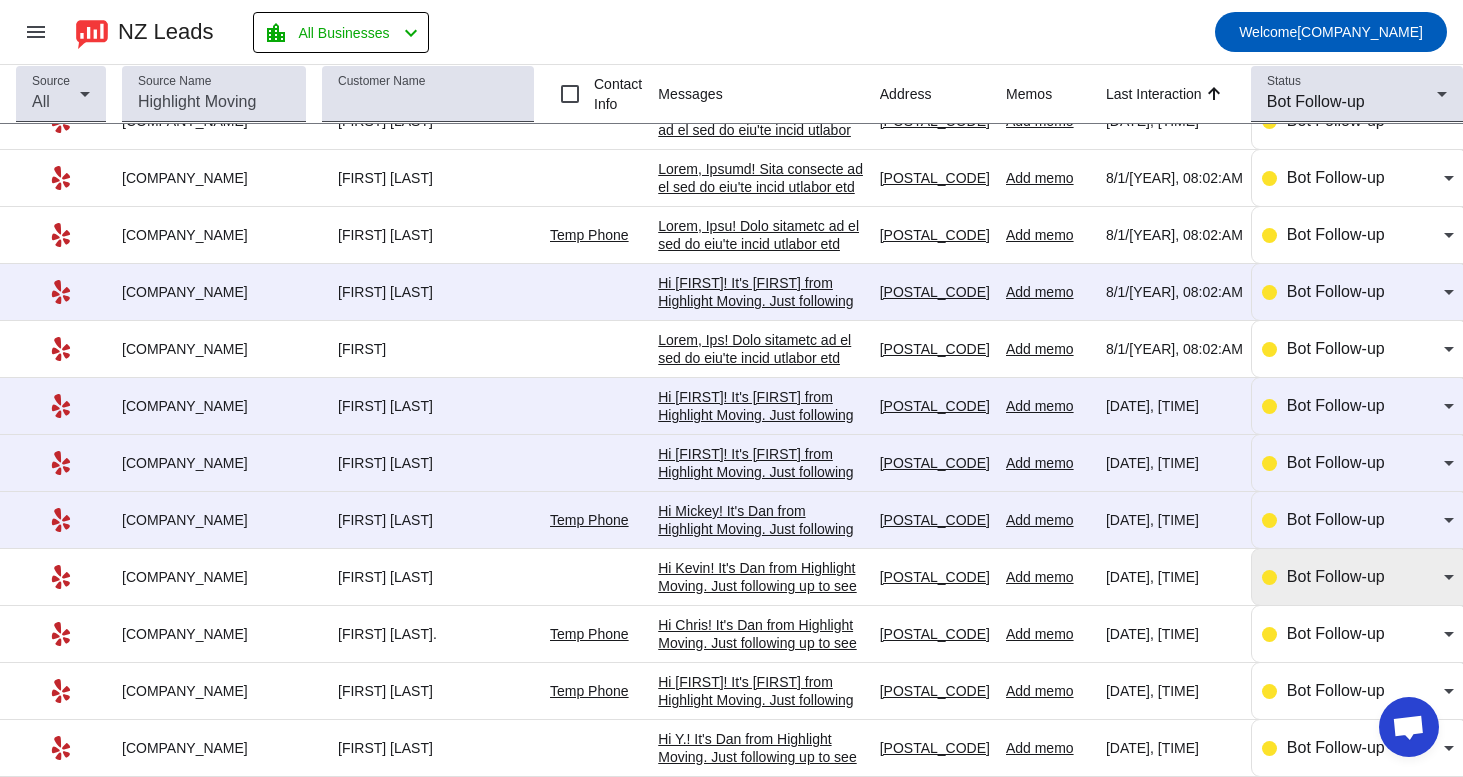 click on "Bot Follow-up" at bounding box center [1336, 576] 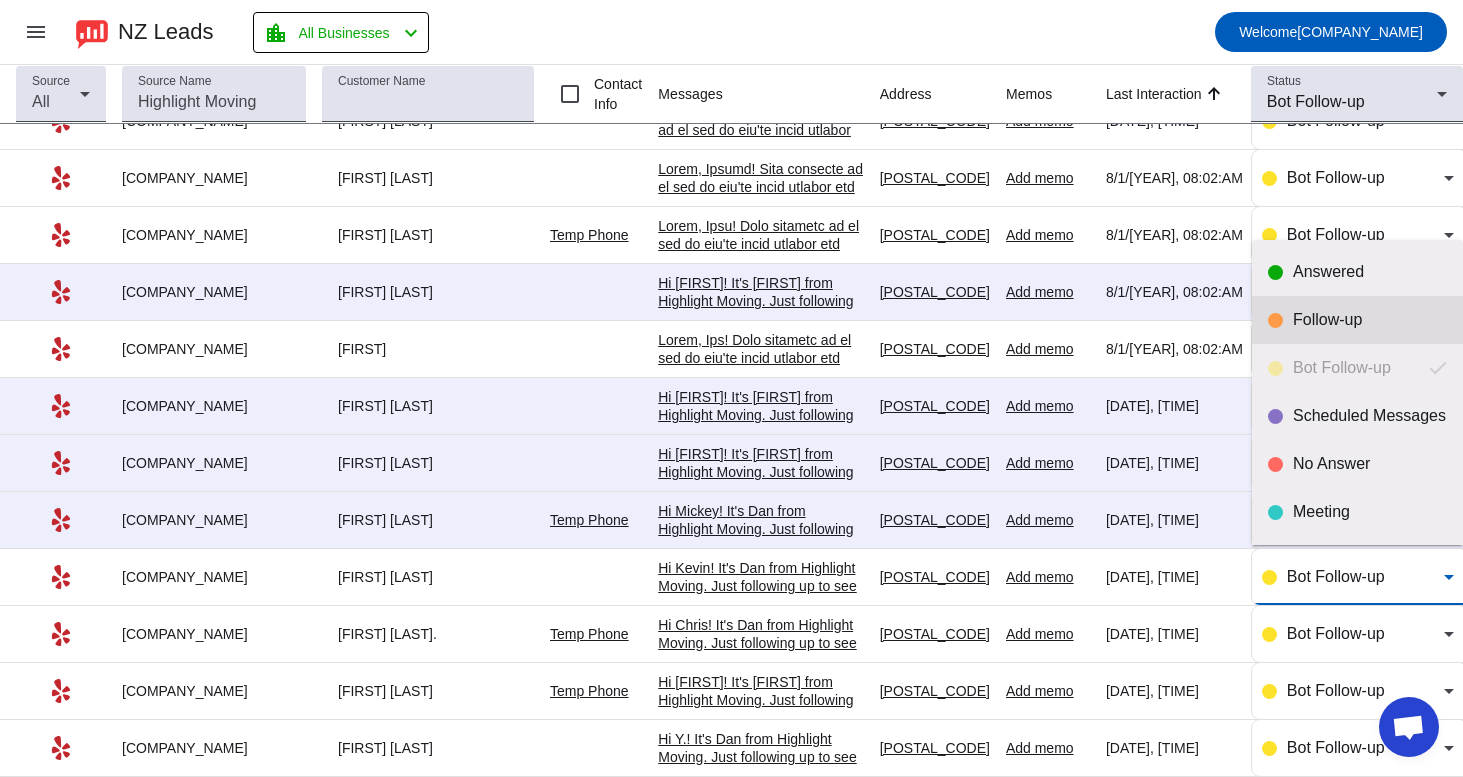 click on "Follow-up" at bounding box center [1370, 320] 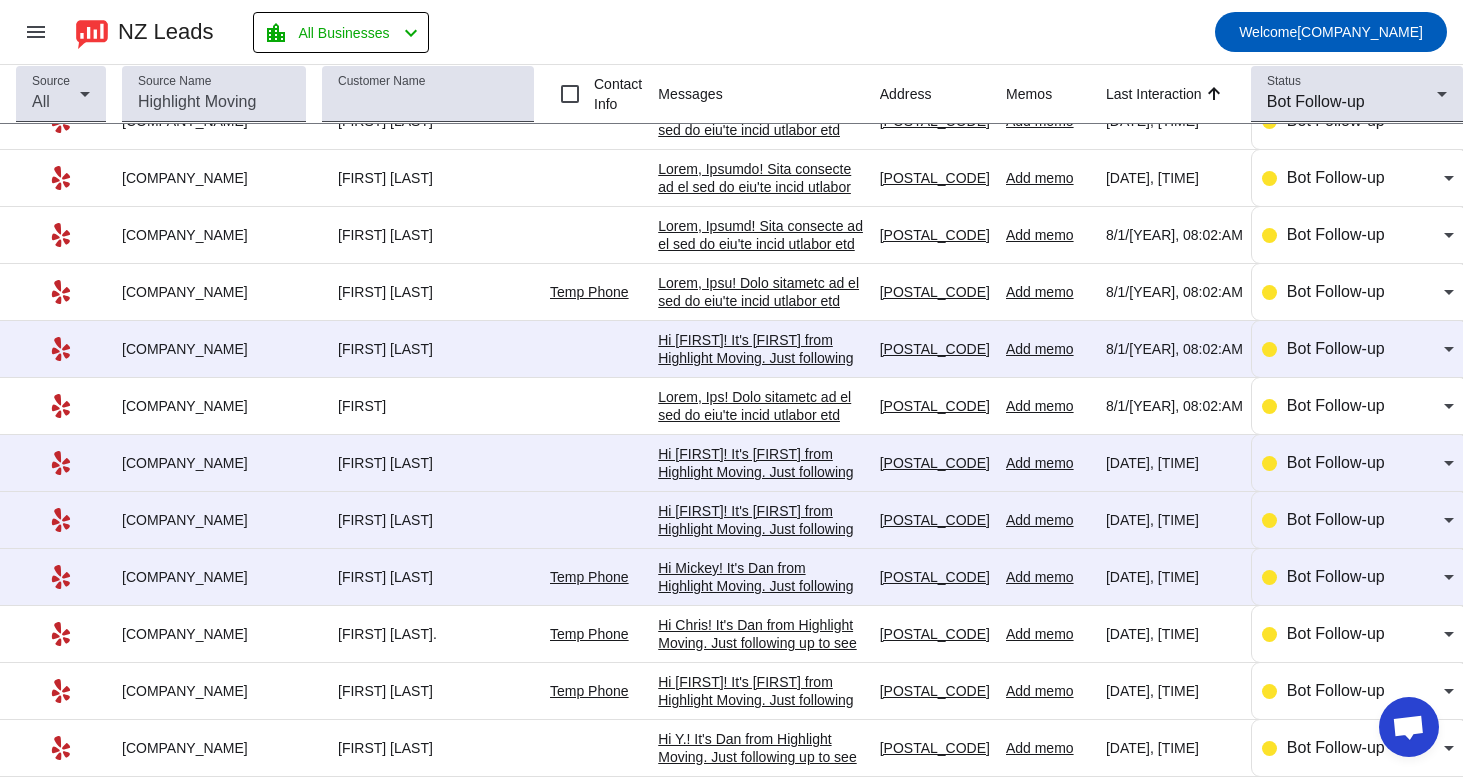 scroll, scrollTop: 160, scrollLeft: 0, axis: vertical 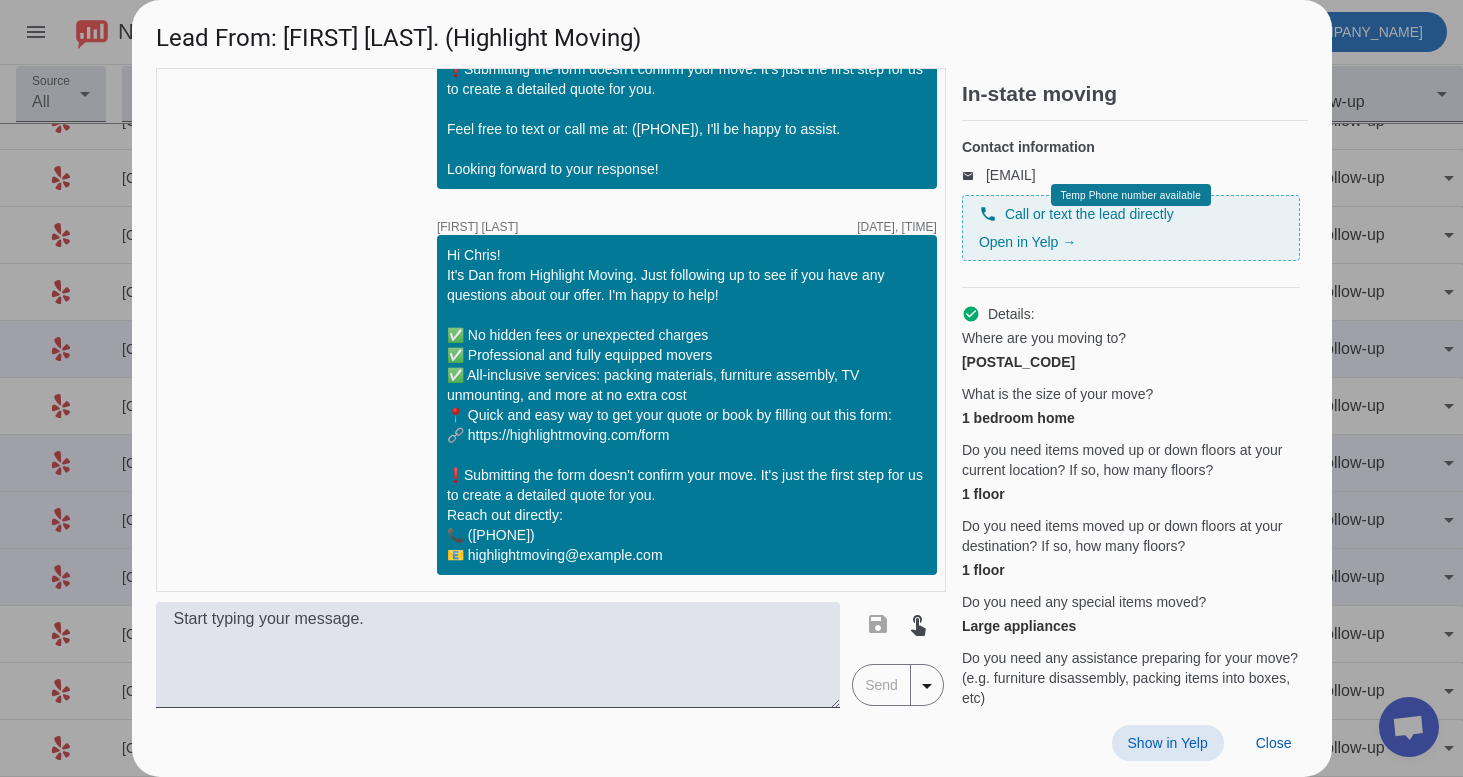 click on "Show in Yelp" at bounding box center [1168, 743] 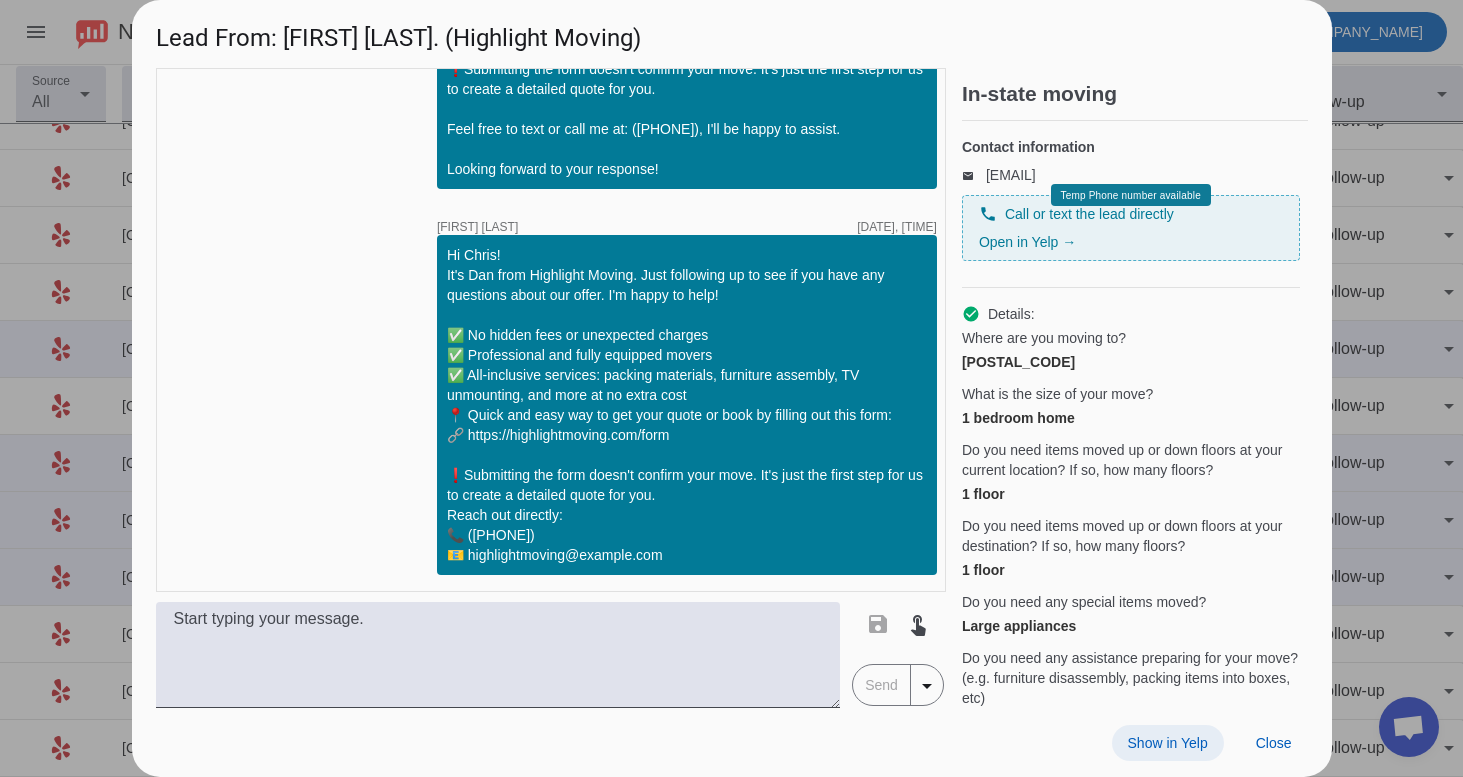 click at bounding box center (1168, 743) 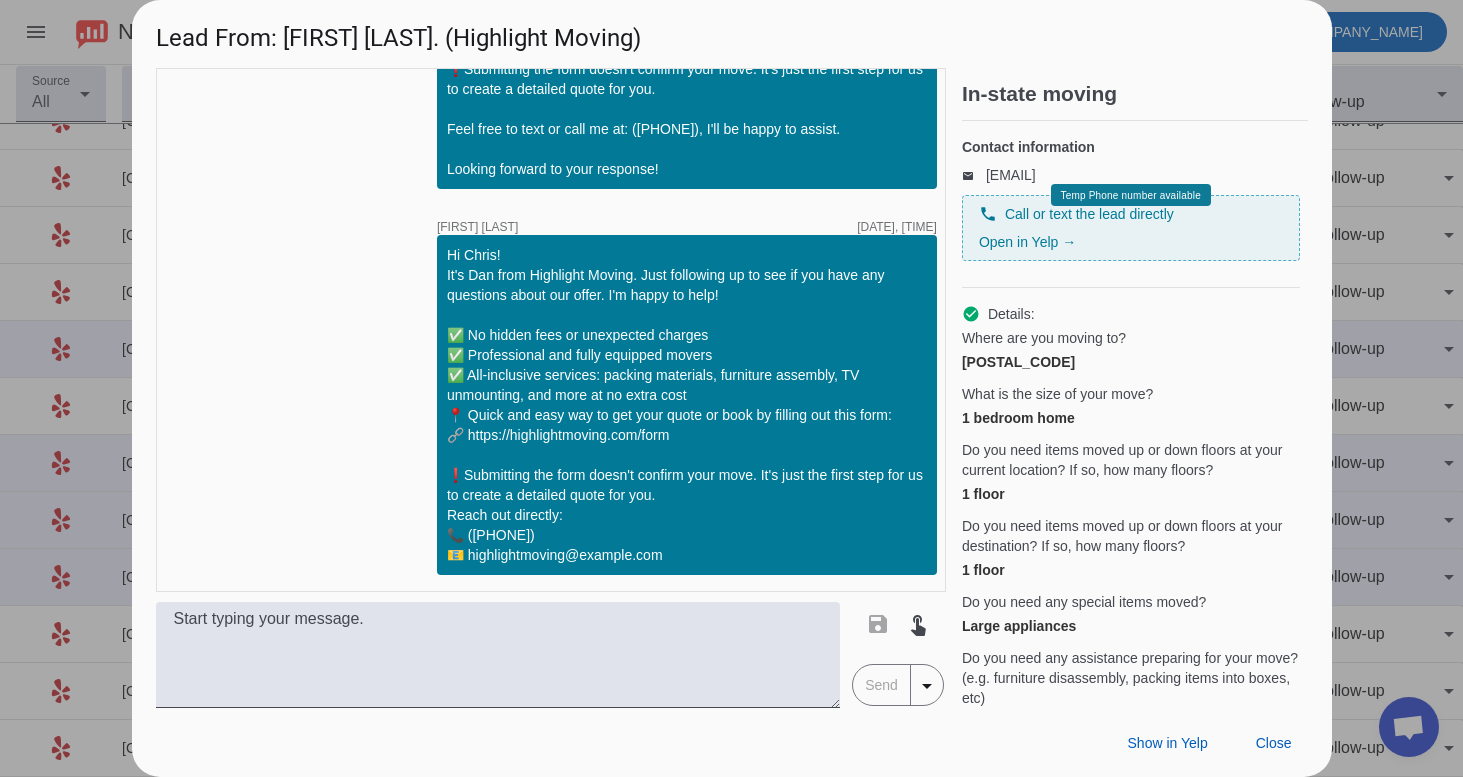 click on "Show in Yelp  Close" at bounding box center [732, 742] 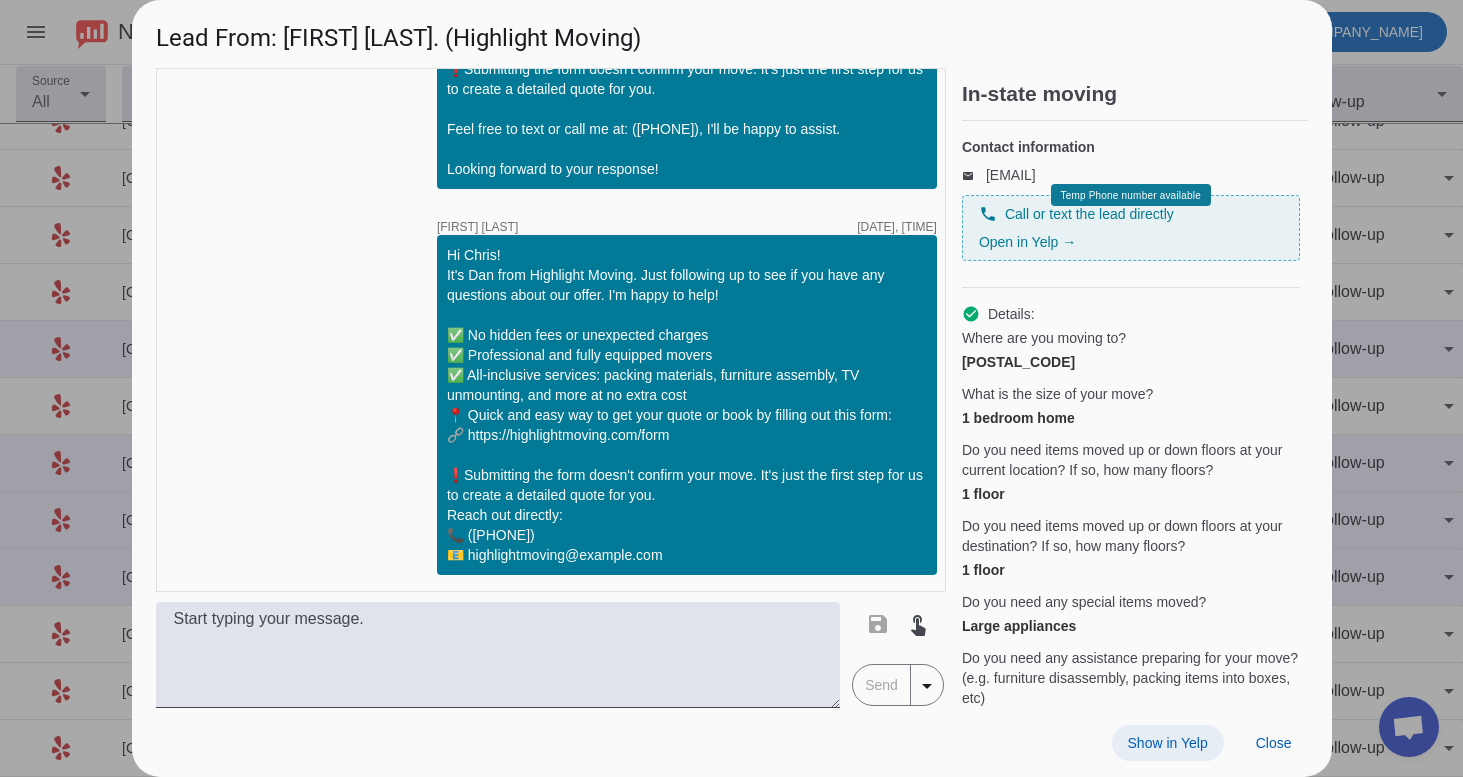 click on "Show in Yelp" at bounding box center [1168, 743] 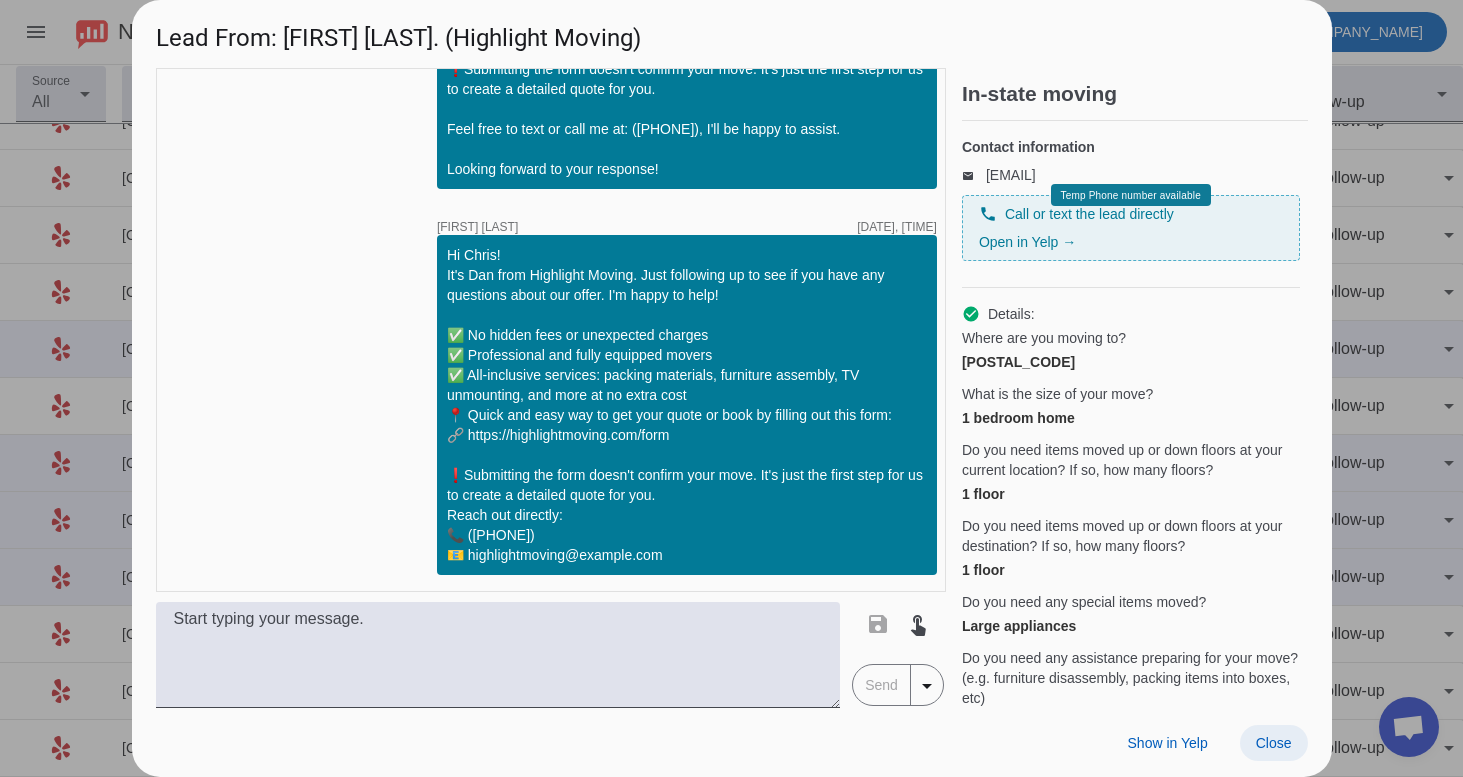 click at bounding box center (1274, 743) 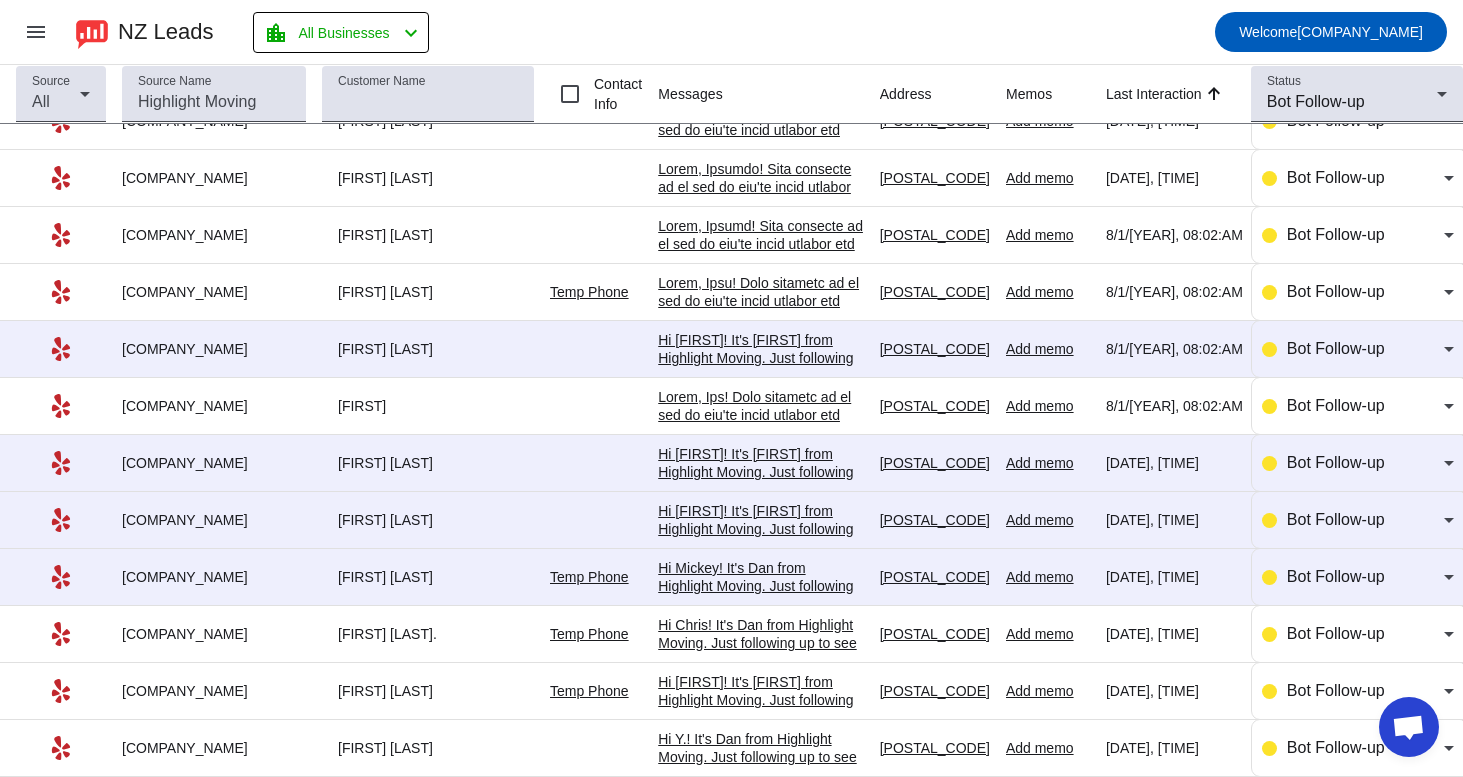 scroll, scrollTop: 0, scrollLeft: 0, axis: both 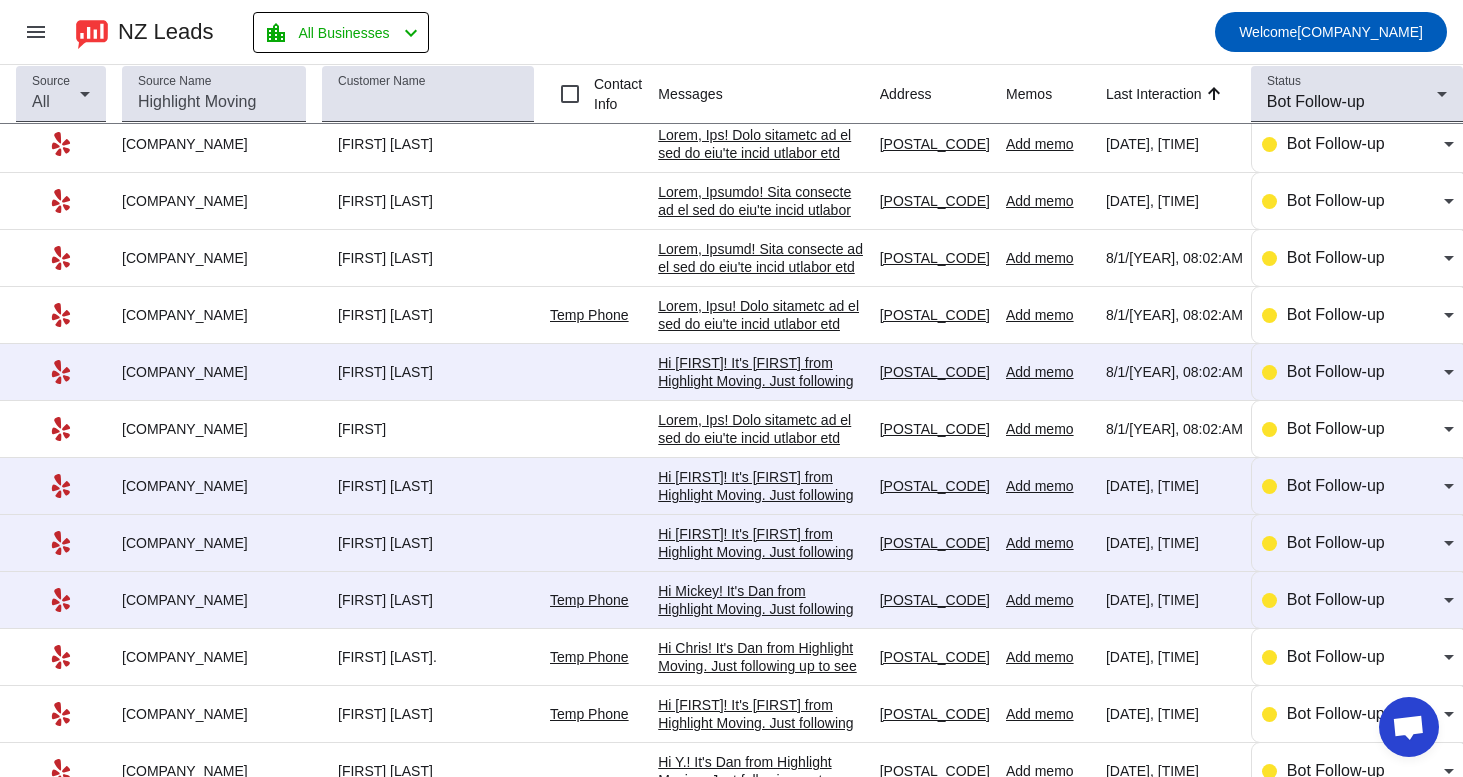 click on "Hi Mickey!
It's Dan from Highlight Moving. Just following up to see if you have any questions about our offer. I'm happy to help!
✅ No hidden fees or unexpected charges
✅ Professional and fully equipped movers
✅ All-inclusive services: packing materials, furniture assembly, TV unmounting, and more at no extra cost
📍 Quick and easy way to get your quote or book by filling out this form:
🔗 https://highlightmoving.com/form
❗️Submitting the form doesn't confirm your move. It's just the first step for us to create a detailed quote for you.
Reach out directly:
📞 [PHONE]
📧 highlightmoving@gmail.com​" 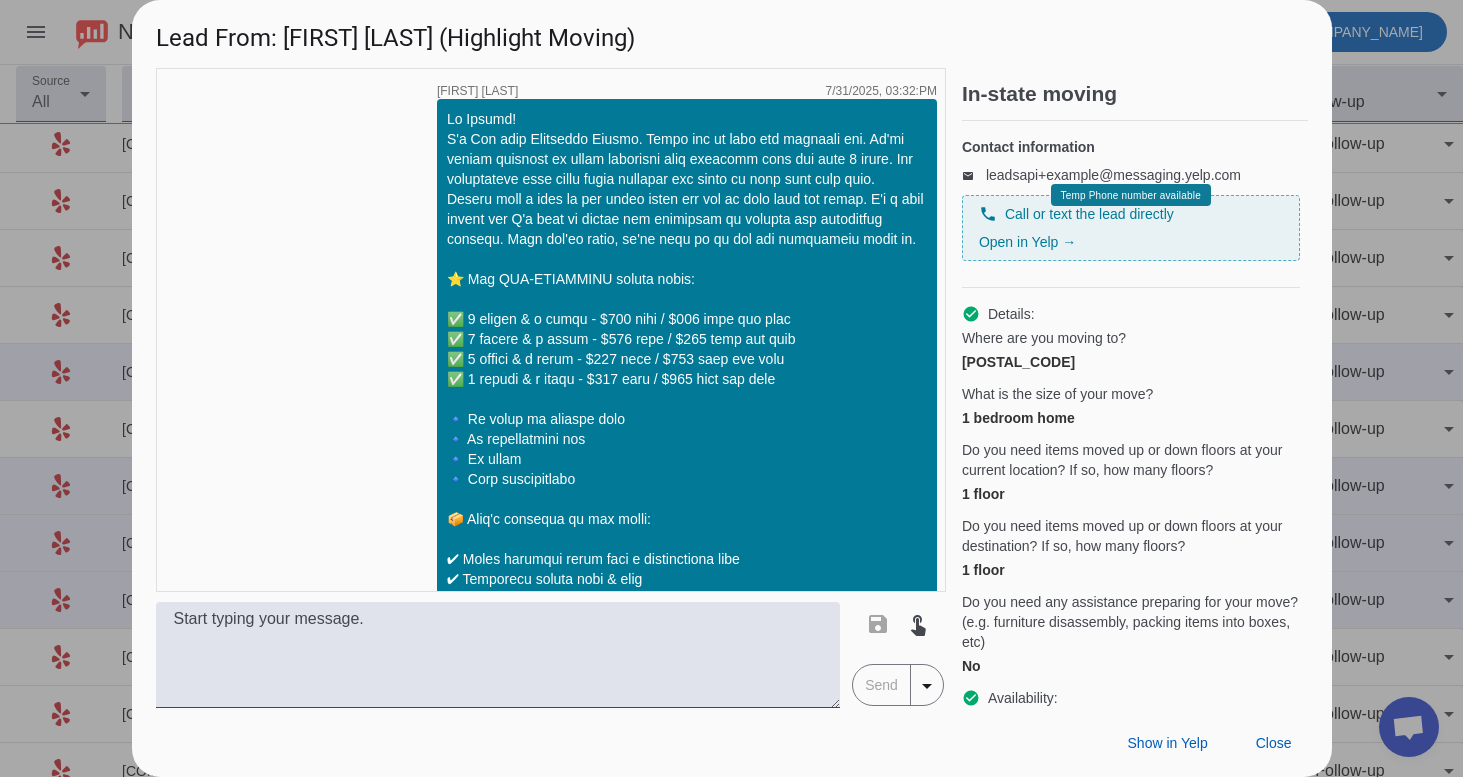 scroll, scrollTop: 1382, scrollLeft: 0, axis: vertical 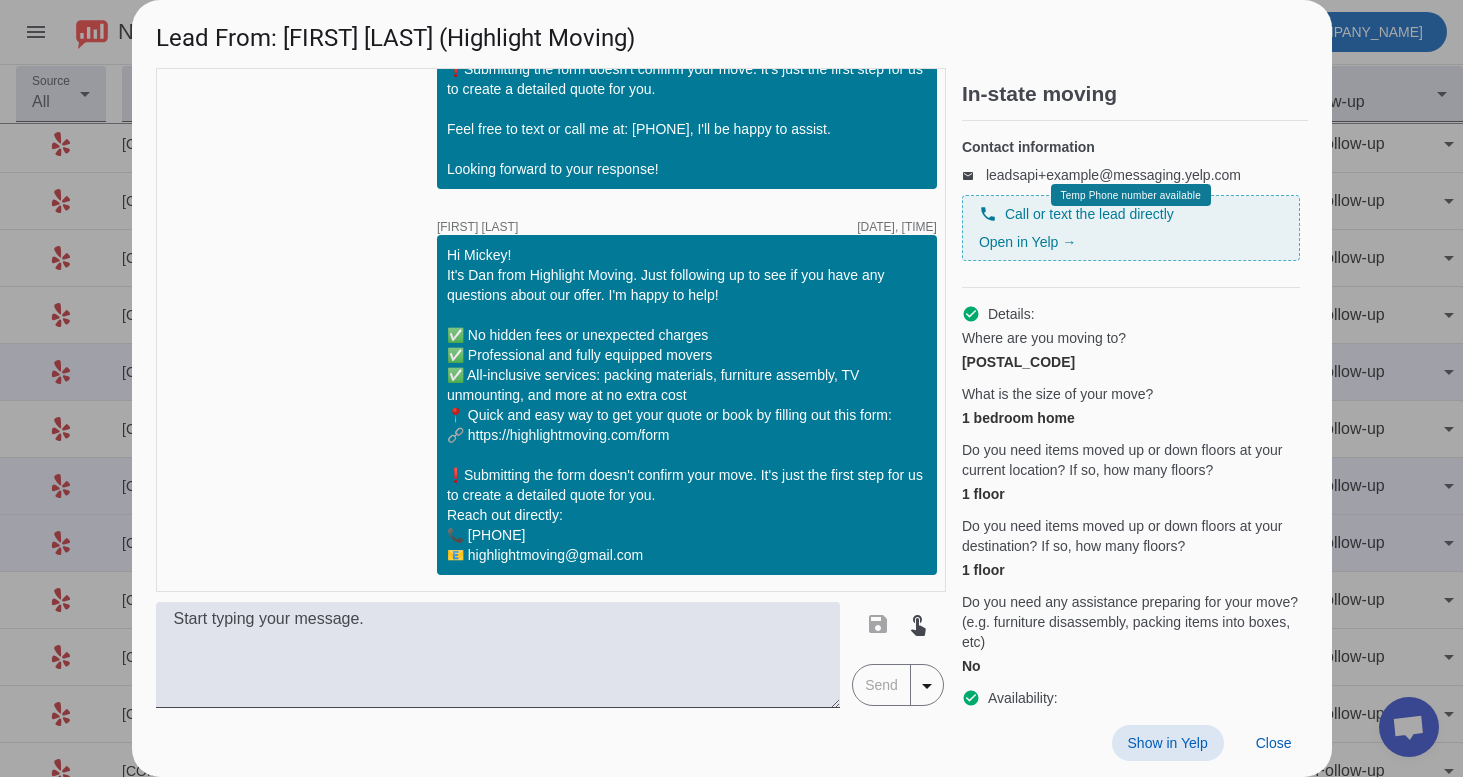 click on "Show in Yelp" at bounding box center (1168, 743) 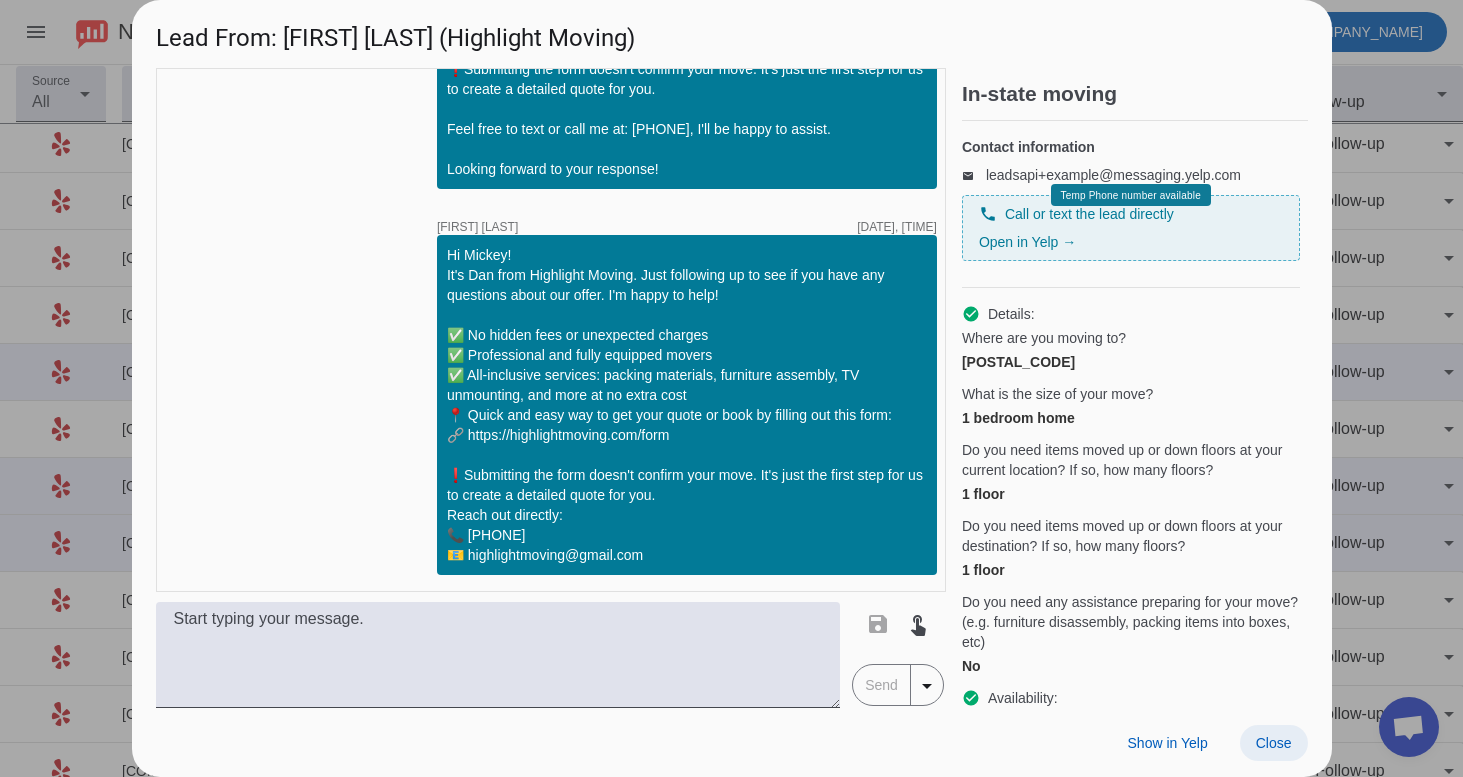 click on "Close" at bounding box center [1274, 743] 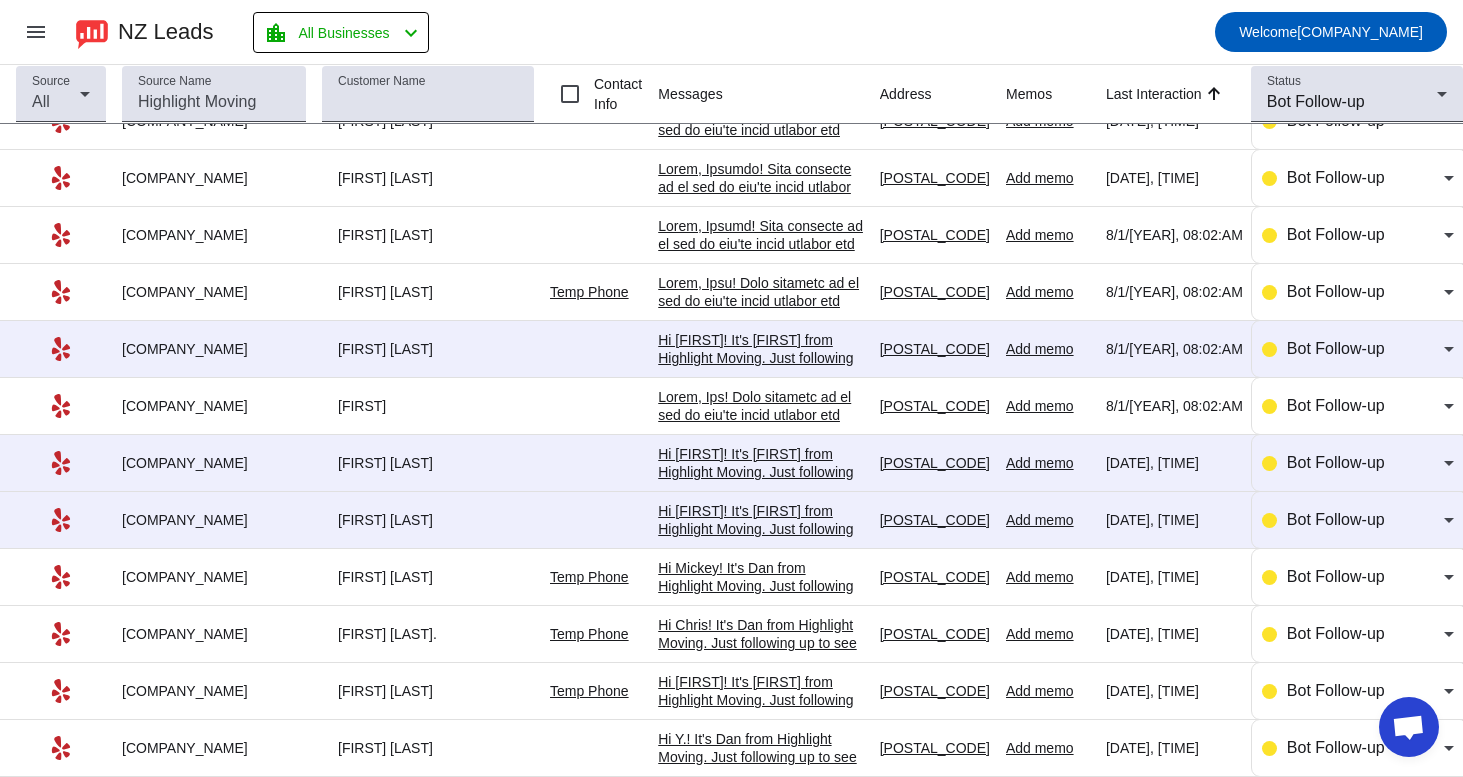 scroll, scrollTop: 160, scrollLeft: 0, axis: vertical 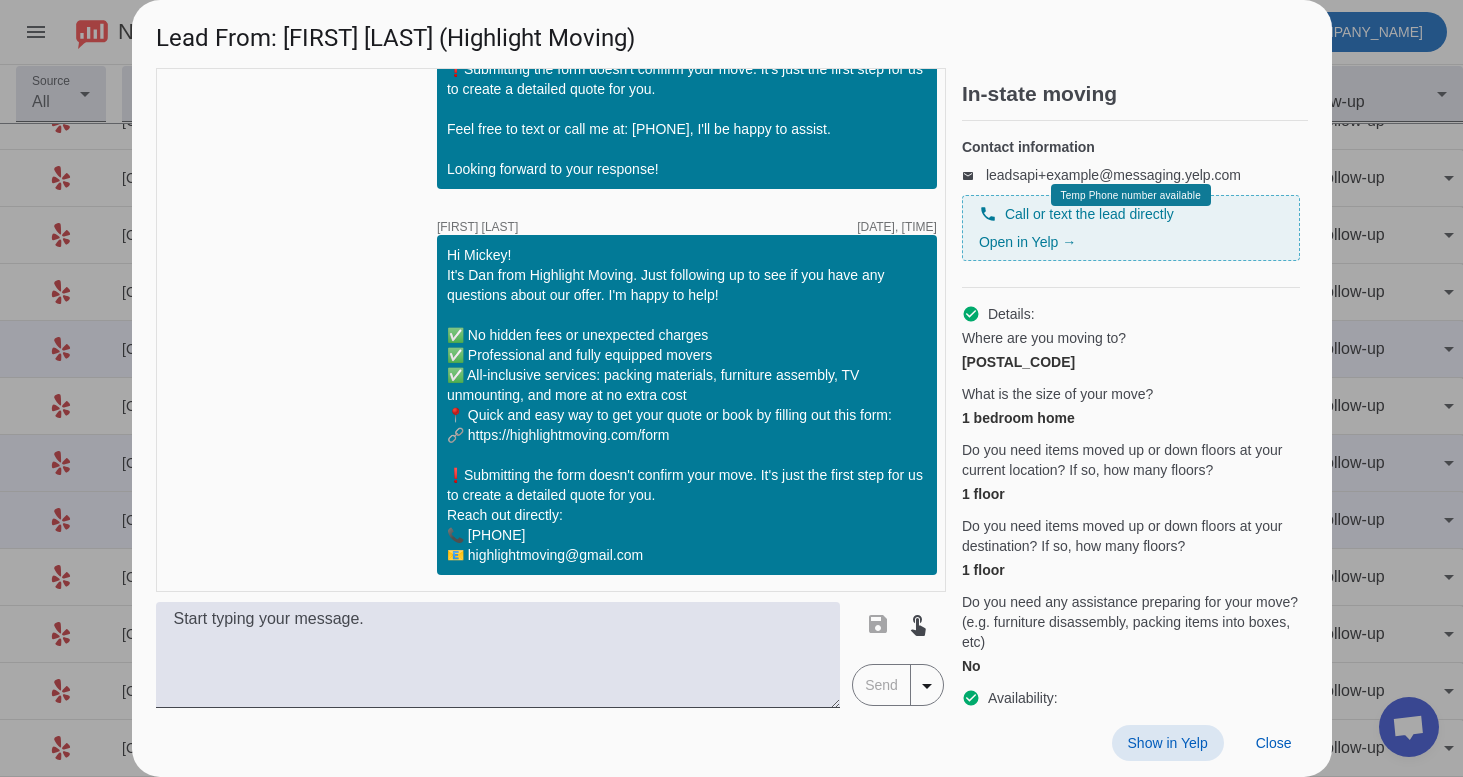 click at bounding box center [1168, 743] 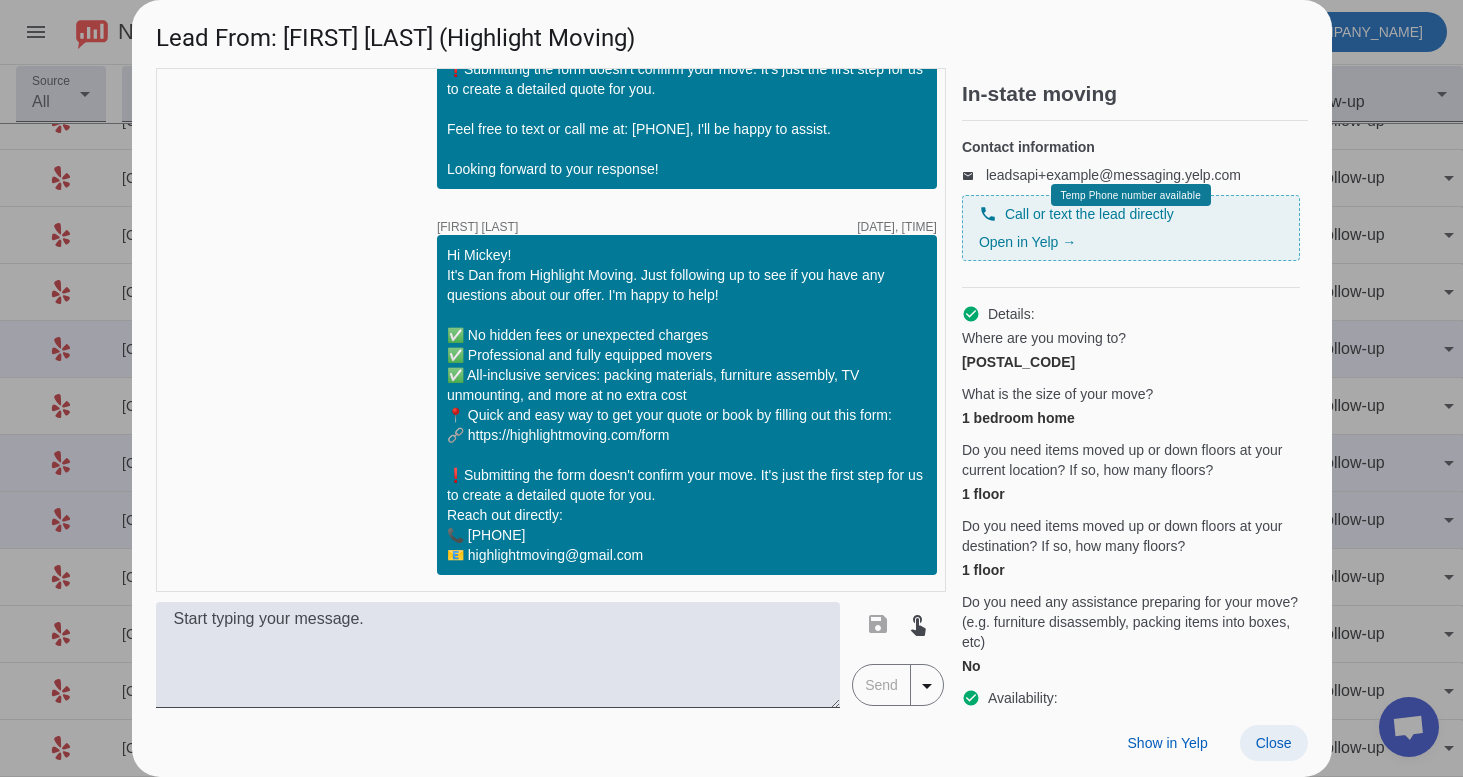 click on "Close" at bounding box center (1274, 743) 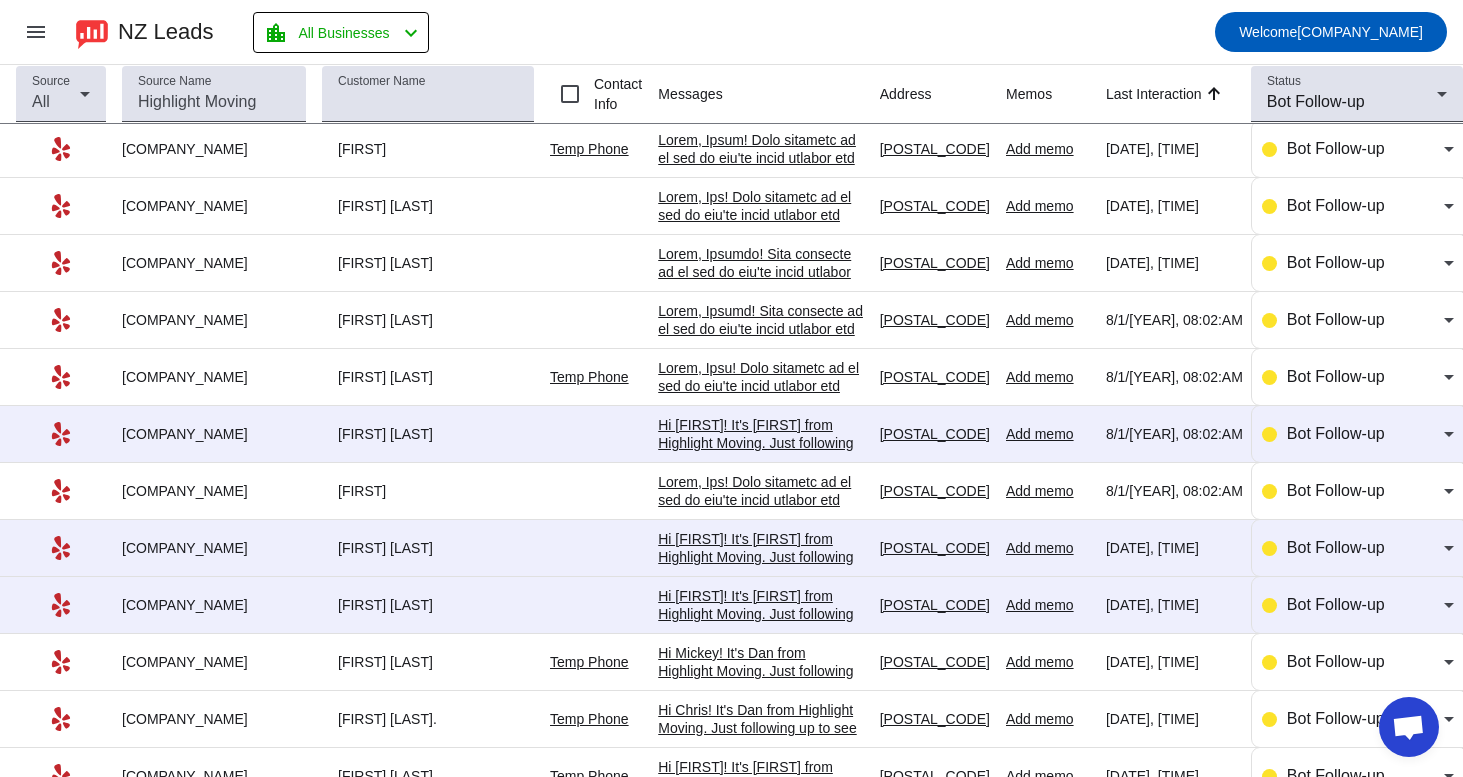 scroll, scrollTop: 52, scrollLeft: 0, axis: vertical 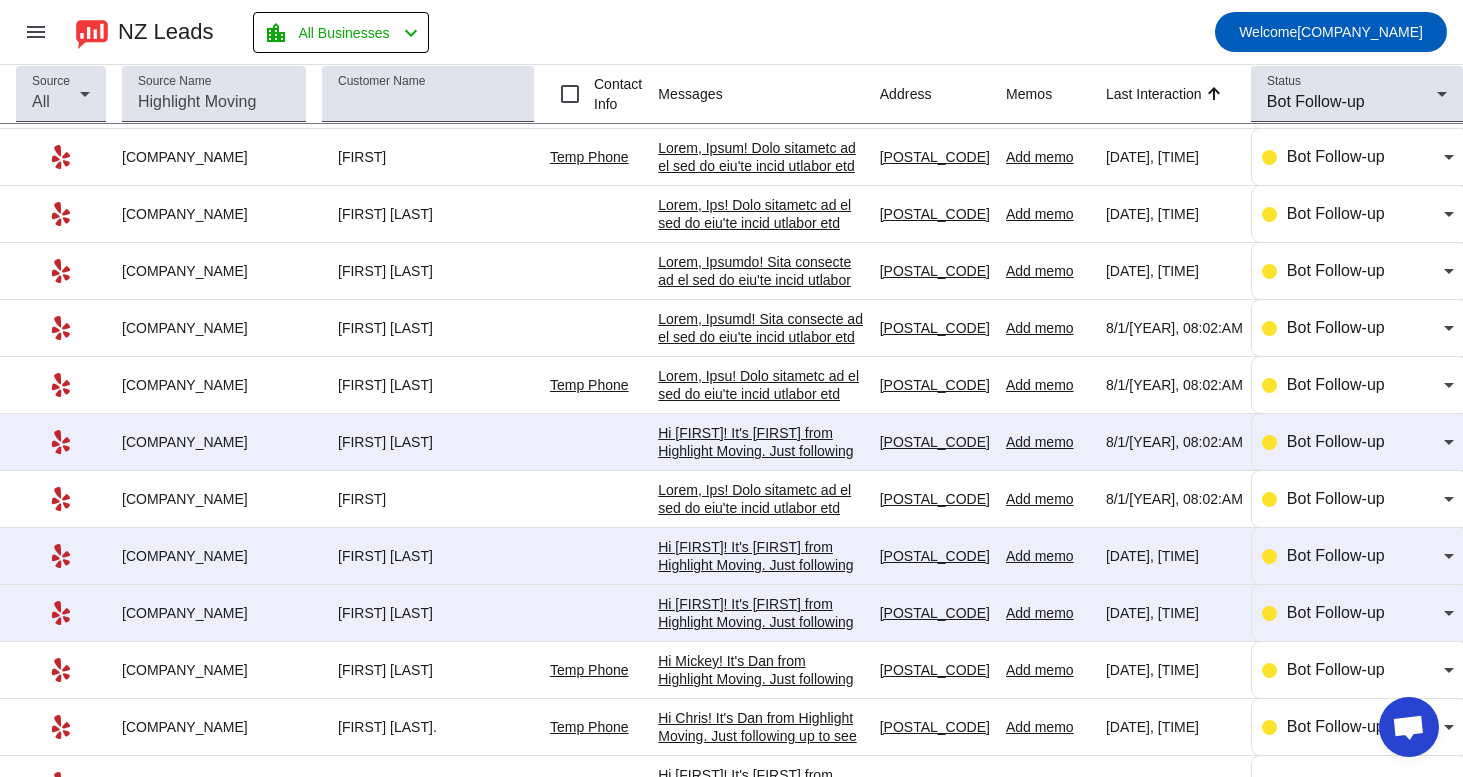 click on "Hi [FIRST]!
It's [FIRST] from Highlight Moving. Just following up to see if you have any questions about our offer. I'm happy to help!
✅ No hidden fees or unexpected charges
✅ Professional and fully equipped movers
✅ All-inclusive services: packing materials, furniture assembly, TV unmounting, and more at no extra cost
📍 Quick and easy way to get your quote or book by filling out this form:
🔗 https://highlightmoving.com/form
❗️Submitting the form doesn't confirm your move. It's just the first step for us to create a detailed quote for you.
Reach out directly:
📞 ([PHONE])
📧 [EMAIL]​" 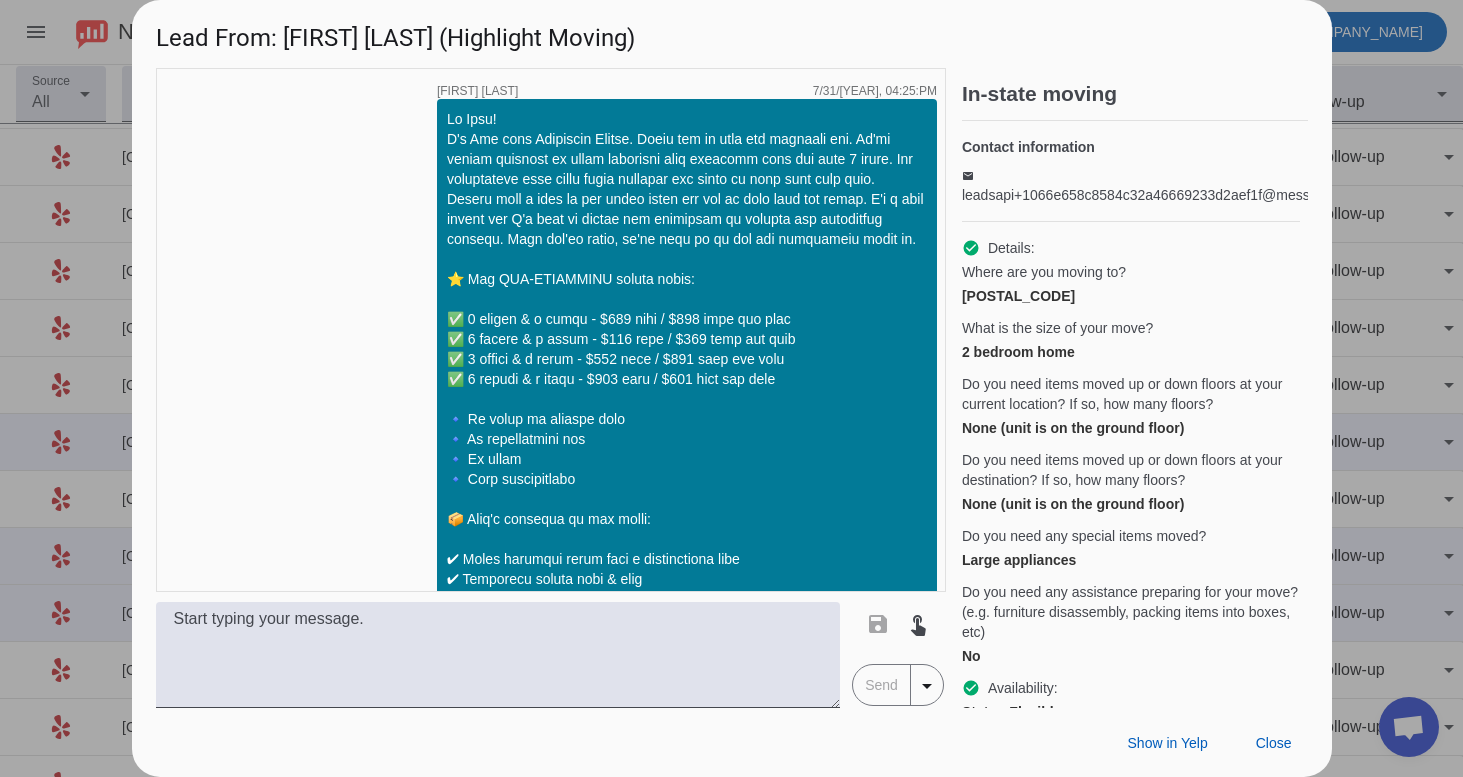 scroll, scrollTop: 1382, scrollLeft: 0, axis: vertical 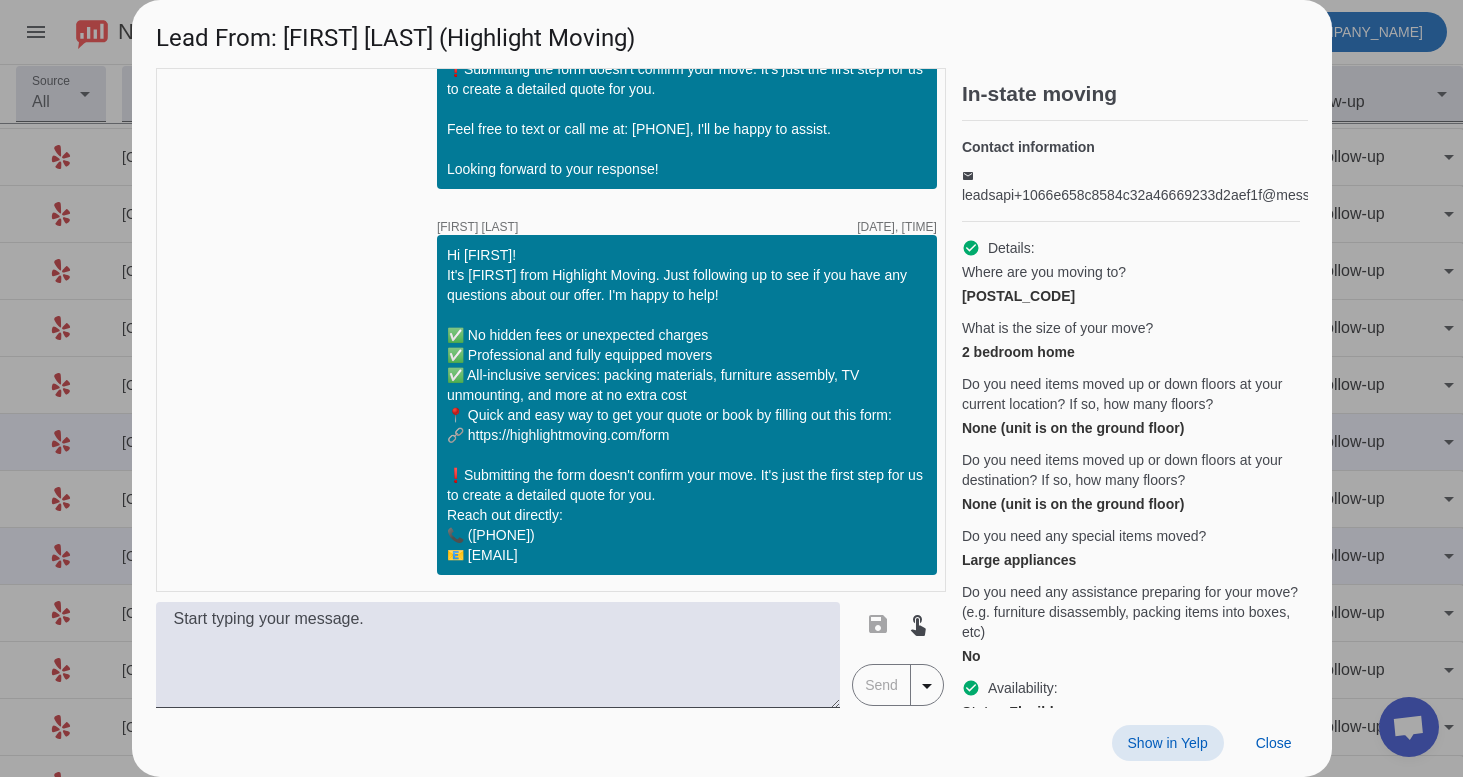 click on "Show in Yelp" at bounding box center (1168, 743) 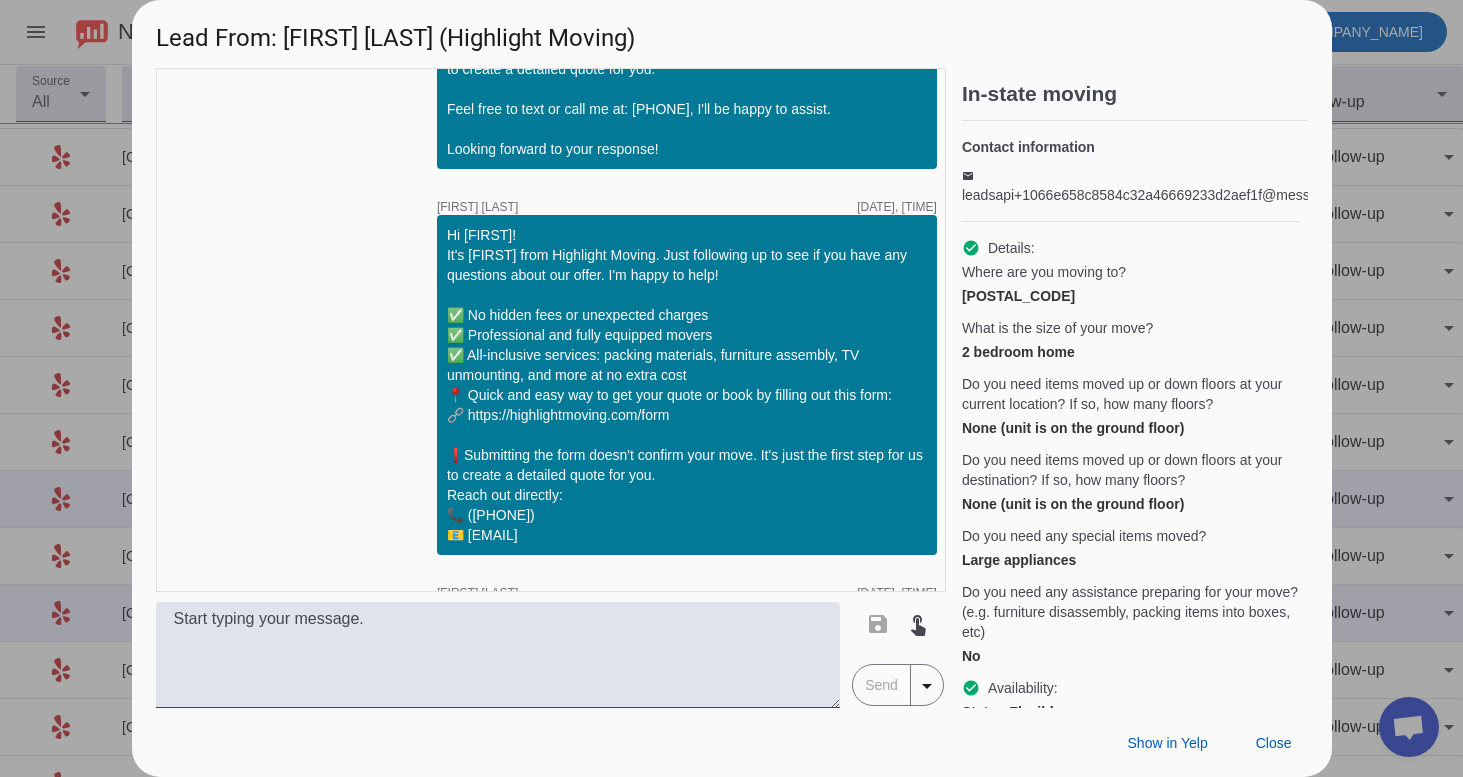 scroll, scrollTop: 0, scrollLeft: 0, axis: both 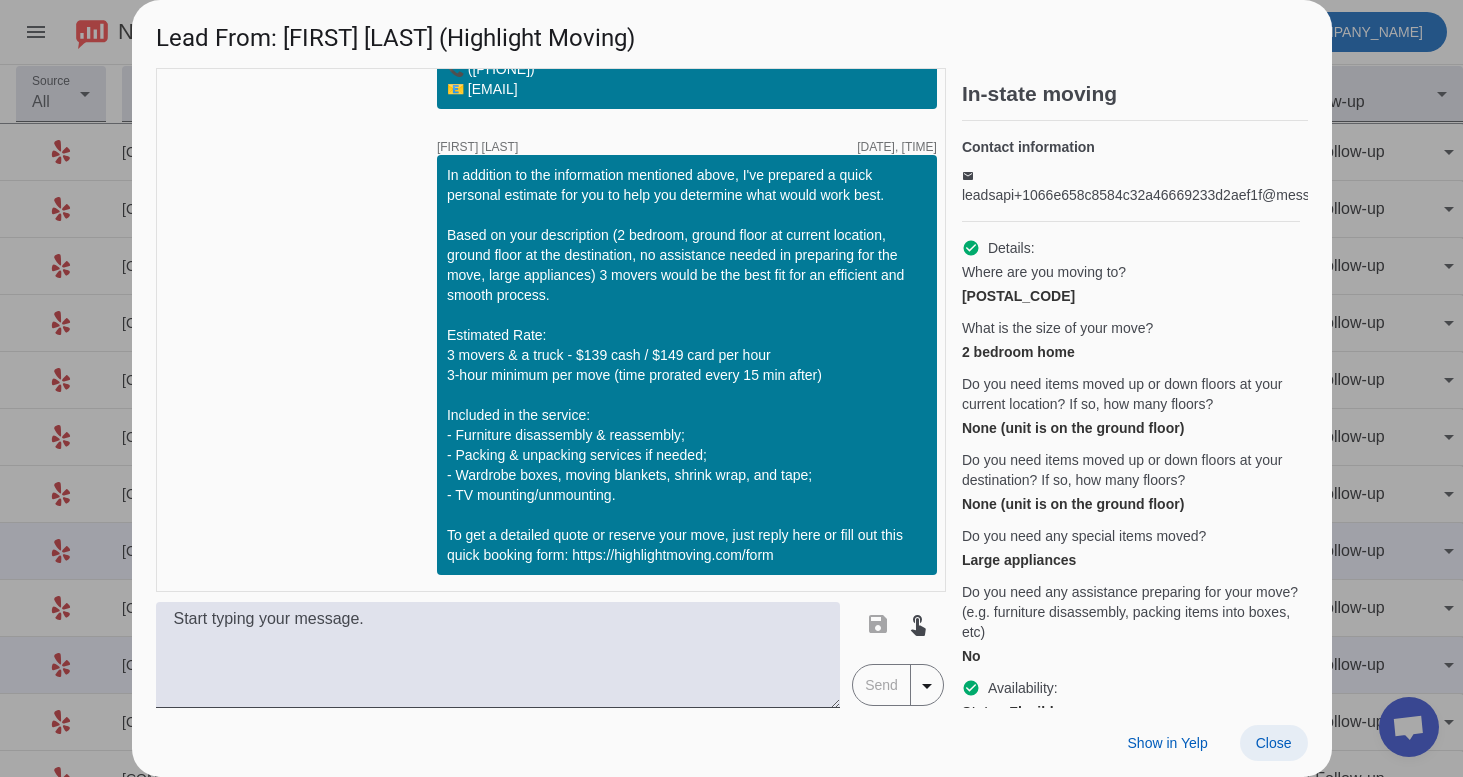 click on "Close" at bounding box center (1274, 743) 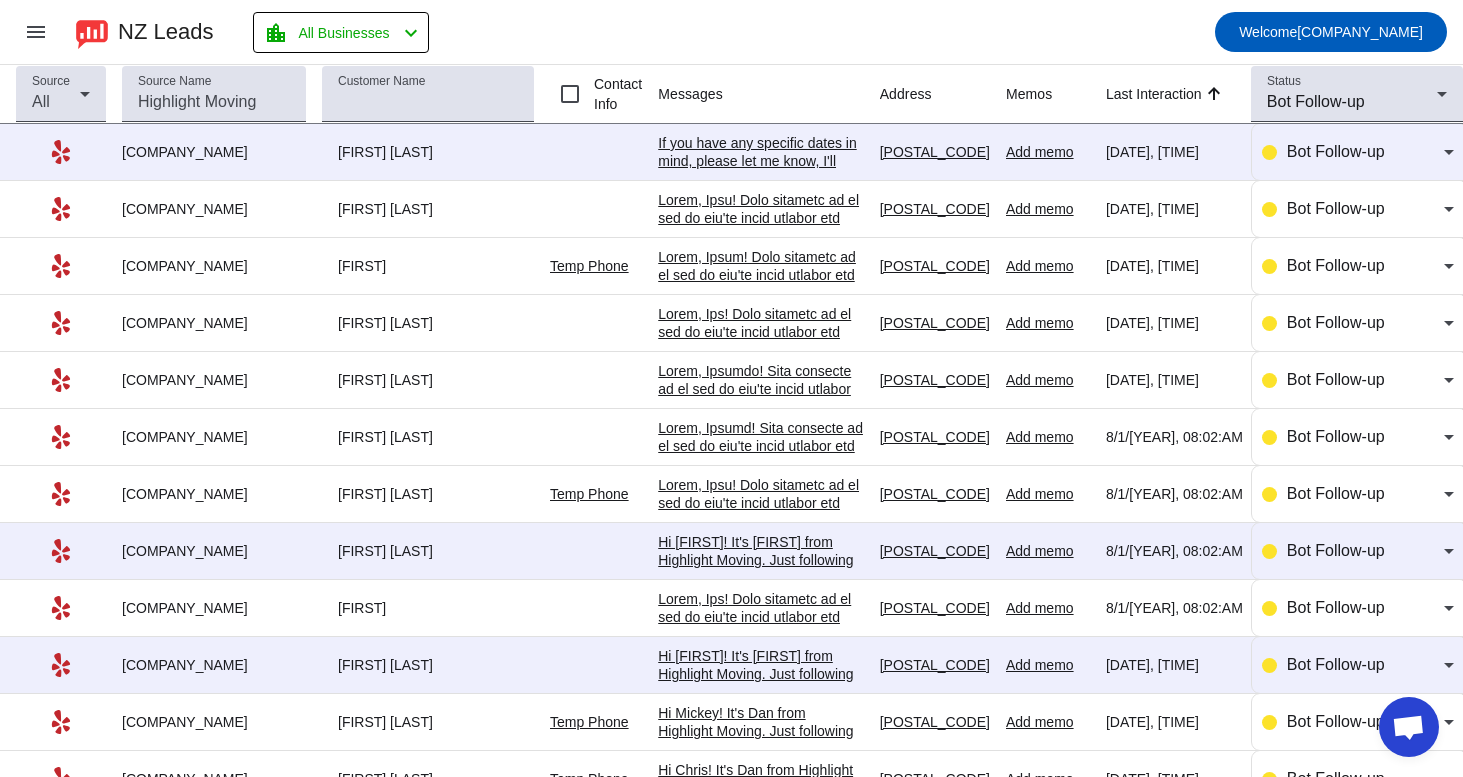 scroll, scrollTop: 0, scrollLeft: 0, axis: both 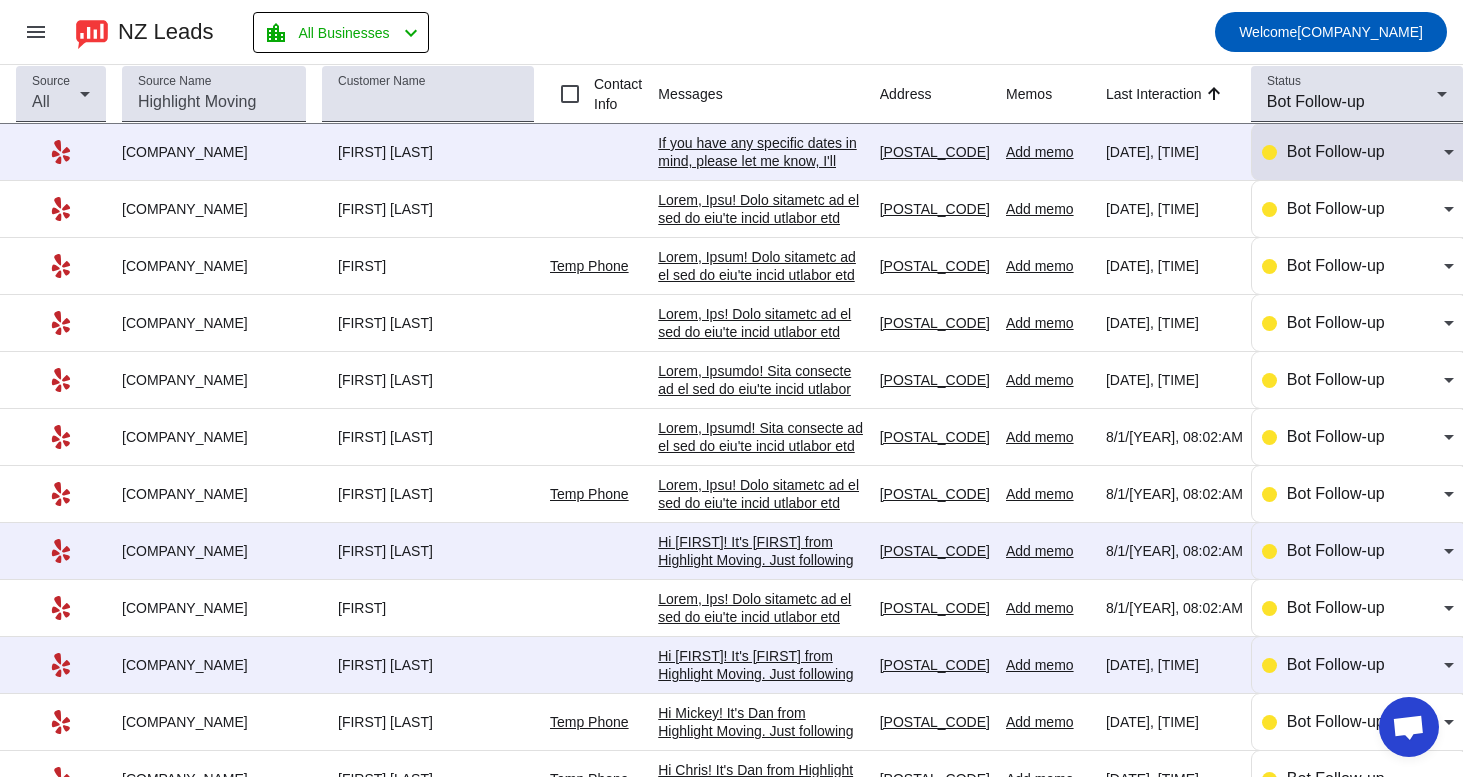 click on "Bot Follow-up" 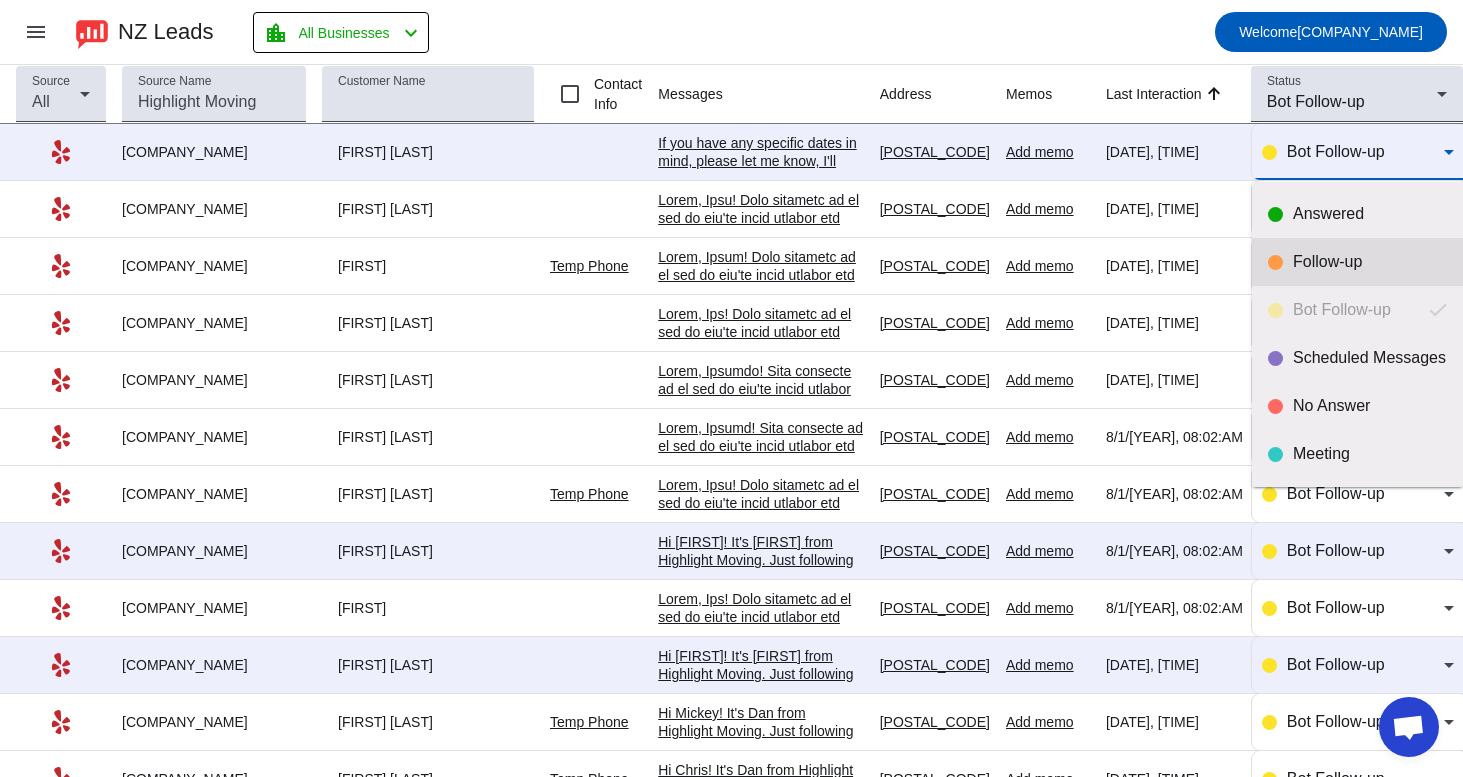 click at bounding box center [1275, 262] 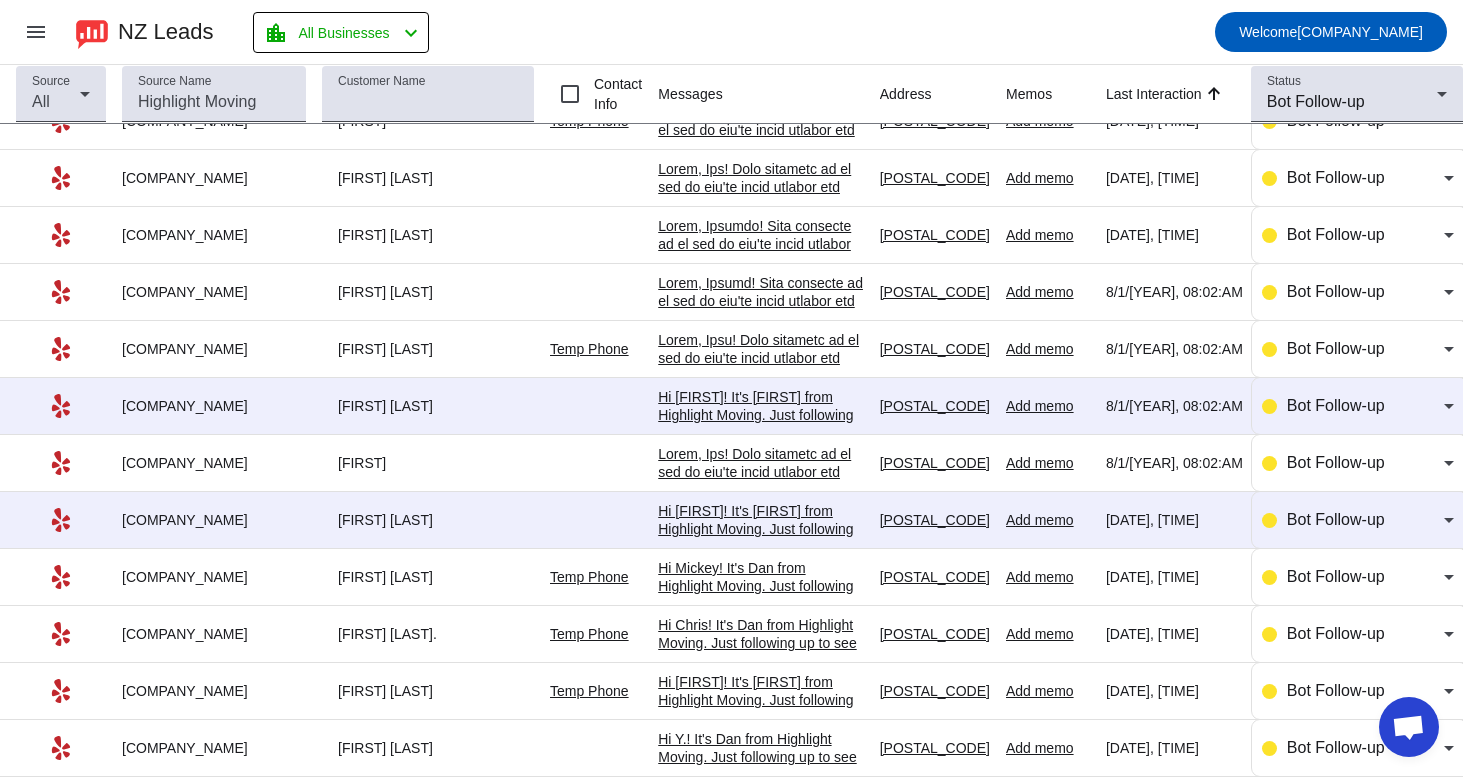 scroll, scrollTop: 102, scrollLeft: 0, axis: vertical 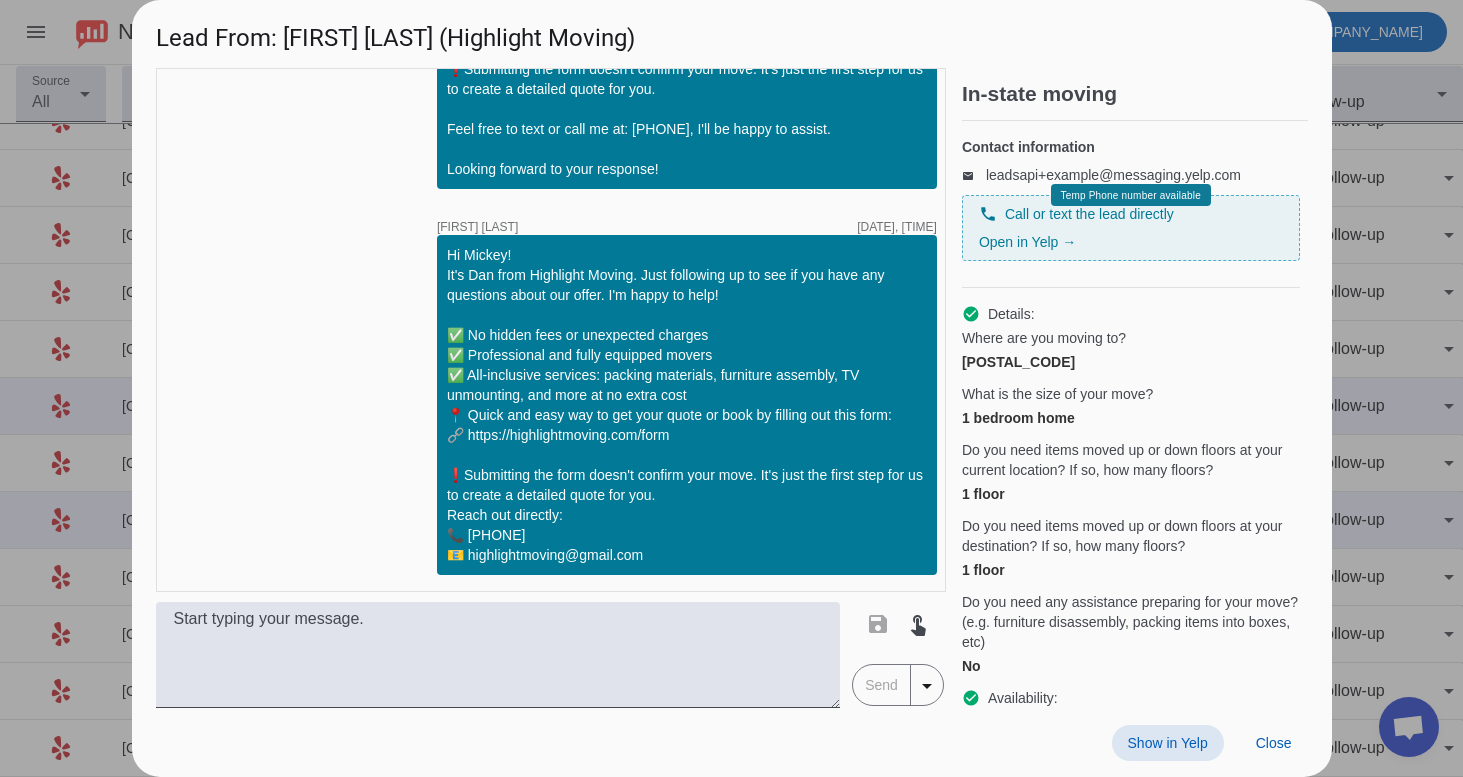click on "Show in Yelp" at bounding box center [1168, 743] 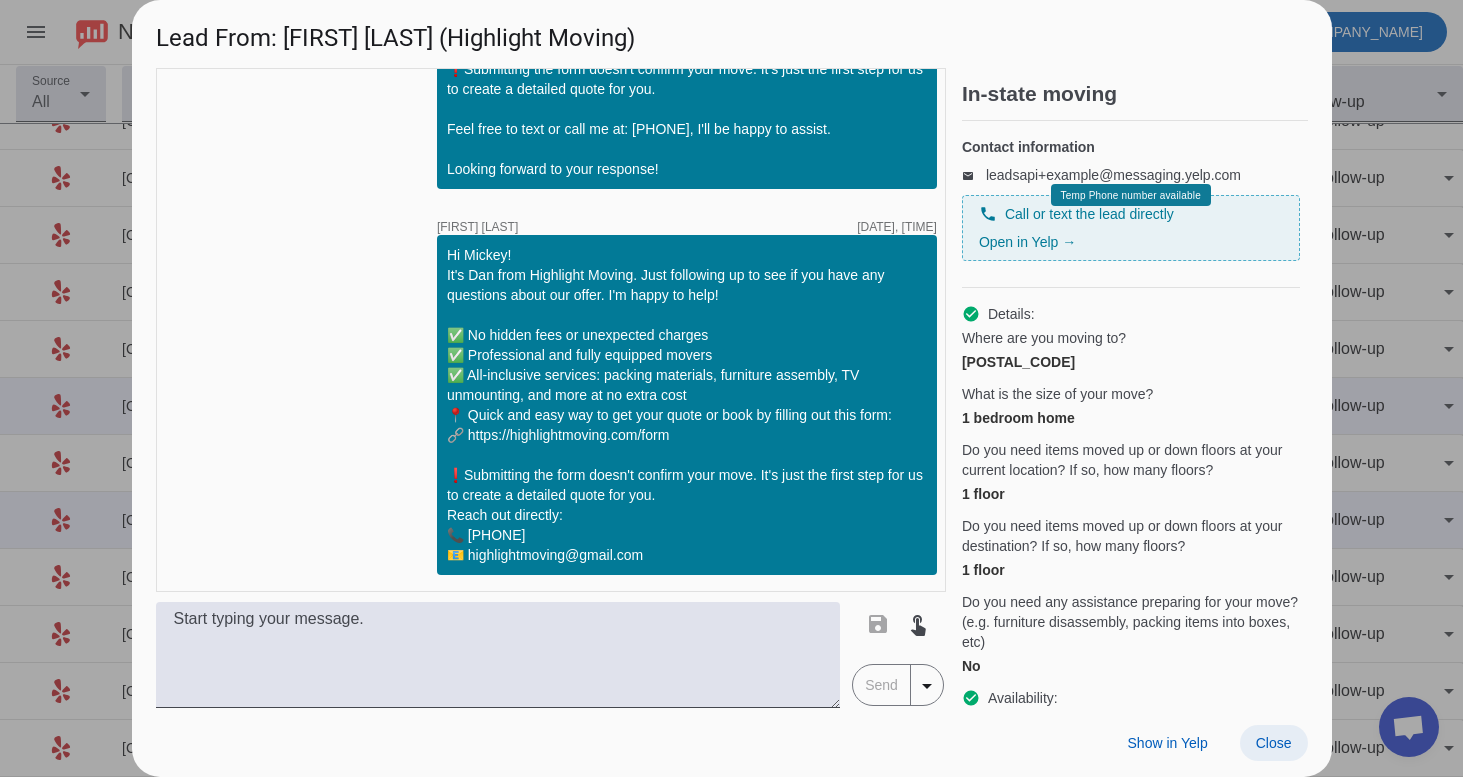 click on "Close" at bounding box center [1274, 743] 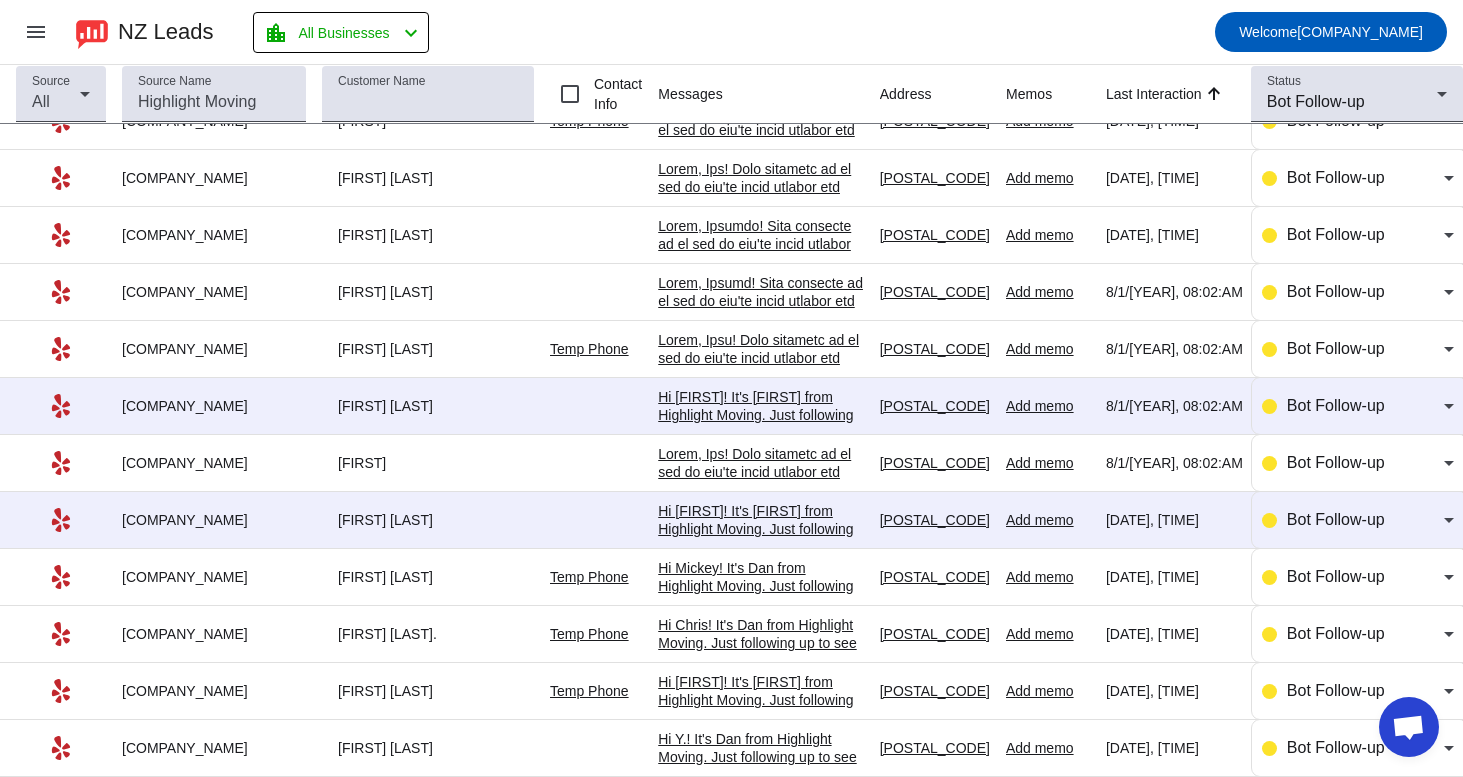 scroll, scrollTop: 0, scrollLeft: 0, axis: both 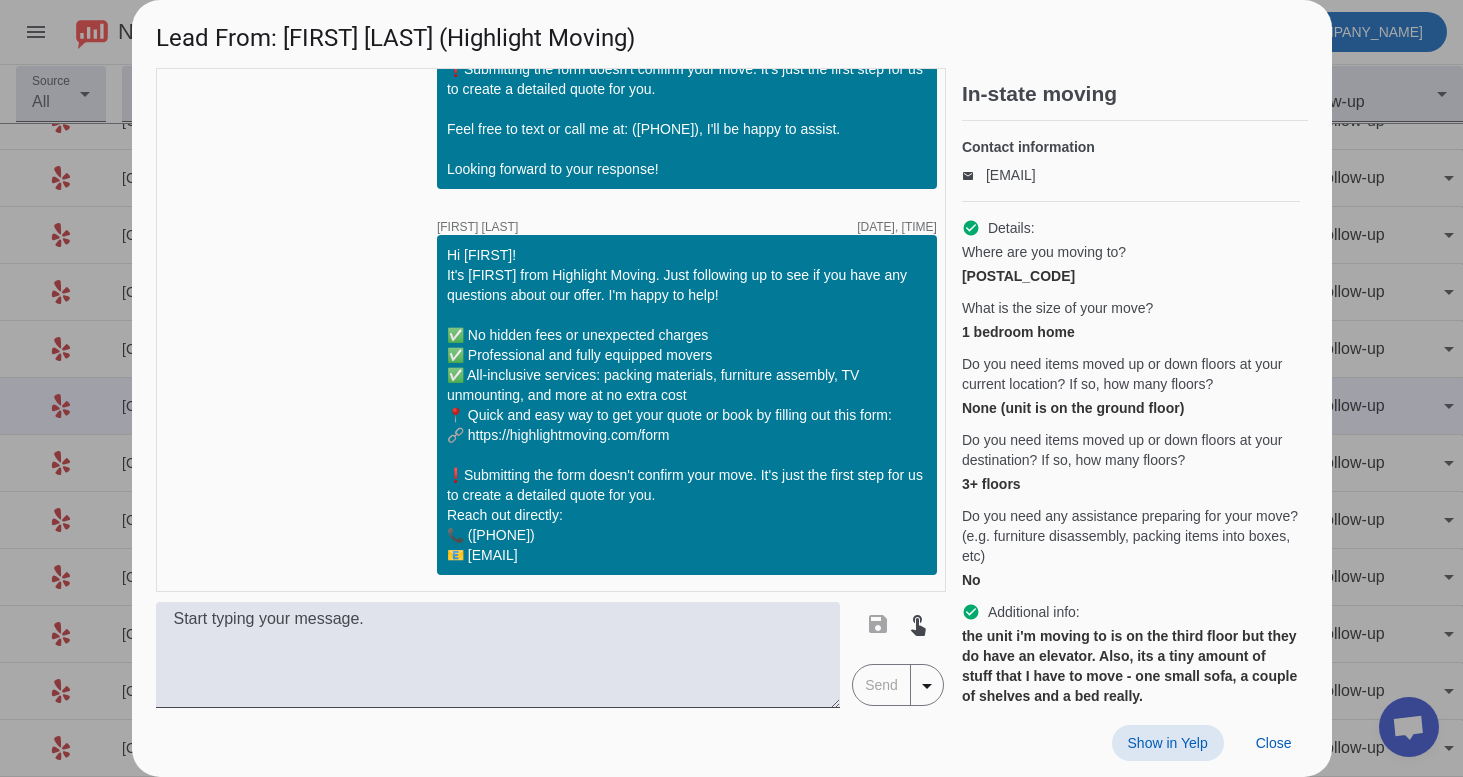 click on "Show in Yelp" at bounding box center [1168, 743] 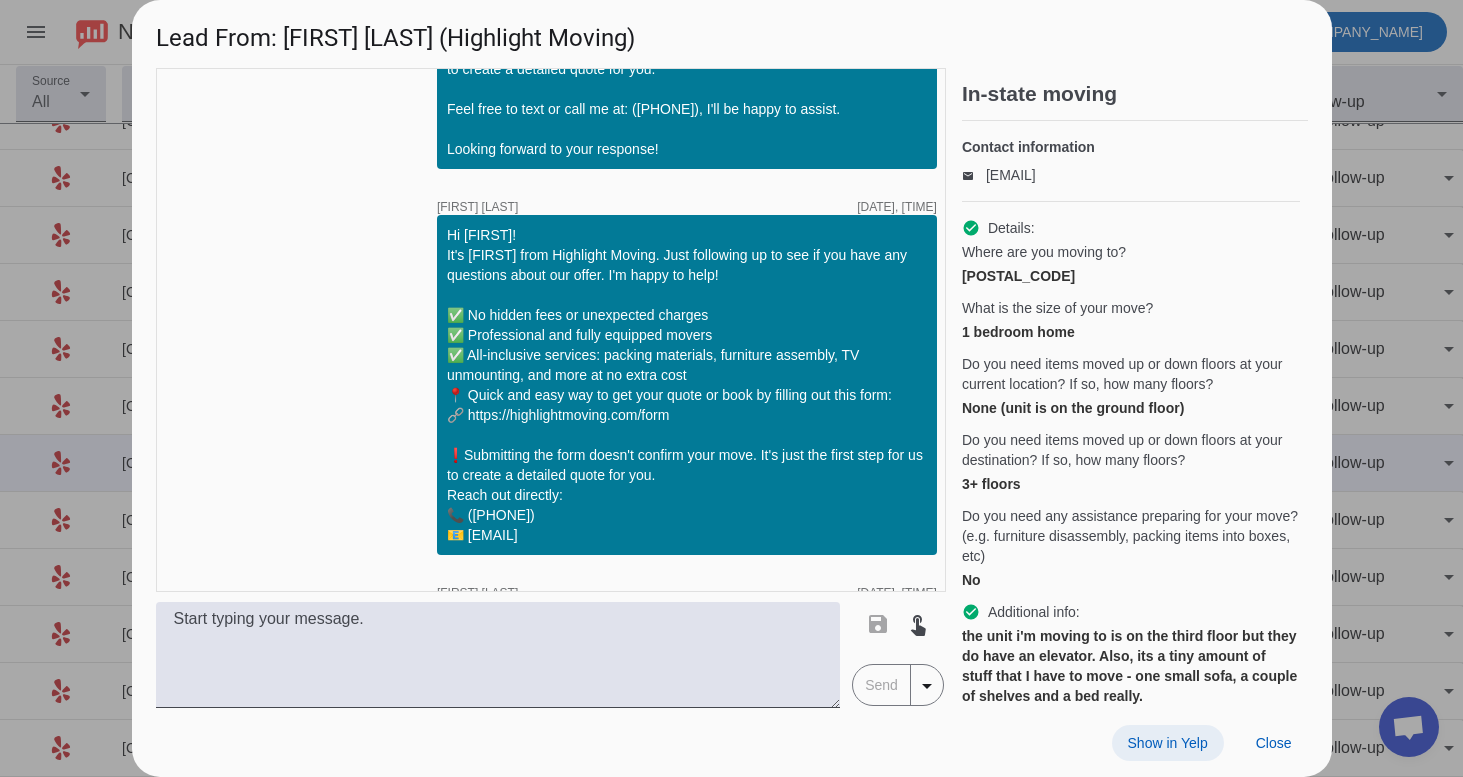 scroll, scrollTop: 0, scrollLeft: 0, axis: both 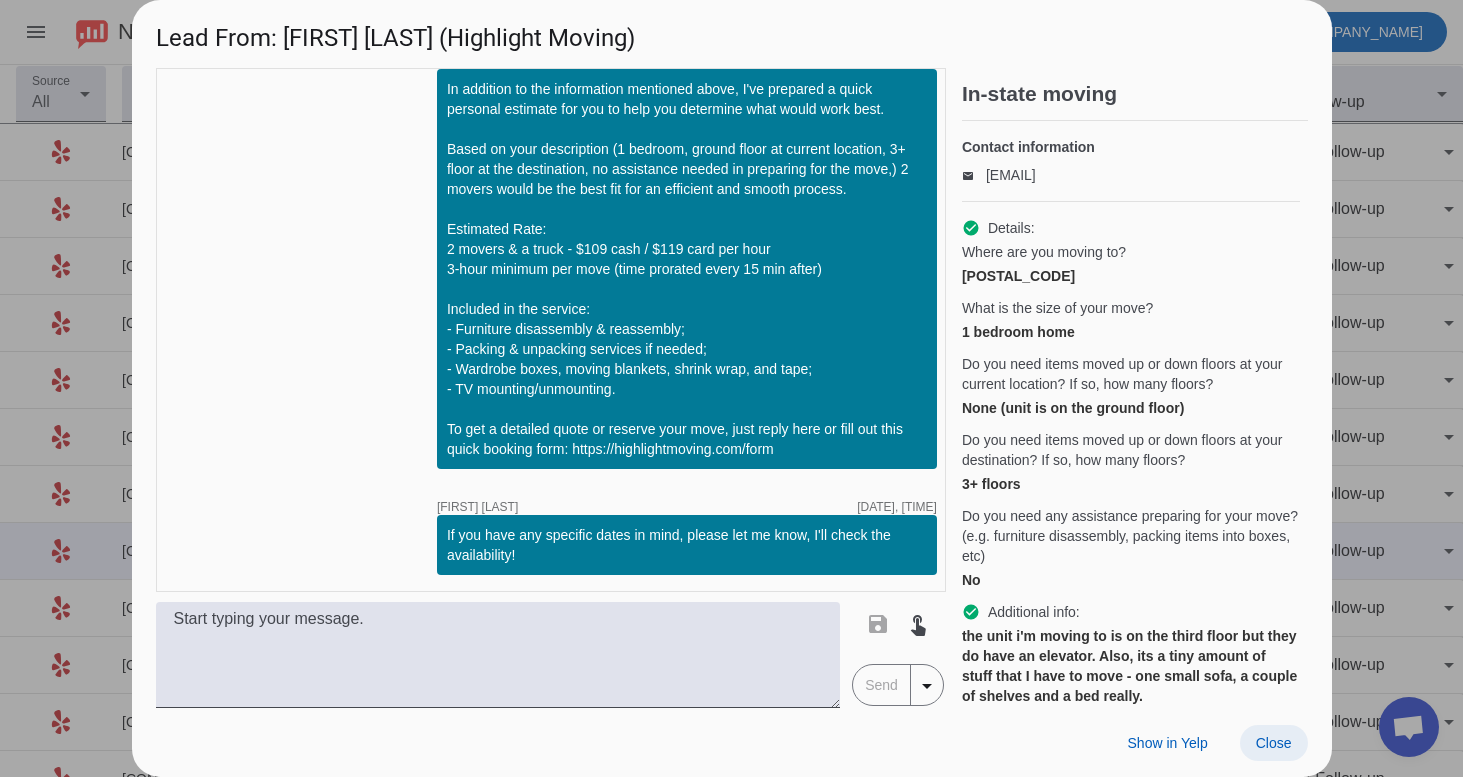 click at bounding box center [1274, 743] 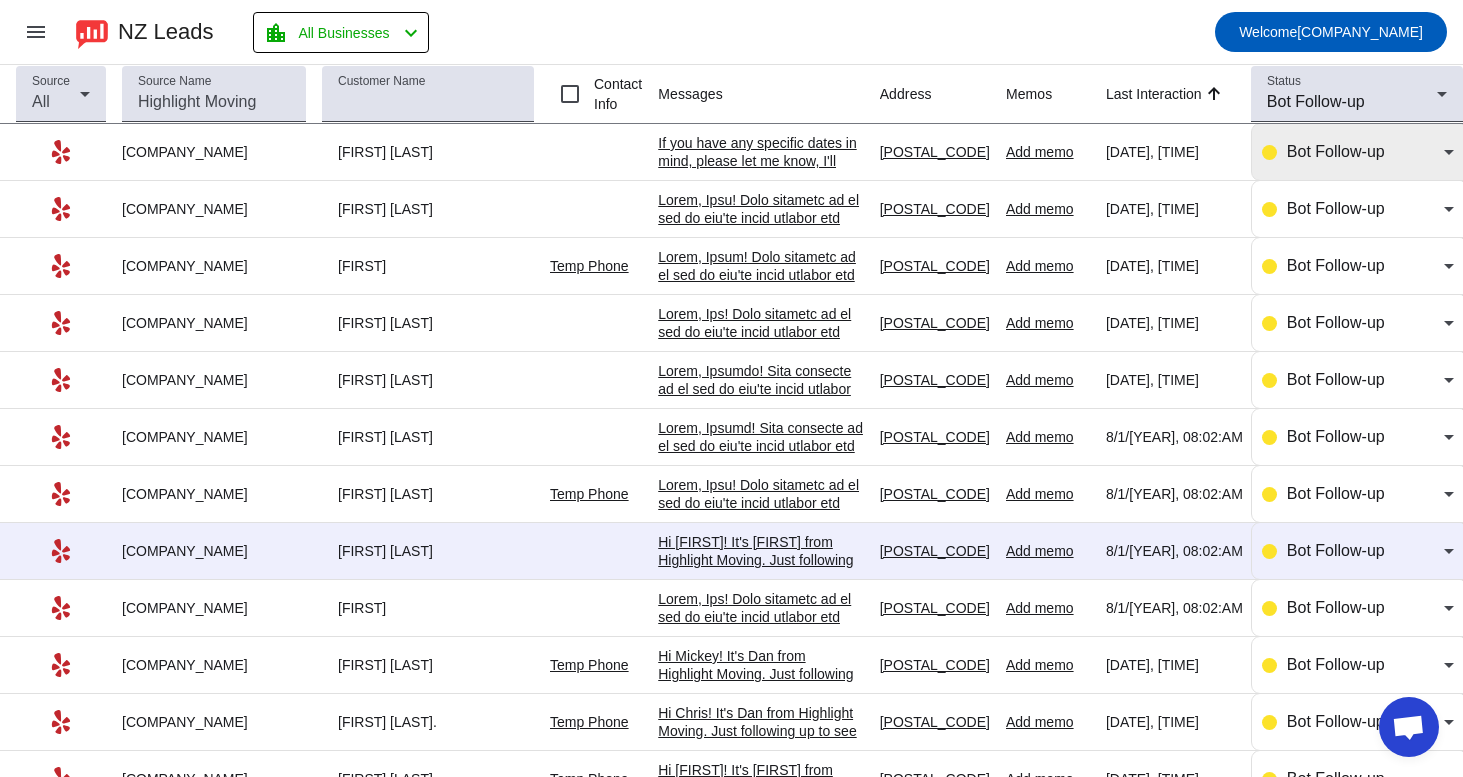 scroll, scrollTop: 0, scrollLeft: 0, axis: both 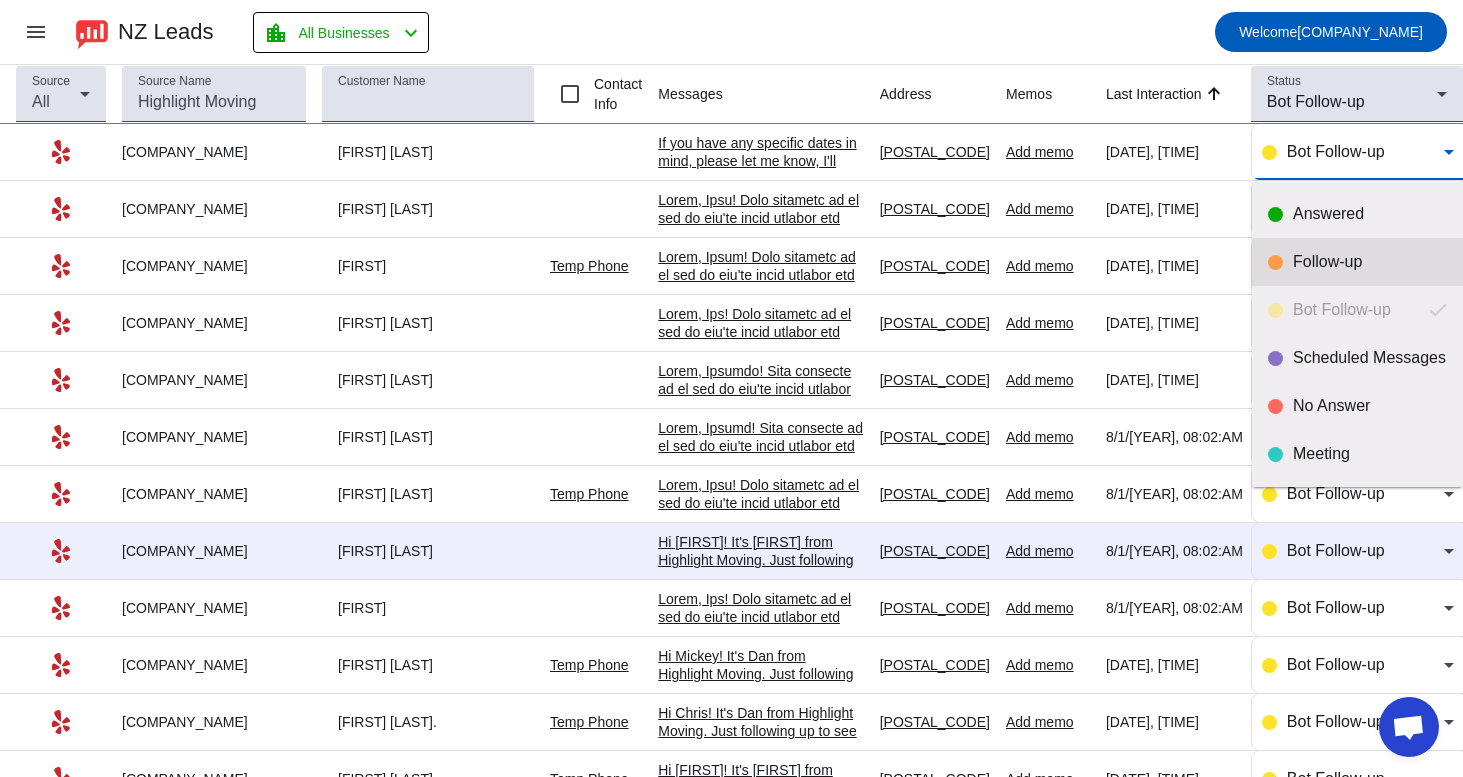 click on "Follow-up" at bounding box center [1370, 262] 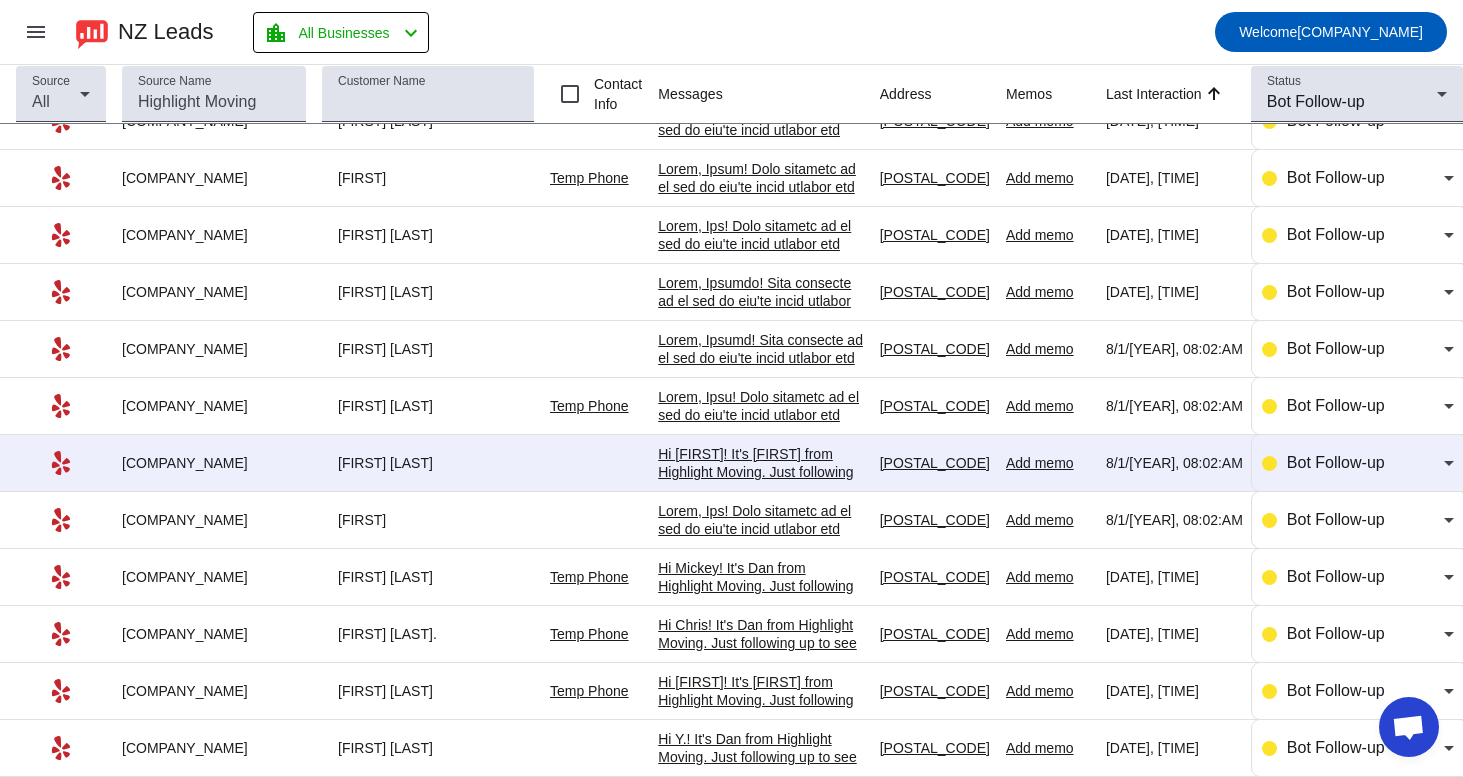 scroll, scrollTop: 44, scrollLeft: 0, axis: vertical 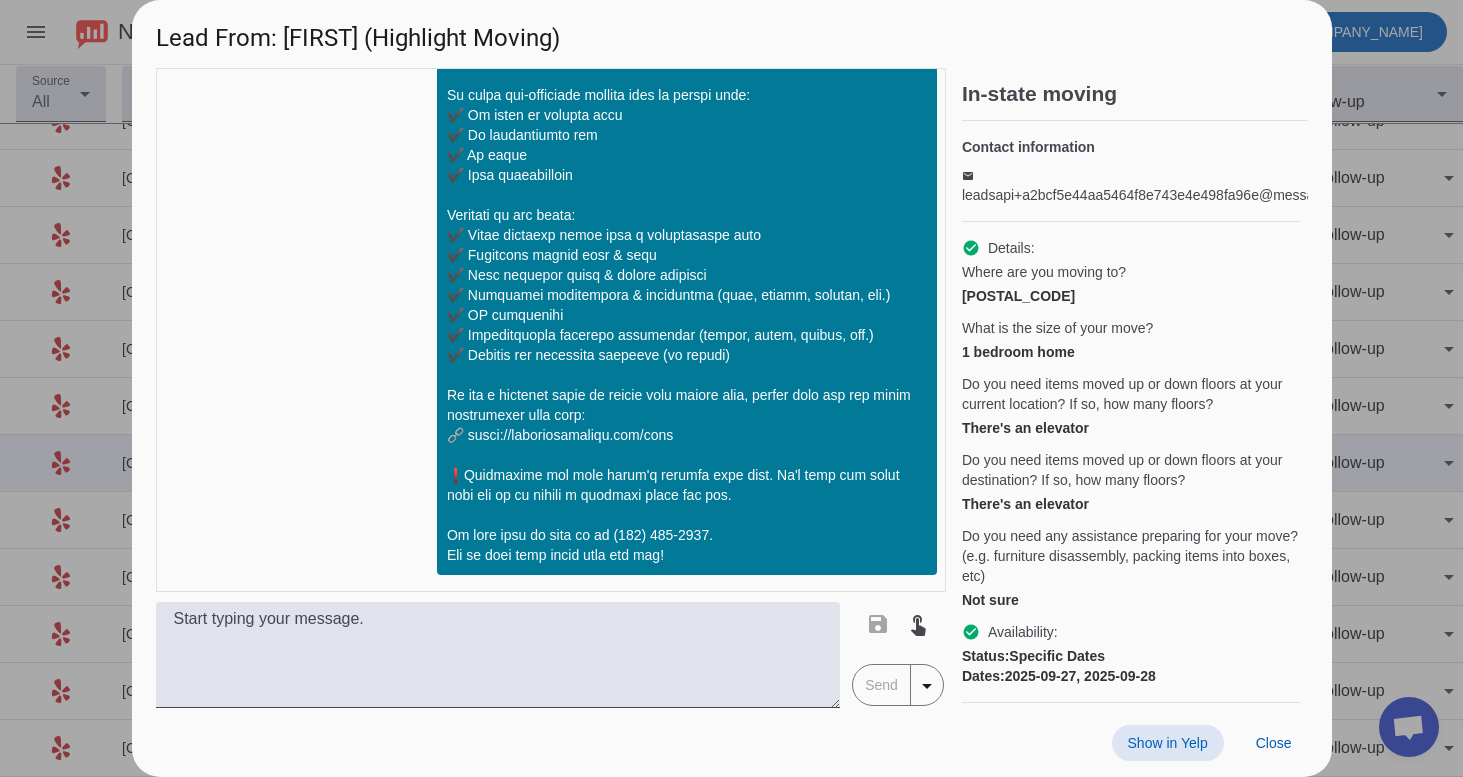 click at bounding box center (1168, 743) 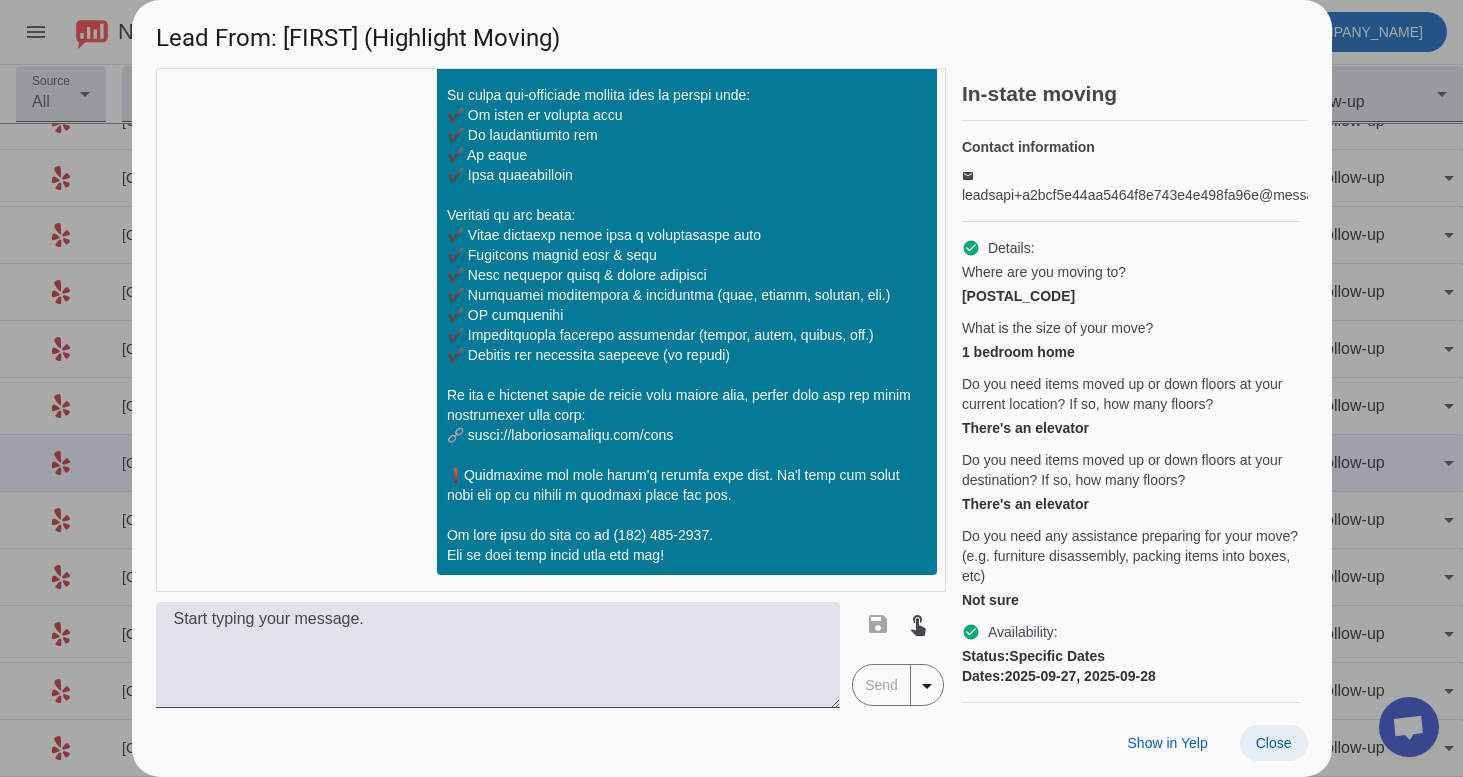 click at bounding box center (1274, 743) 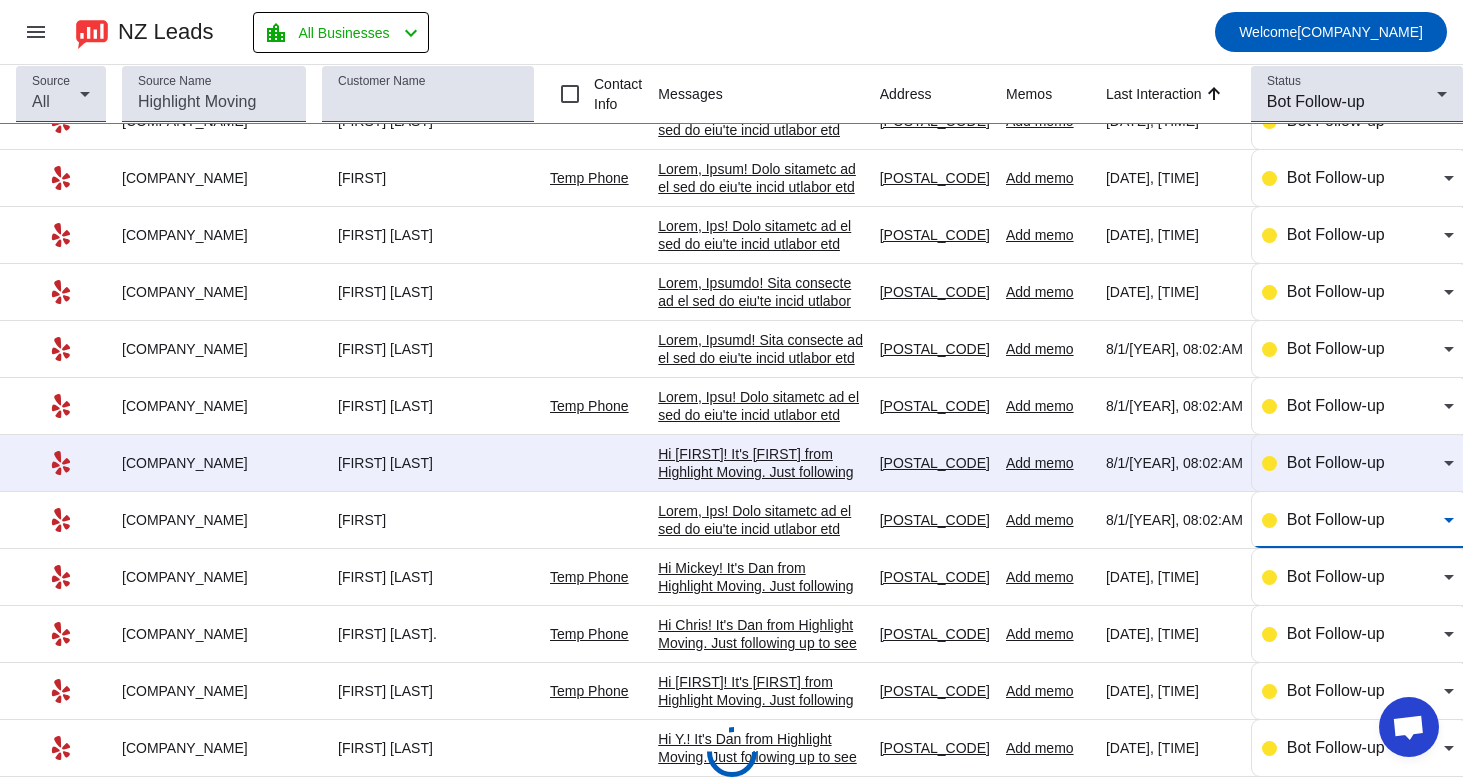 click on "Bot Follow-up" at bounding box center (1365, 520) 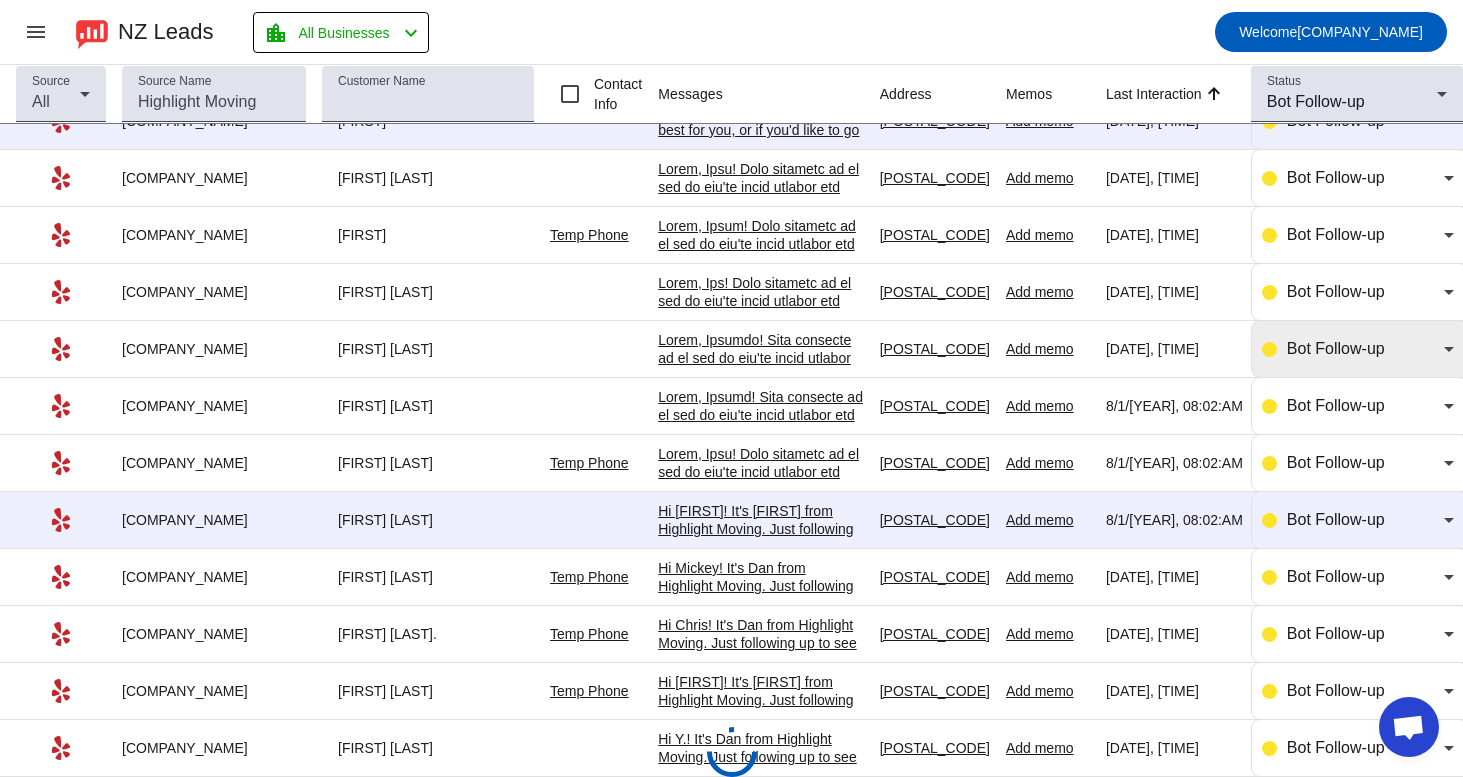 scroll, scrollTop: 0, scrollLeft: 0, axis: both 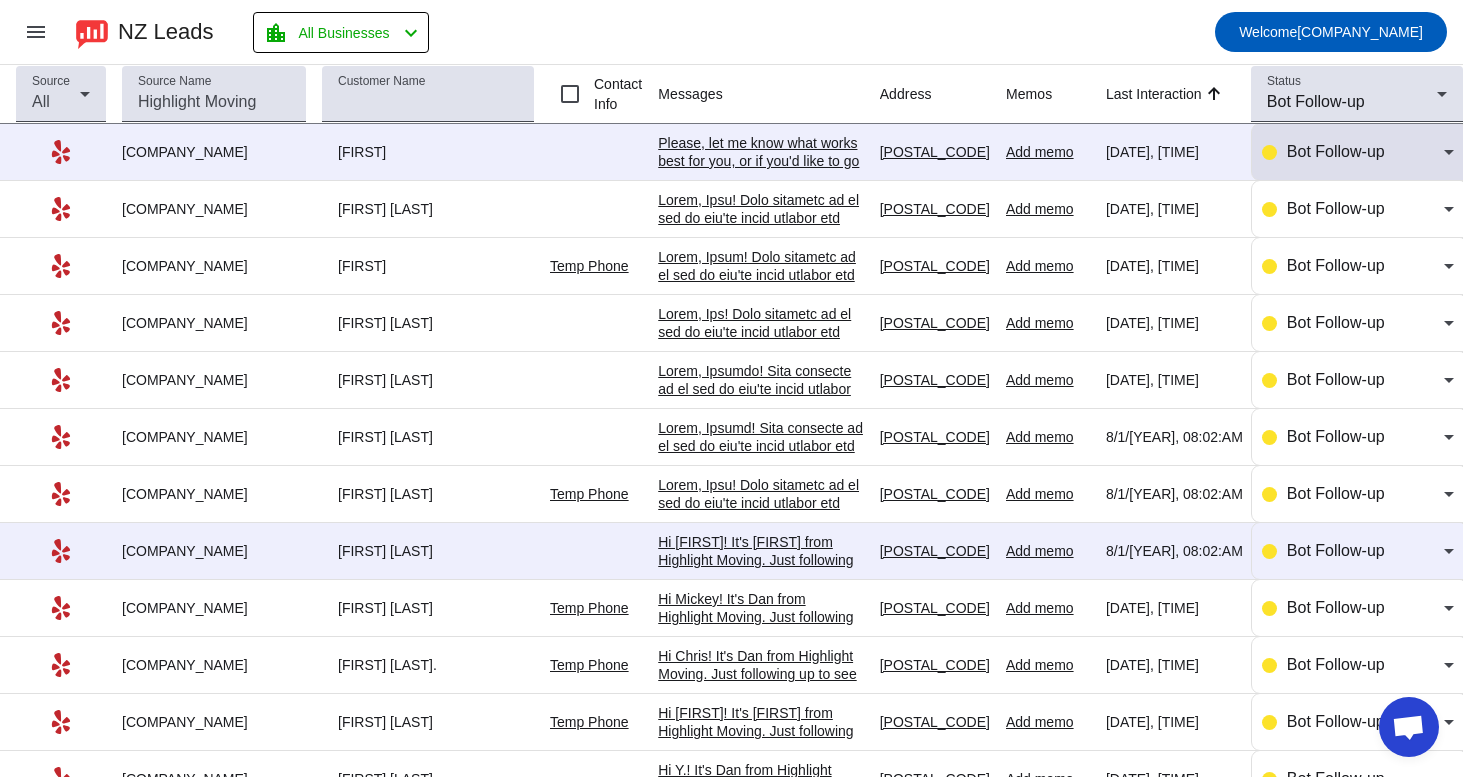 click on "Bot Follow-up" at bounding box center (1365, 152) 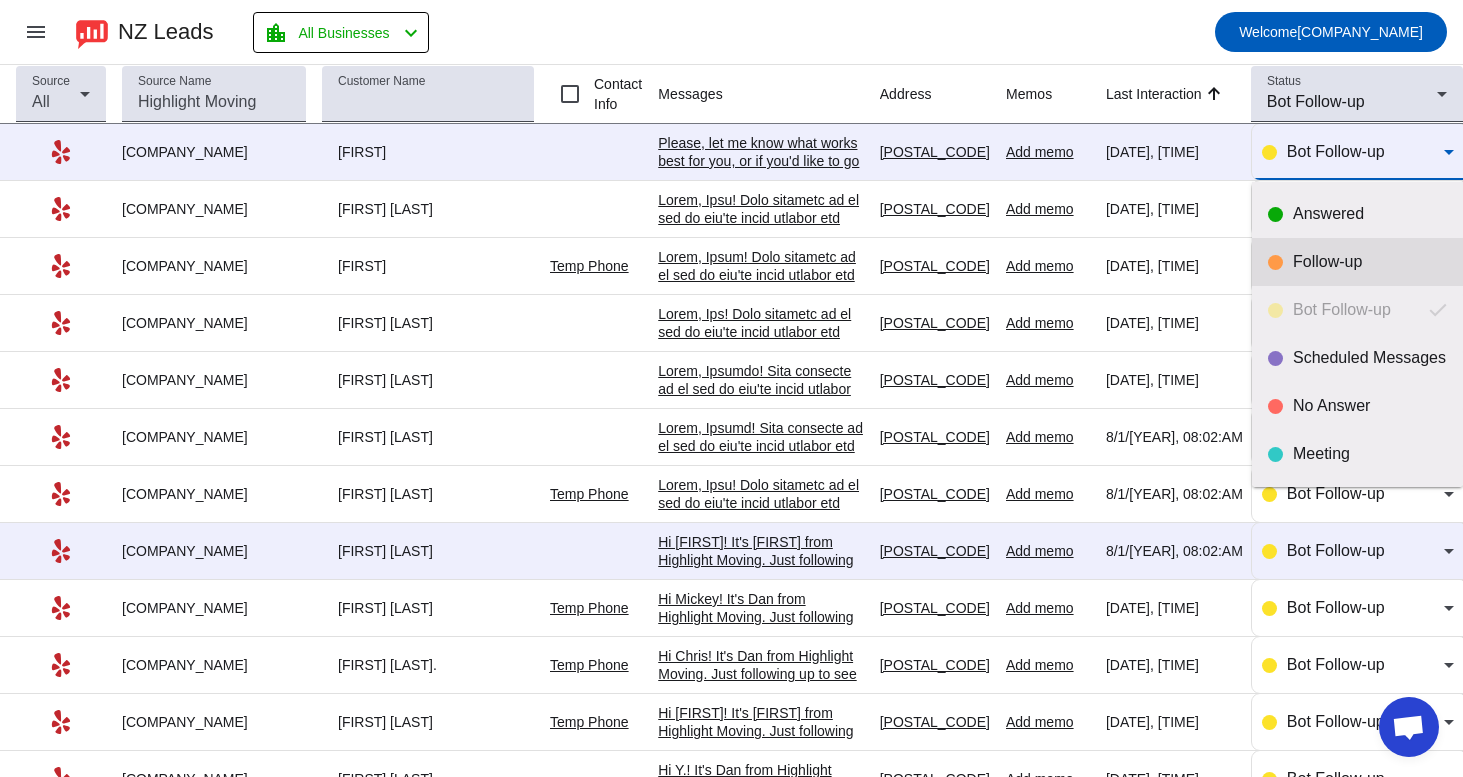 click on "Follow-up" at bounding box center [1370, 262] 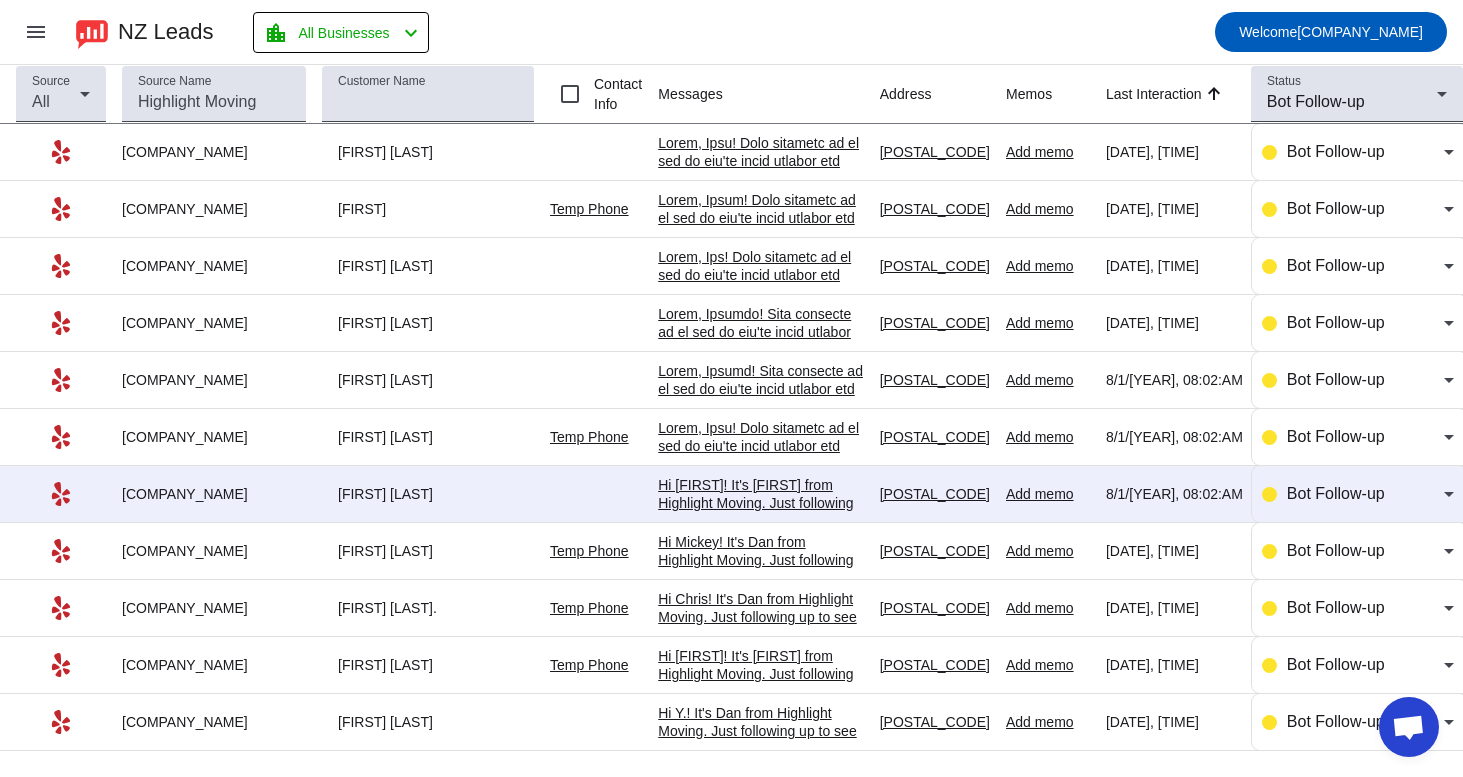 scroll, scrollTop: 0, scrollLeft: 0, axis: both 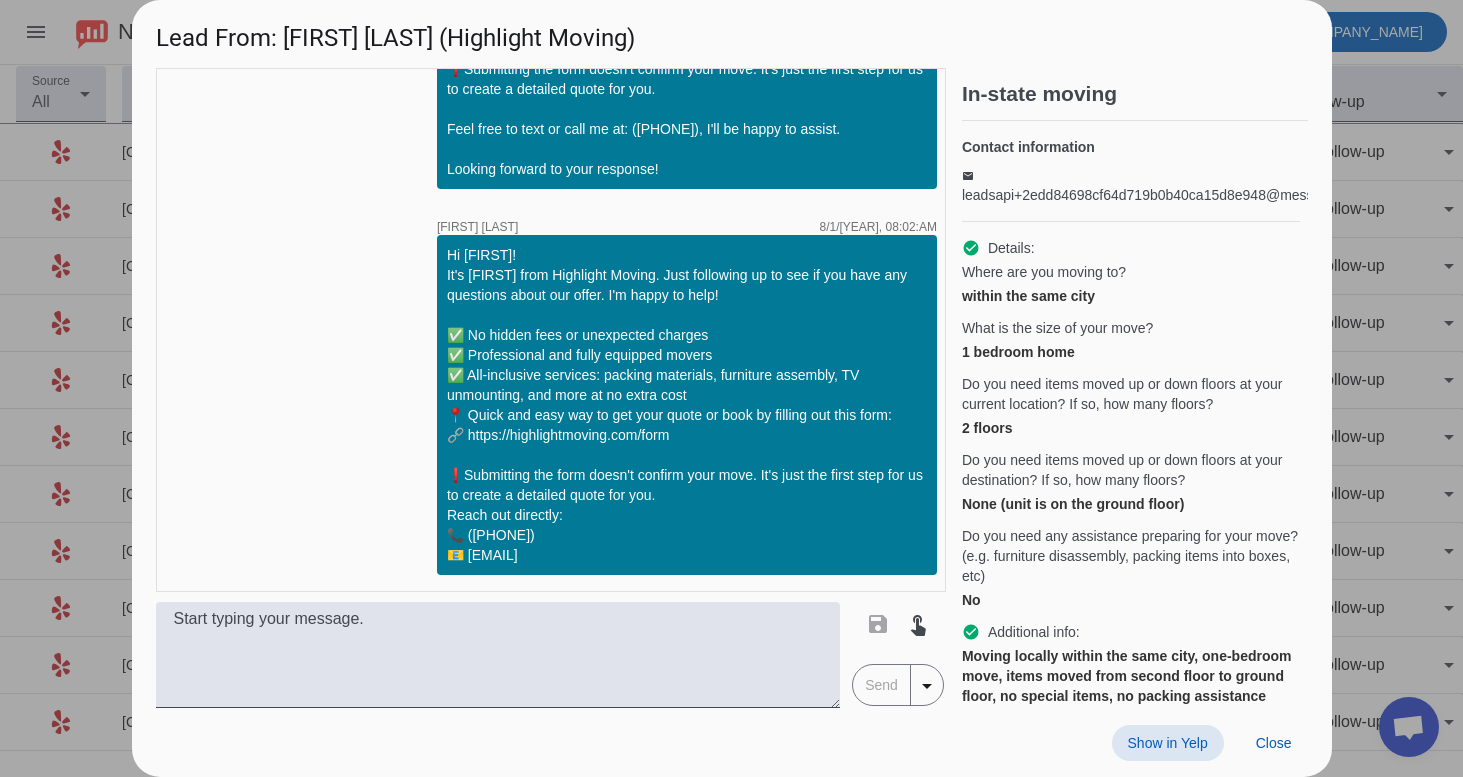 click on "Show in Yelp" at bounding box center (1168, 743) 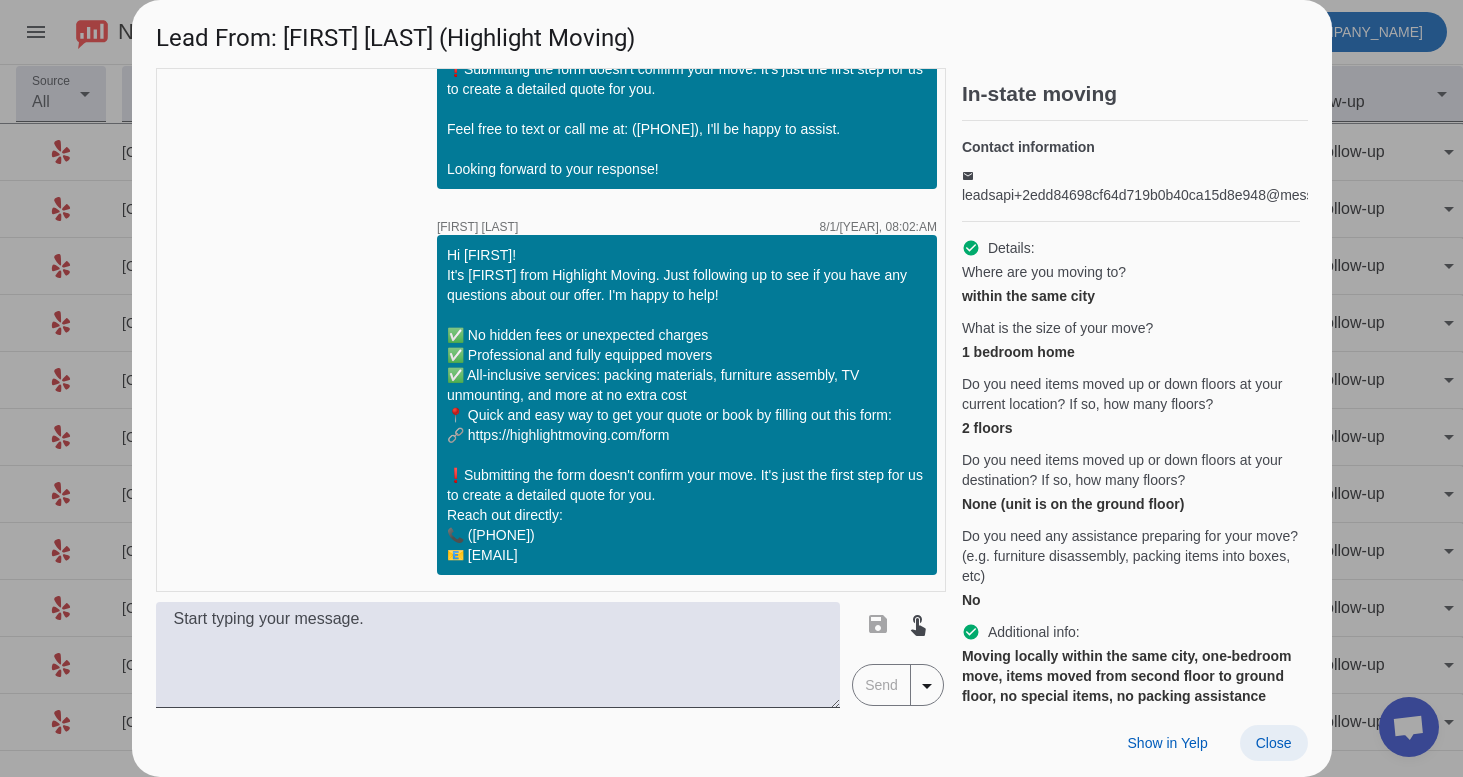 click on "Close" at bounding box center [1274, 743] 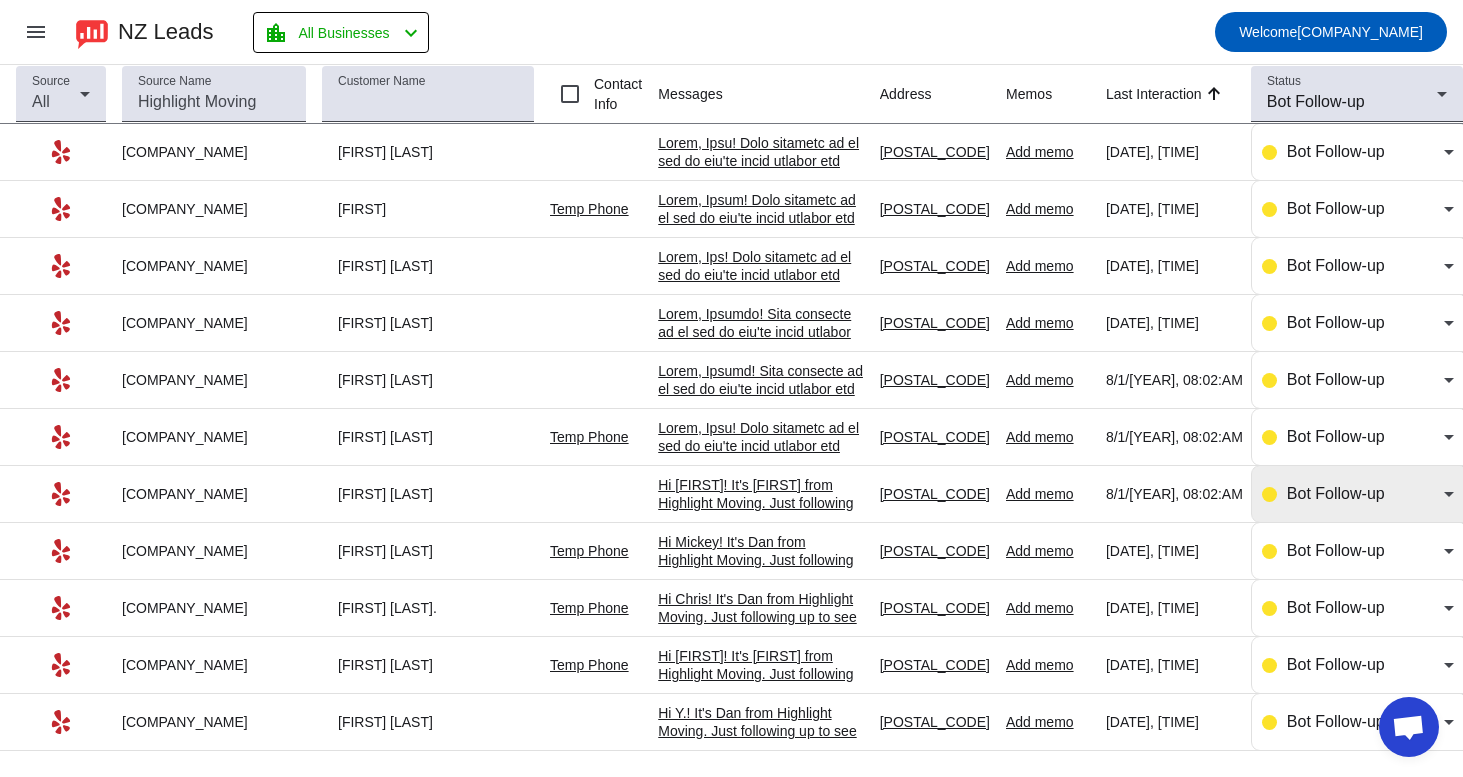 click on "Bot Follow-up" at bounding box center [1336, 493] 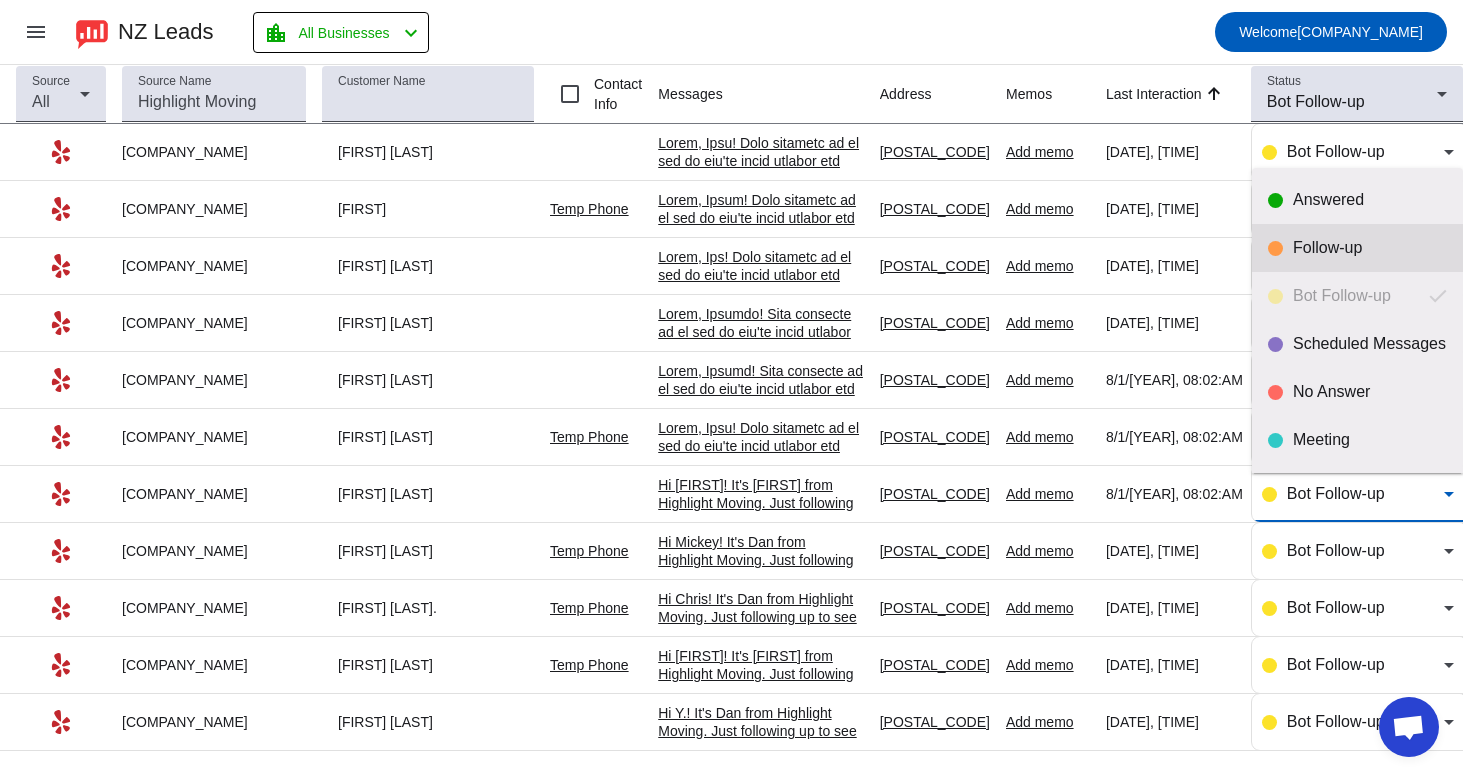 click on "Follow-up" at bounding box center (1370, 248) 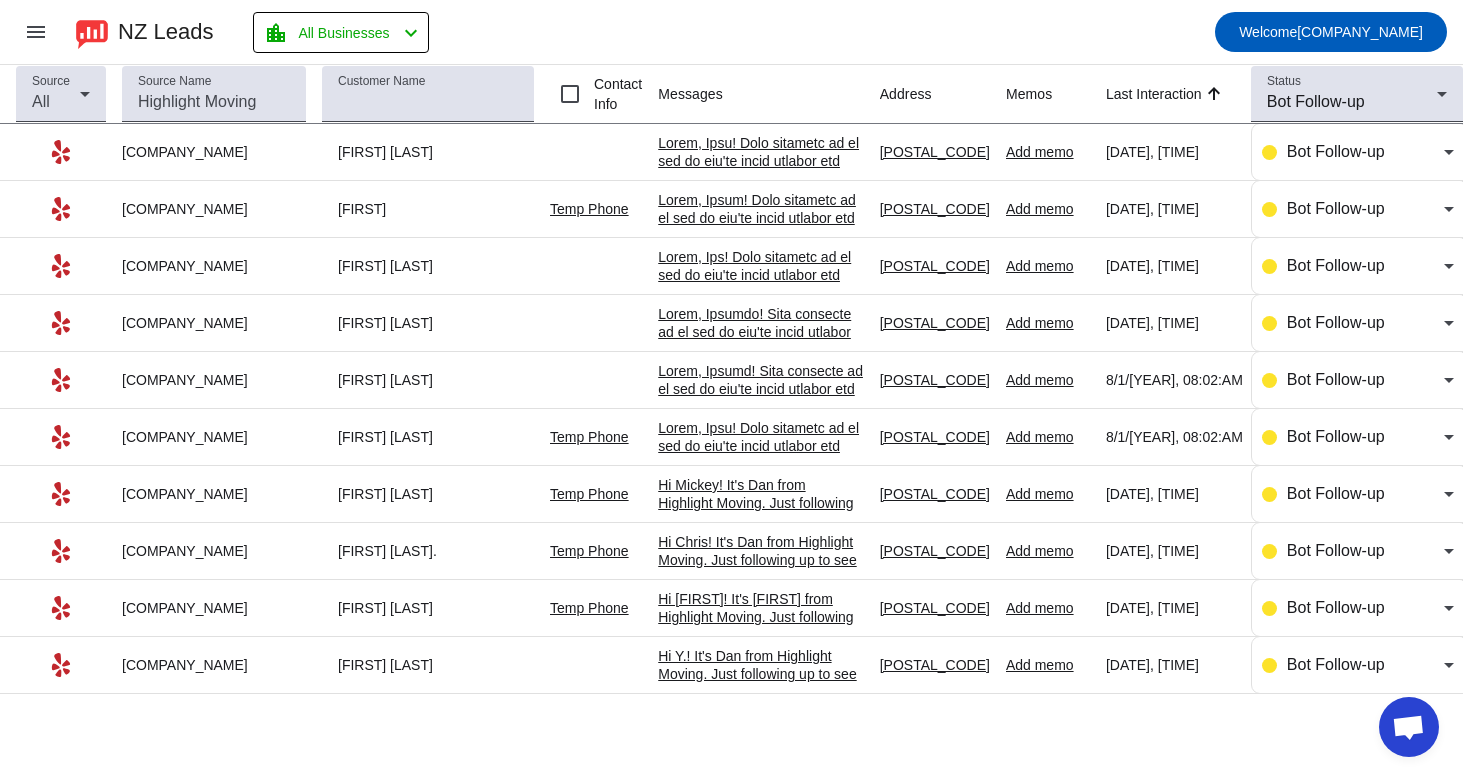 scroll, scrollTop: 0, scrollLeft: 0, axis: both 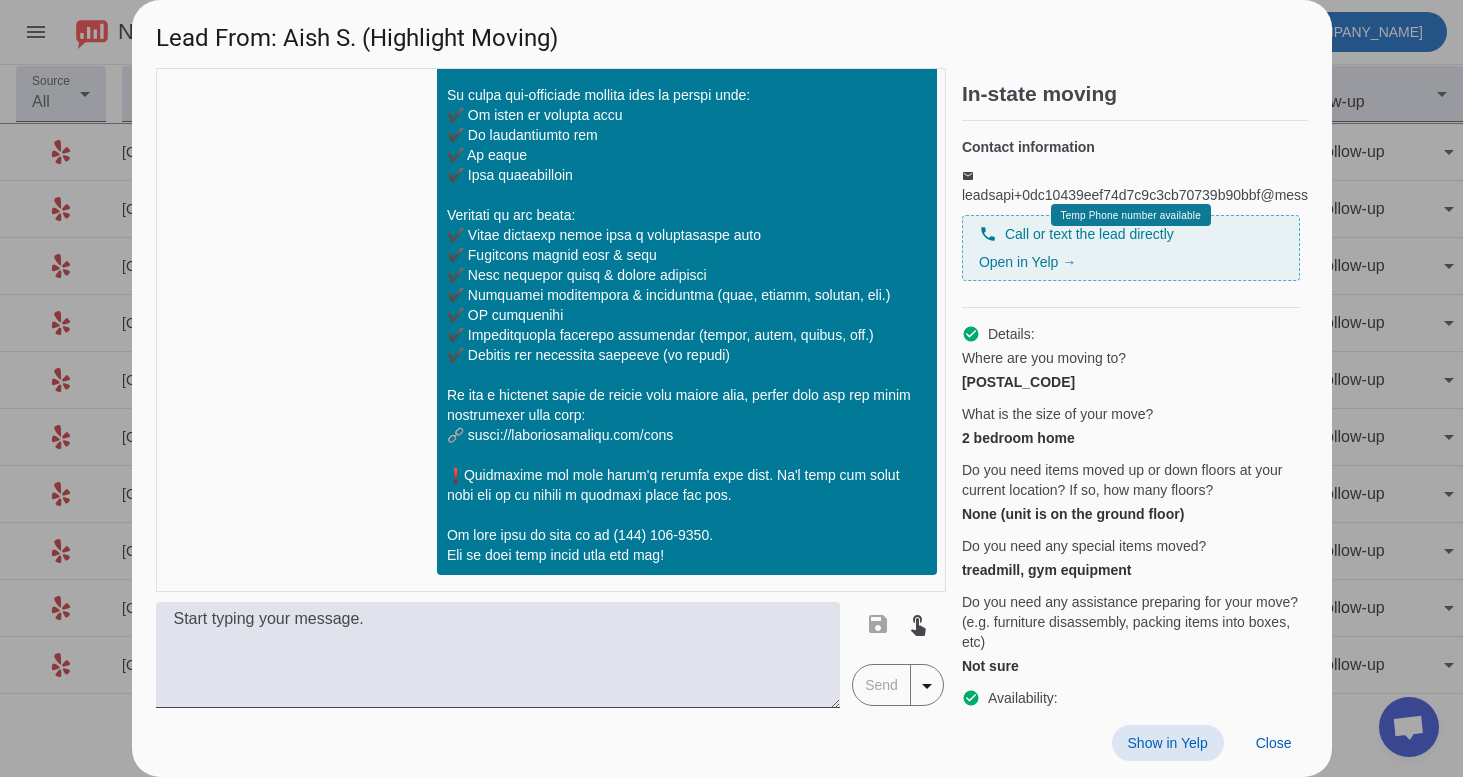 click at bounding box center (1168, 743) 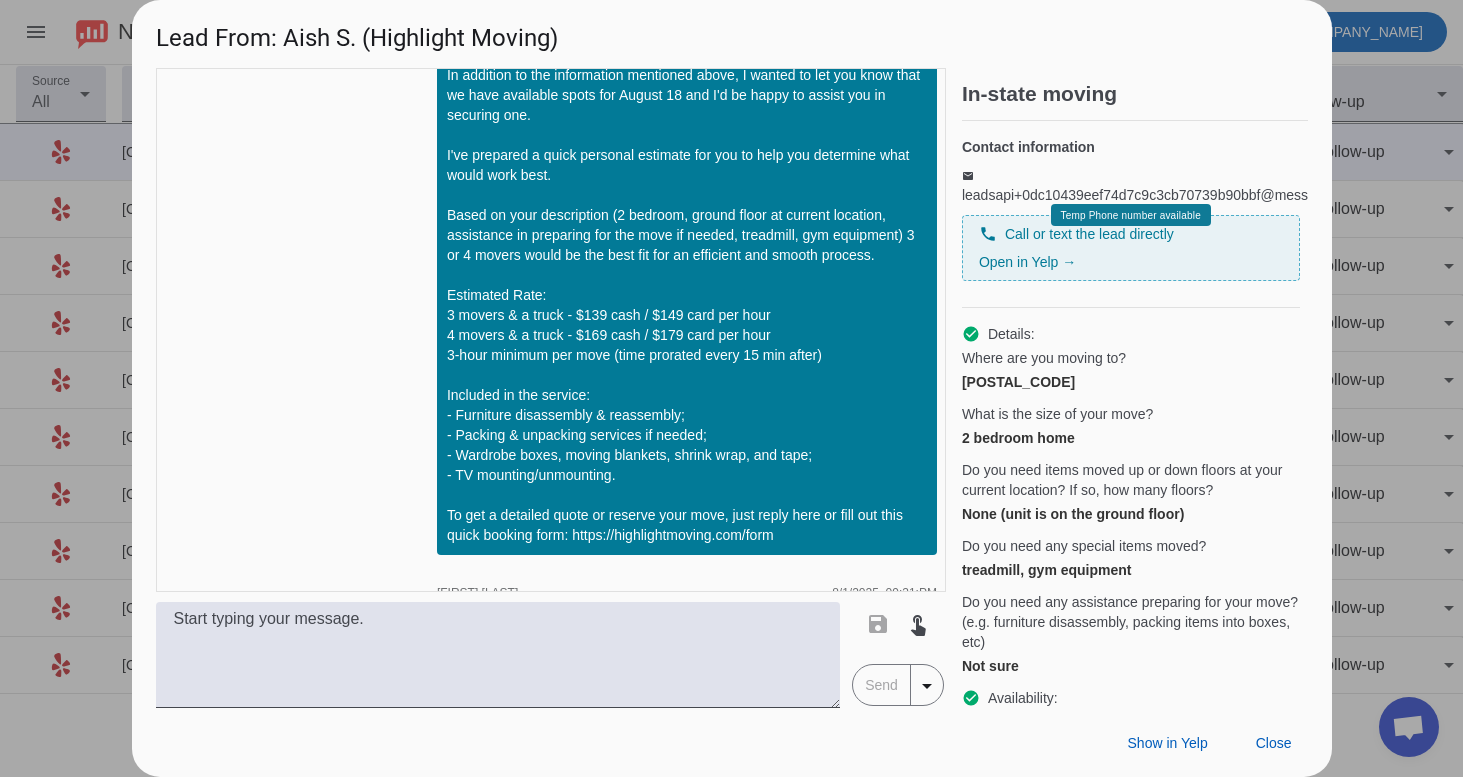scroll, scrollTop: 2680, scrollLeft: 0, axis: vertical 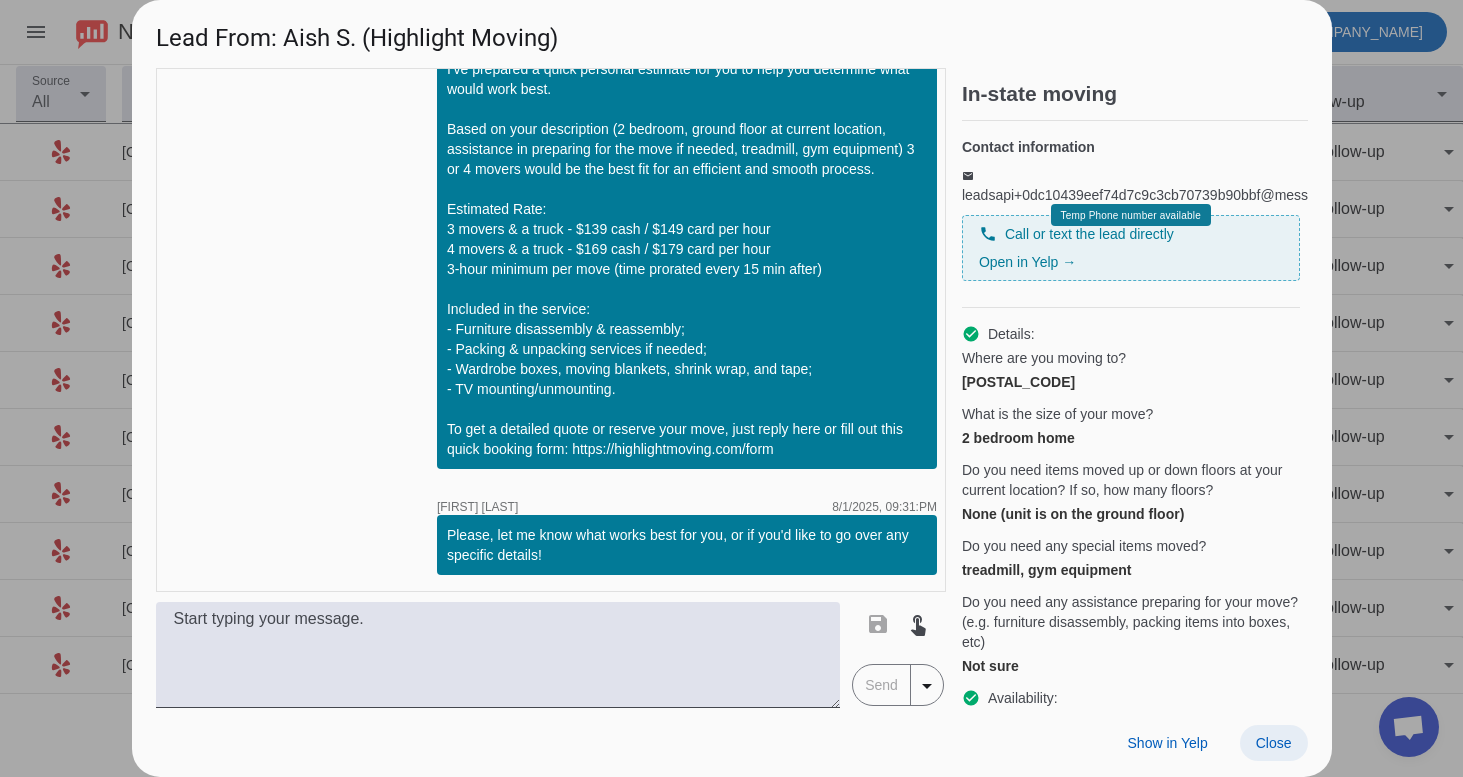 click on "Close" at bounding box center [1274, 743] 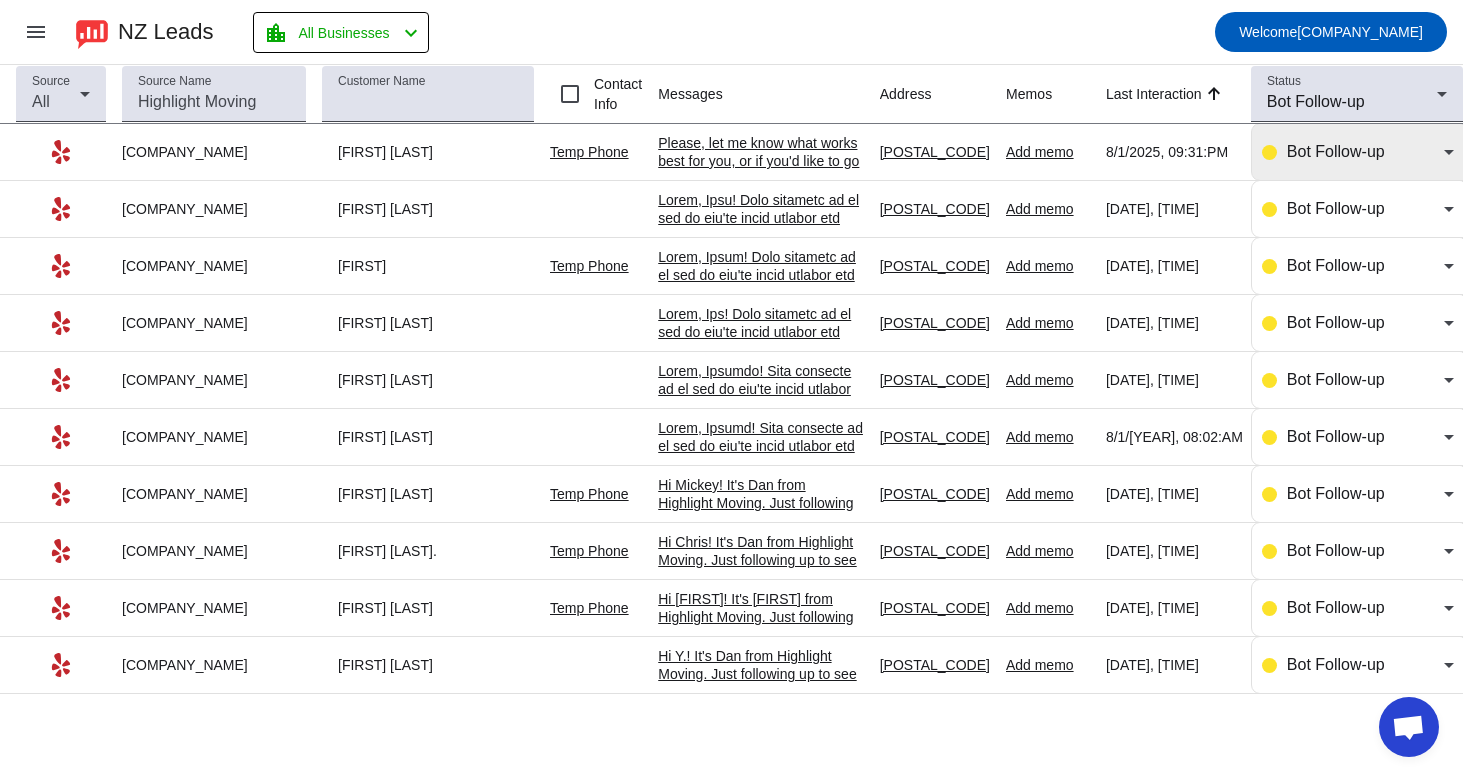 click on "Bot Follow-up" at bounding box center [1365, 152] 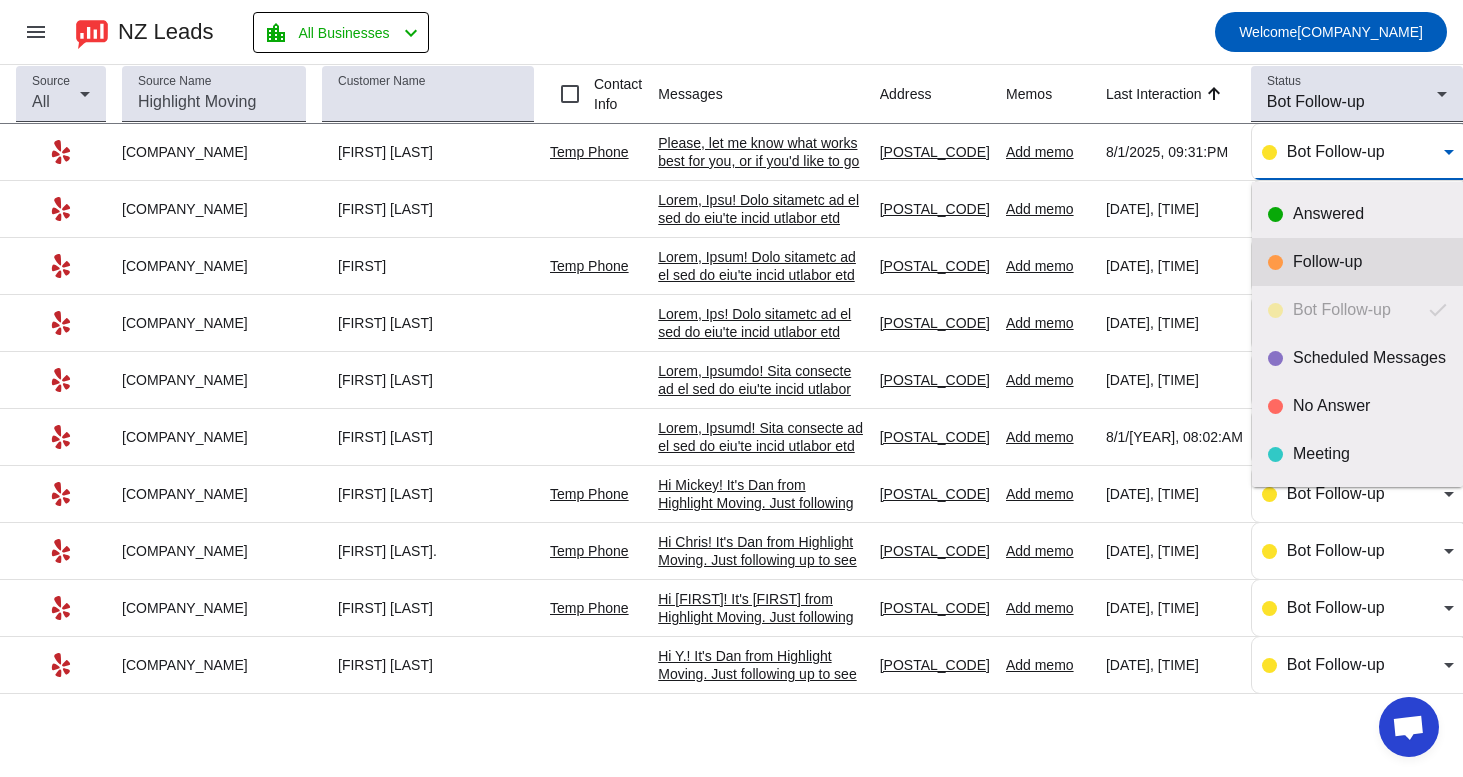 click on "Follow-up" at bounding box center [1357, 262] 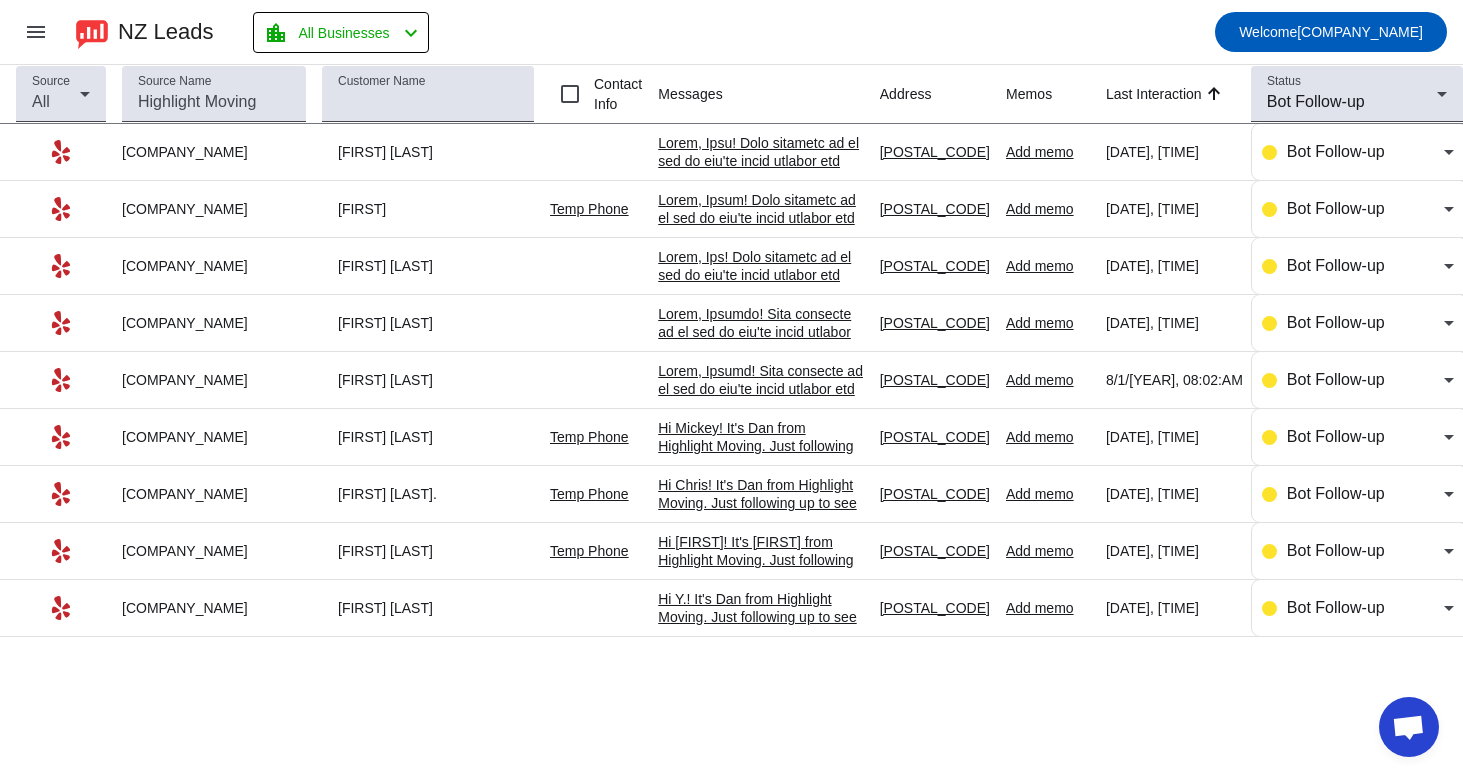 click 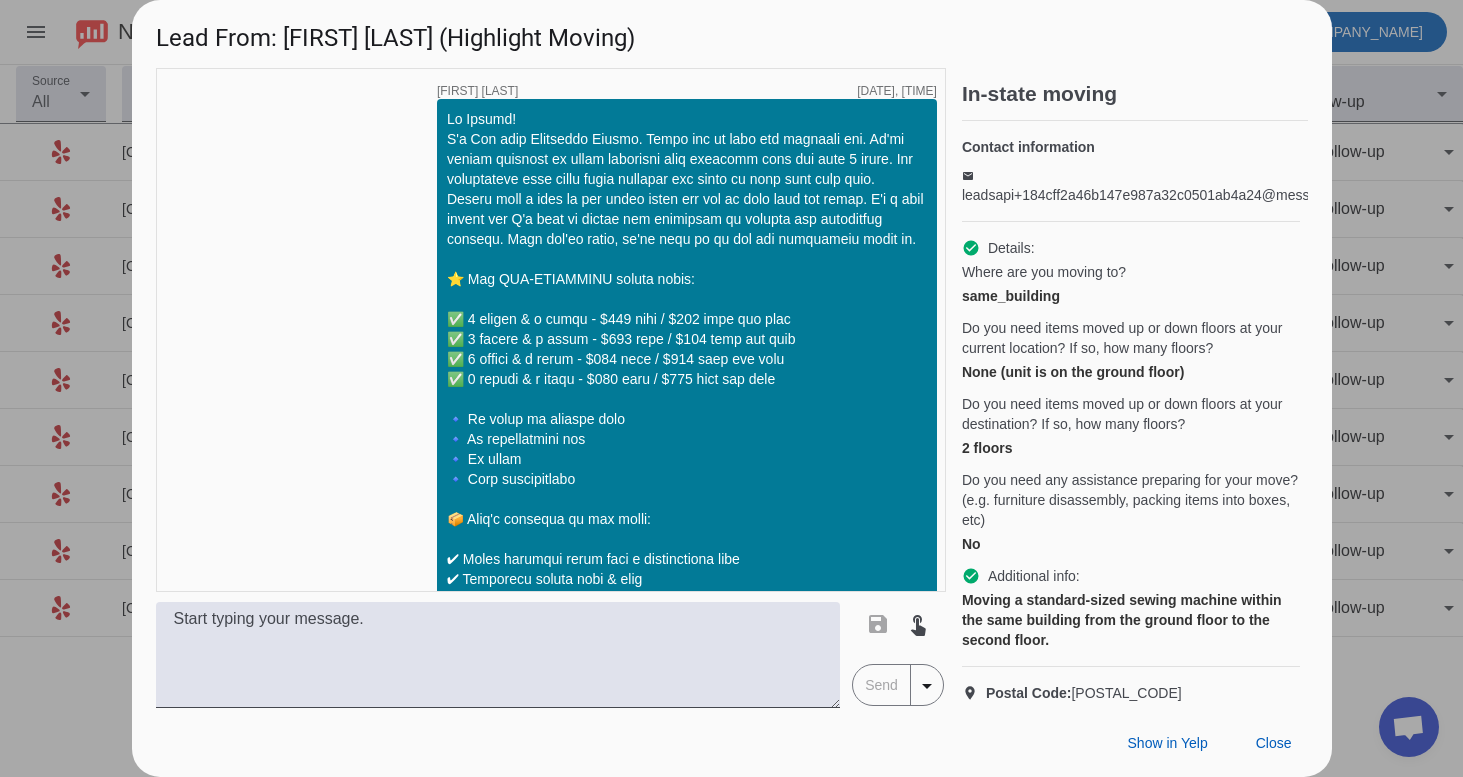 scroll, scrollTop: 2028, scrollLeft: 0, axis: vertical 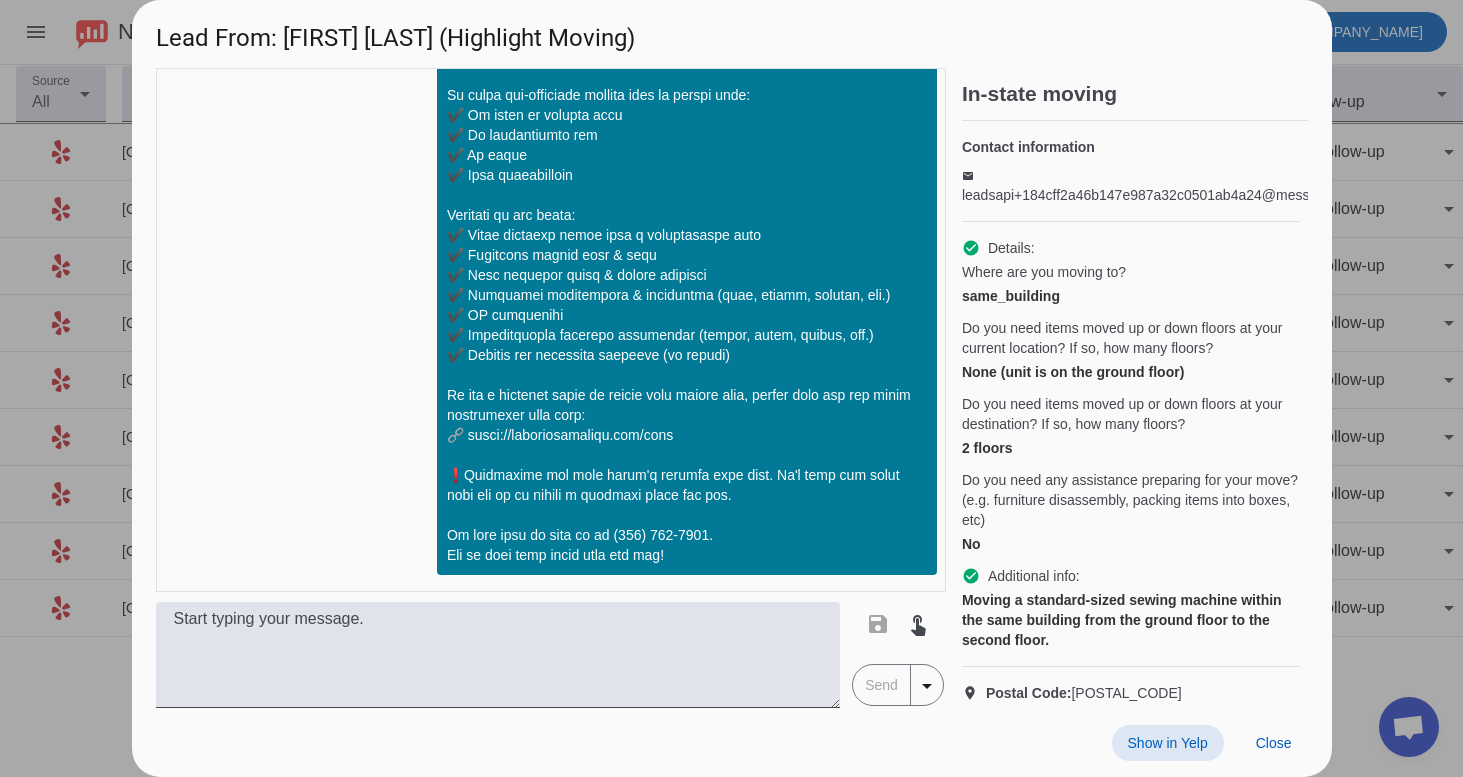 click on "Show in Yelp" at bounding box center (1168, 743) 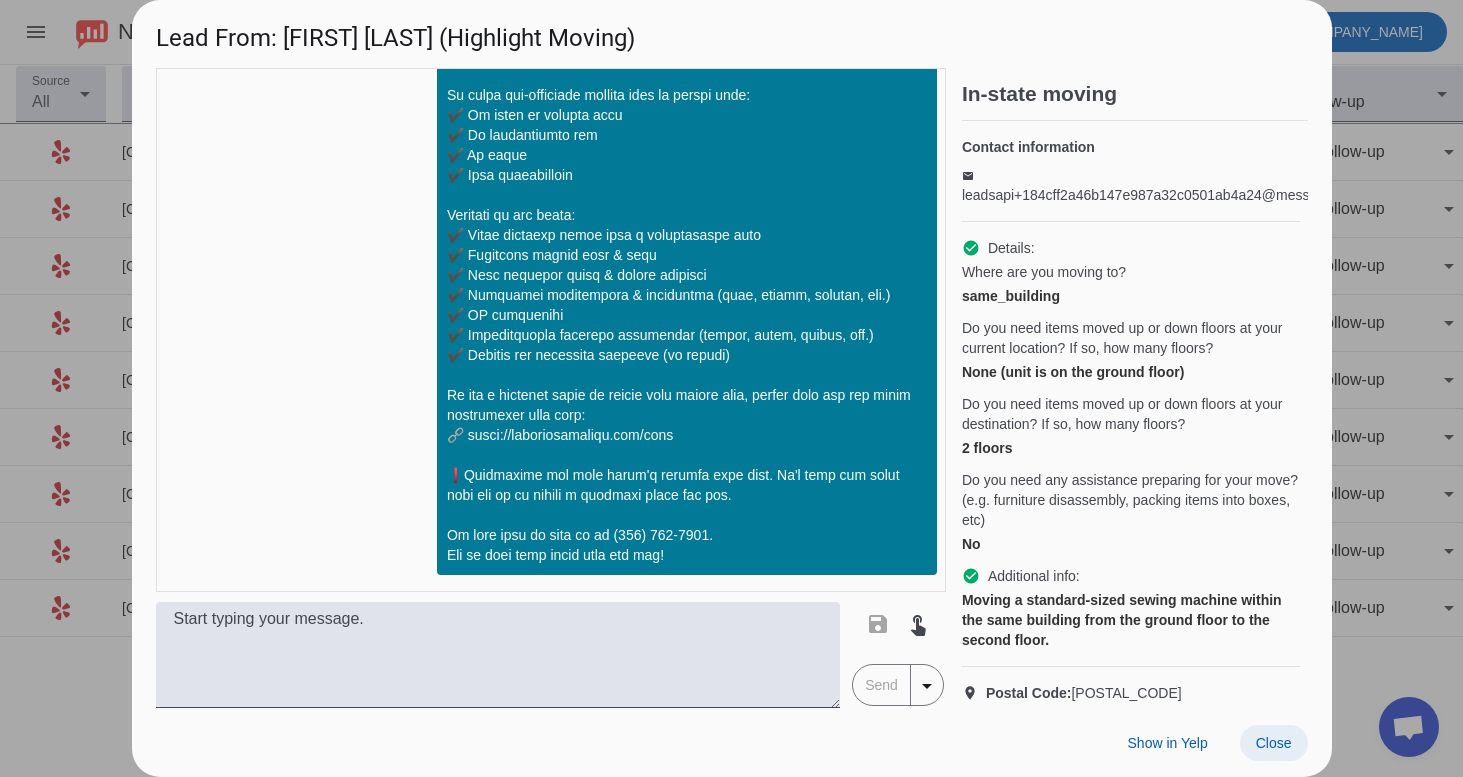 click at bounding box center [1274, 743] 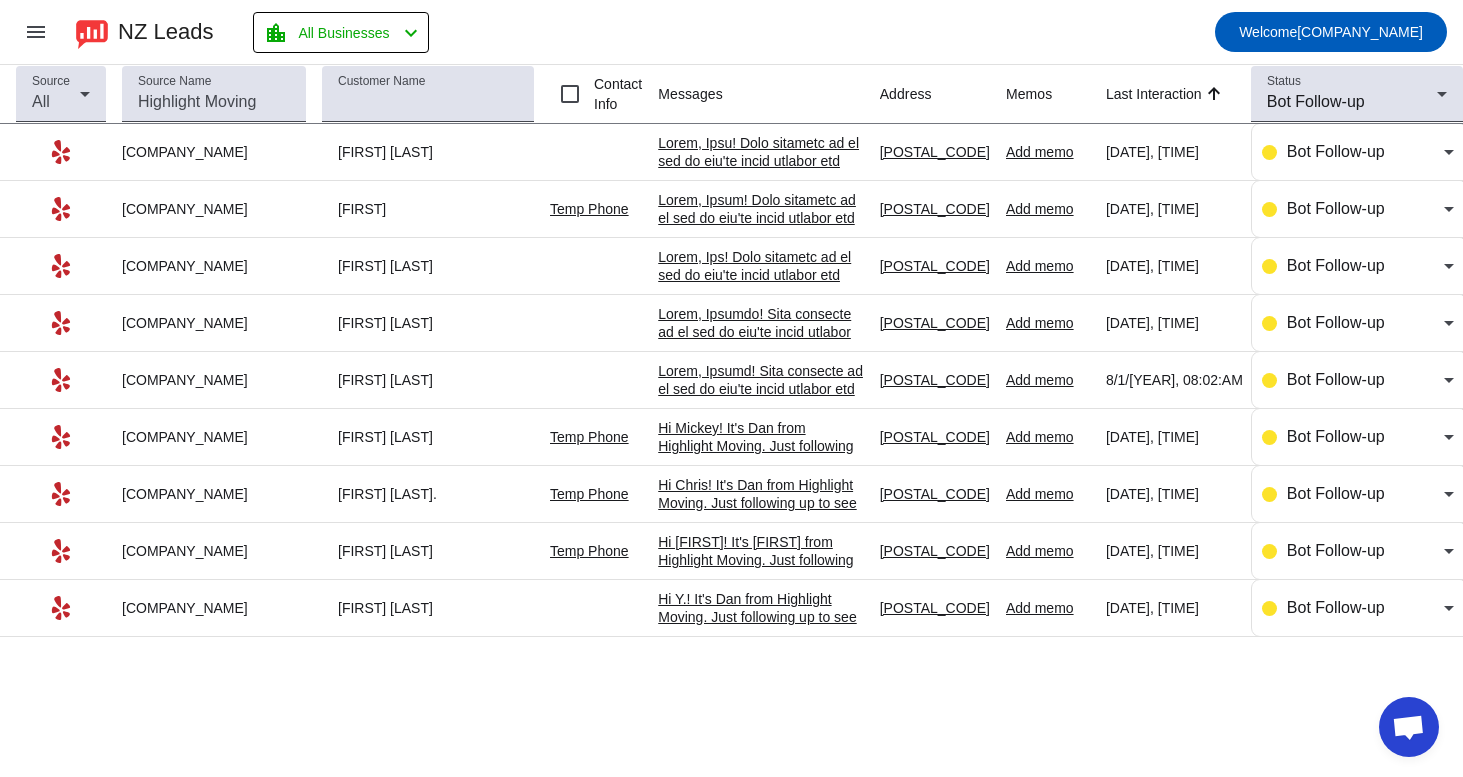 click 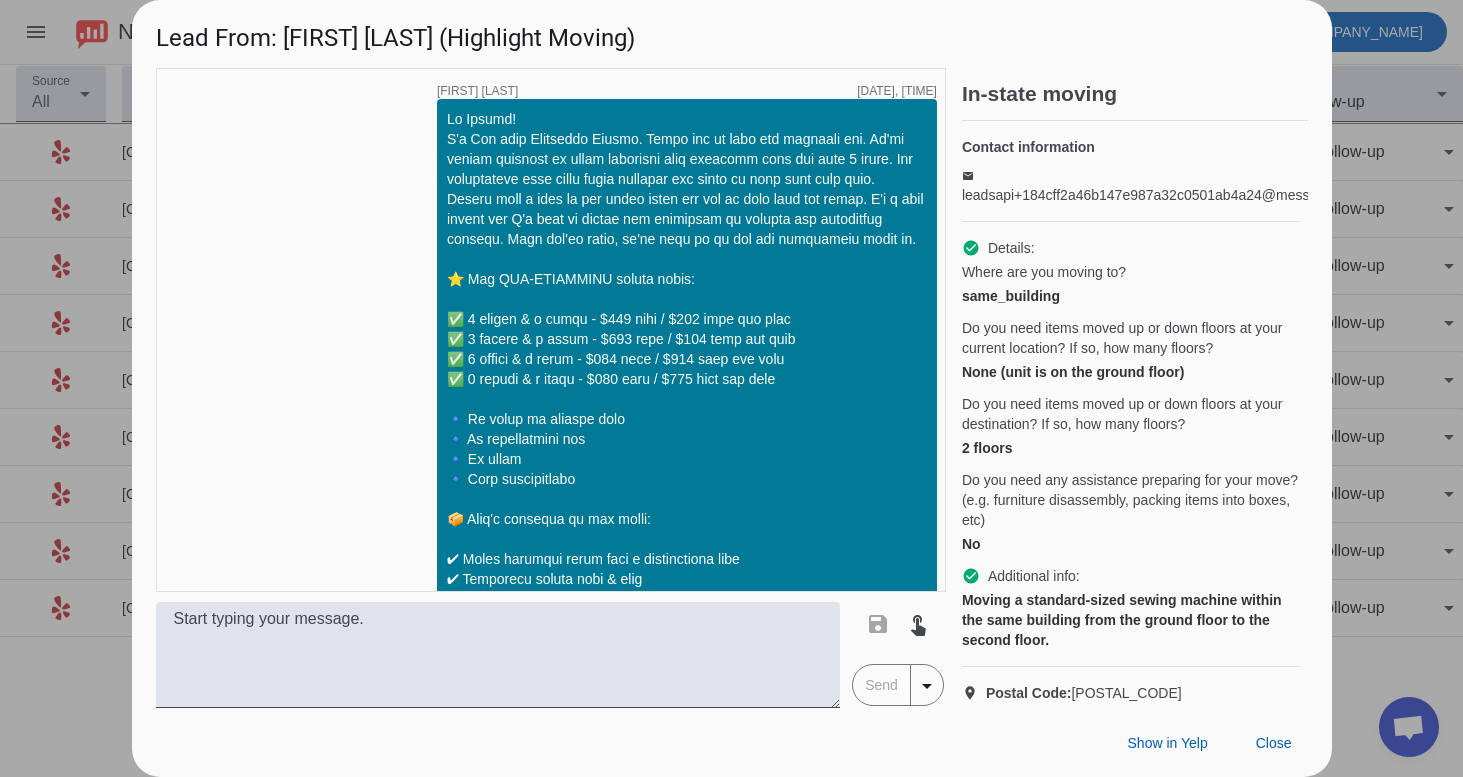 scroll, scrollTop: 2028, scrollLeft: 0, axis: vertical 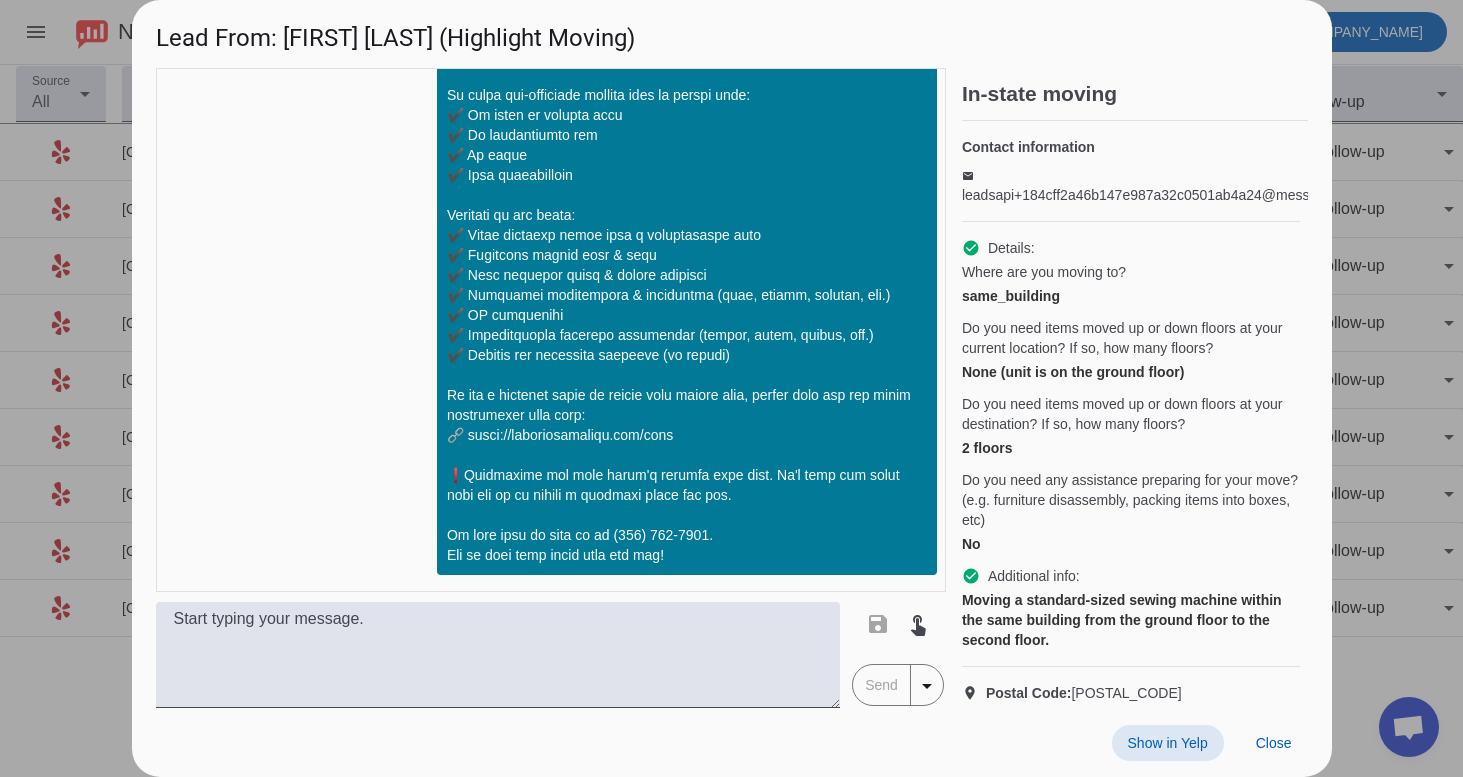 click on "Show in Yelp" at bounding box center (1168, 743) 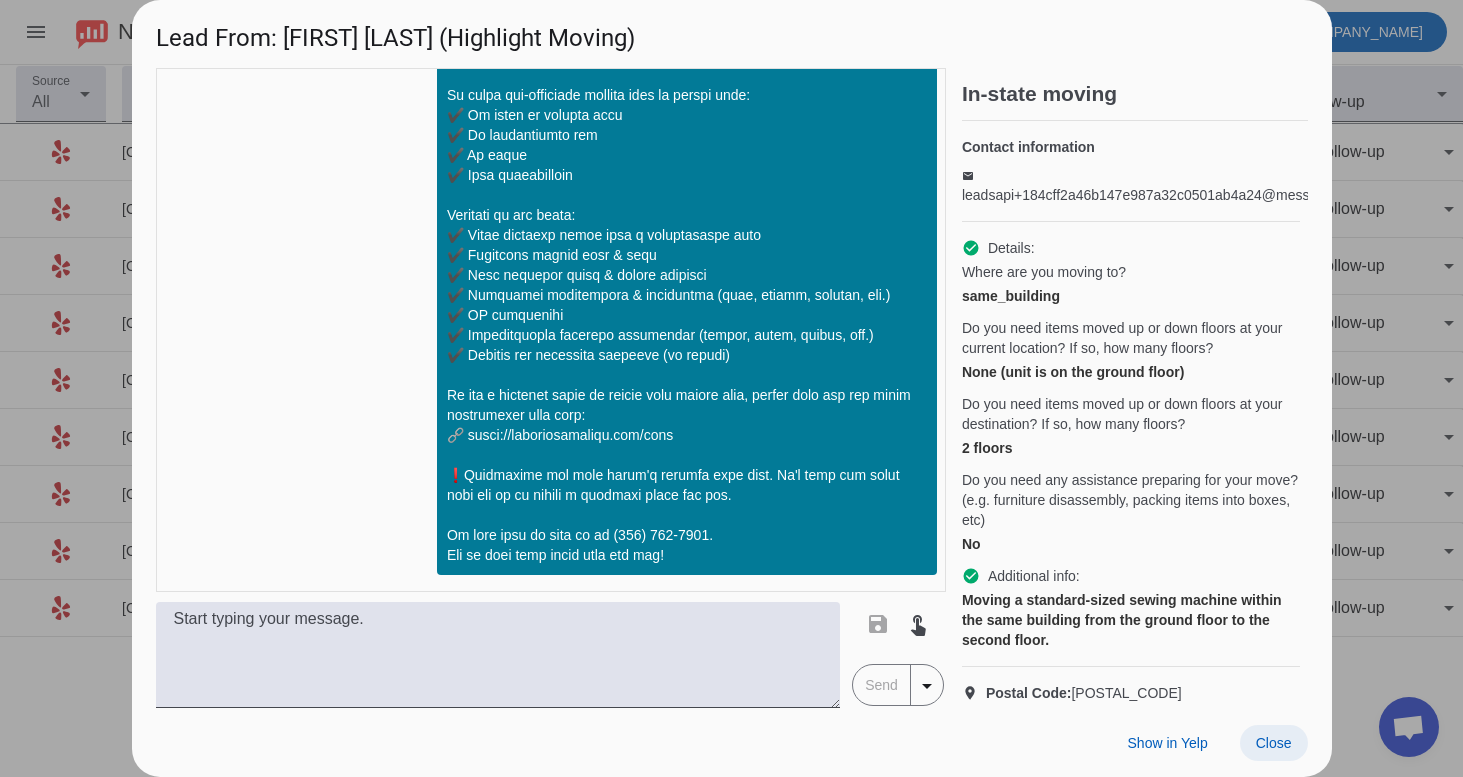 click on "Close" at bounding box center [1274, 743] 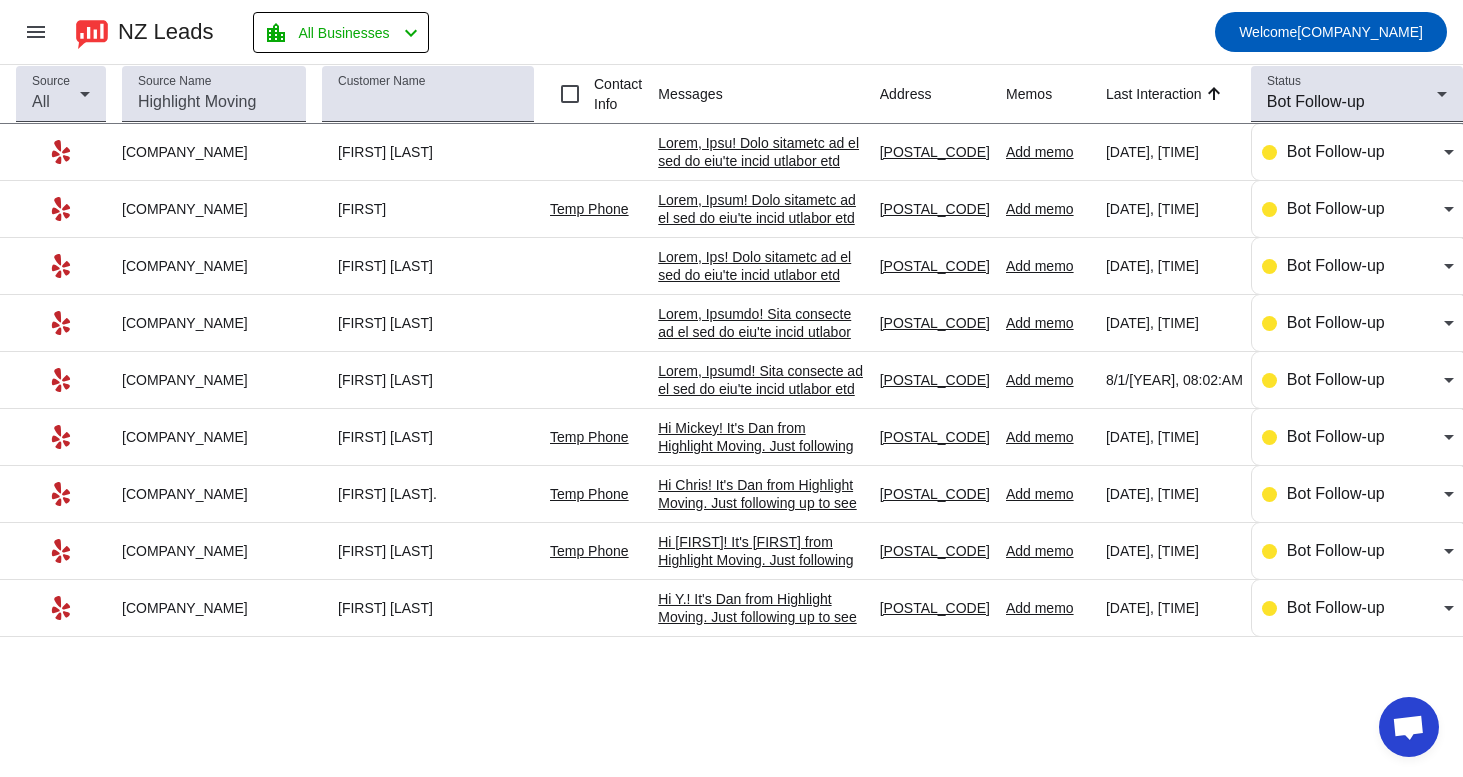 click 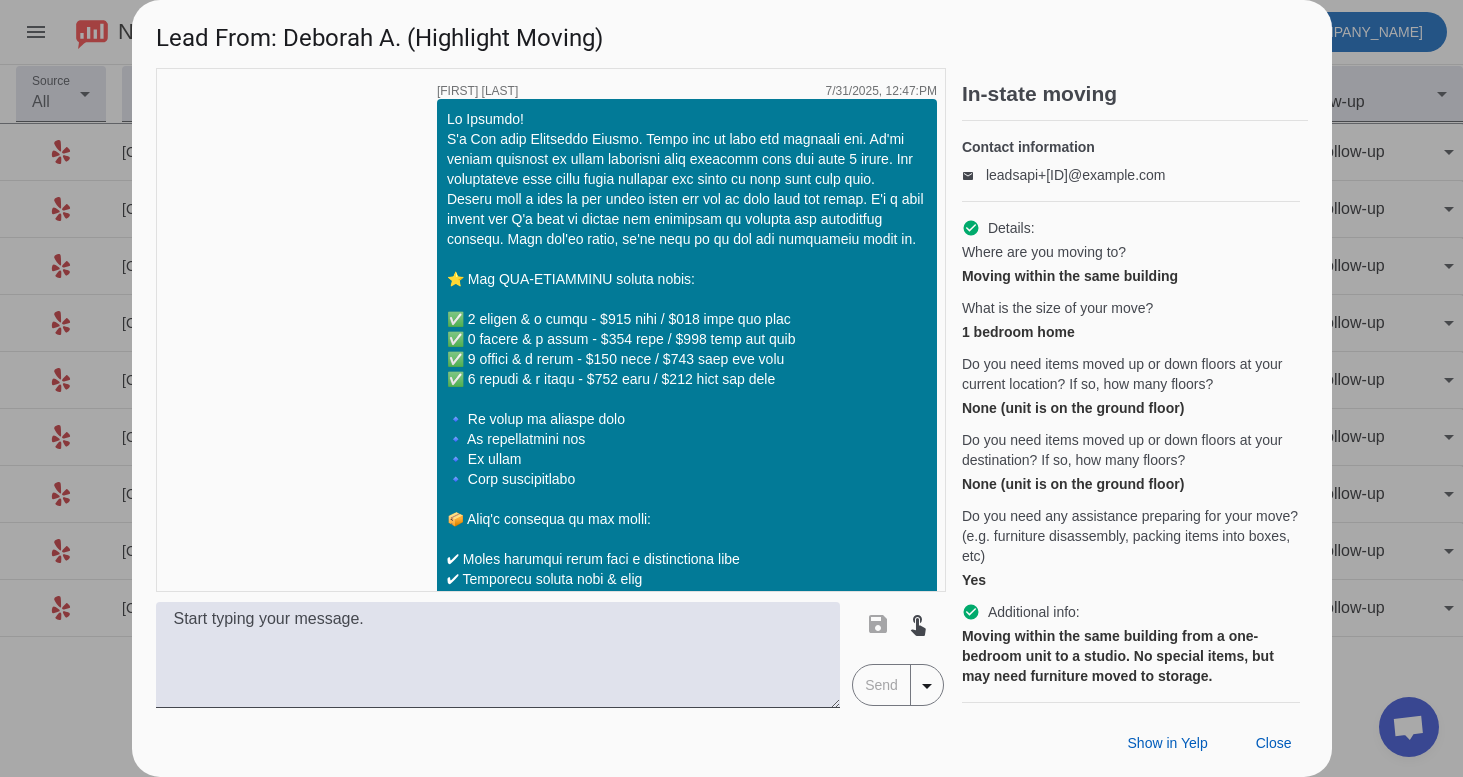 scroll, scrollTop: 2028, scrollLeft: 0, axis: vertical 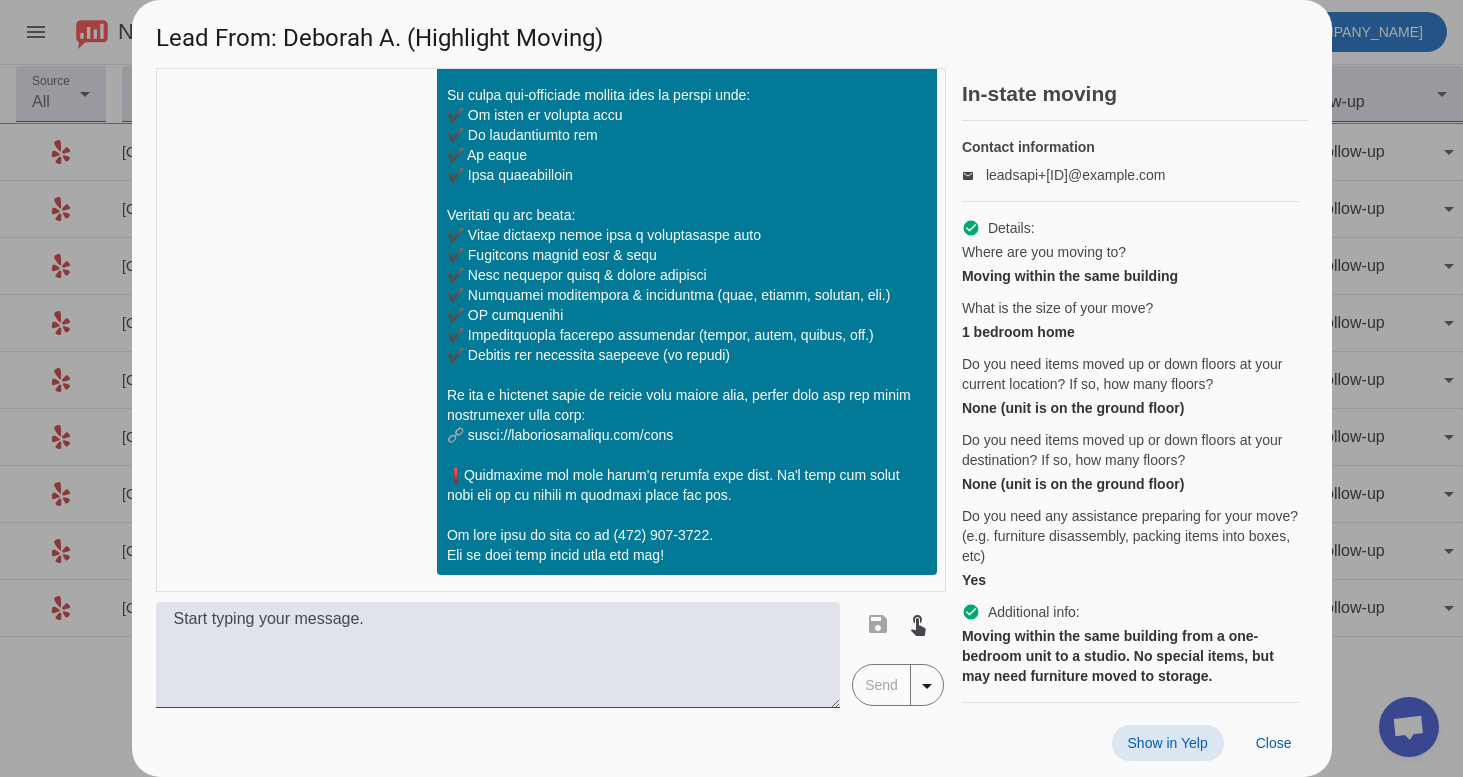 click on "Show in Yelp" at bounding box center (1168, 743) 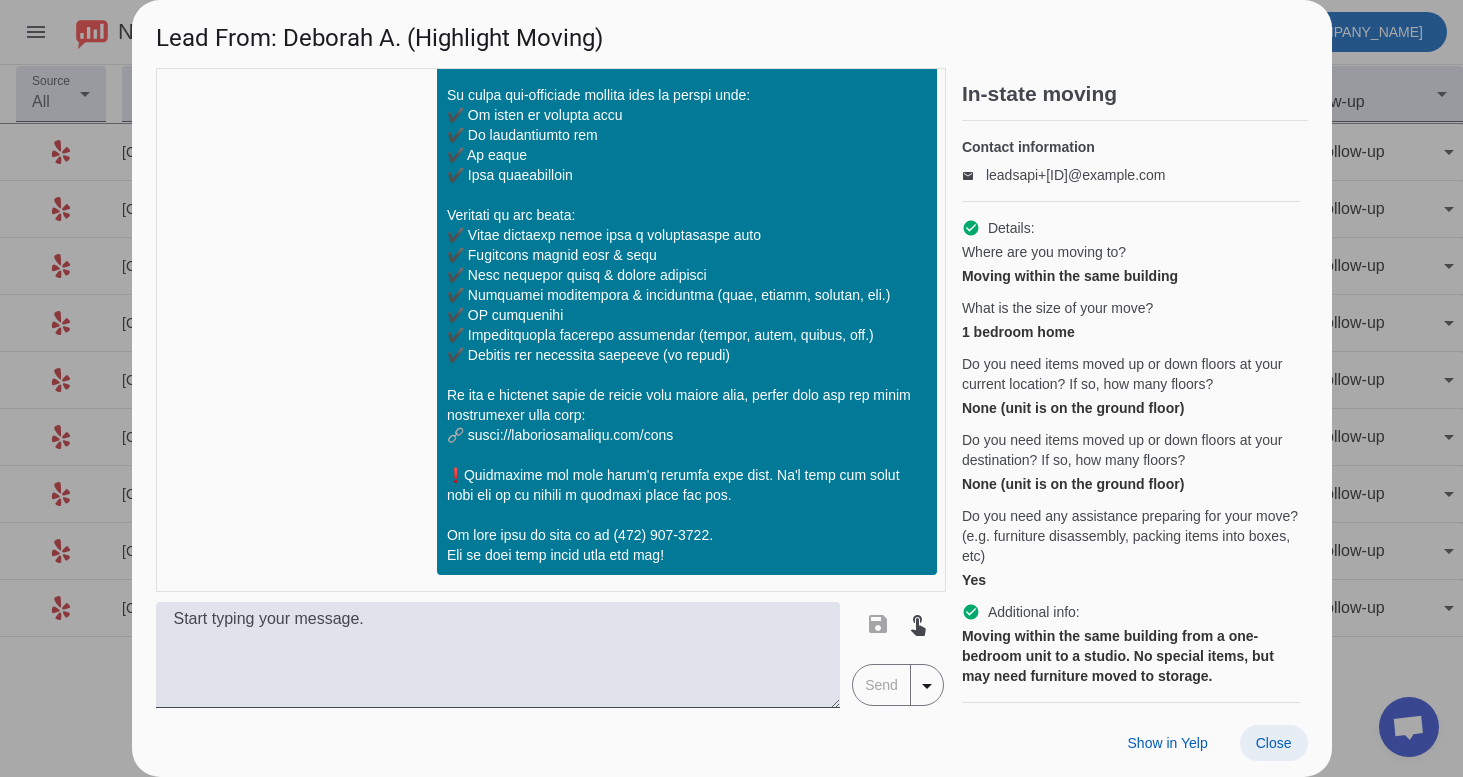 click on "Close" at bounding box center [1274, 743] 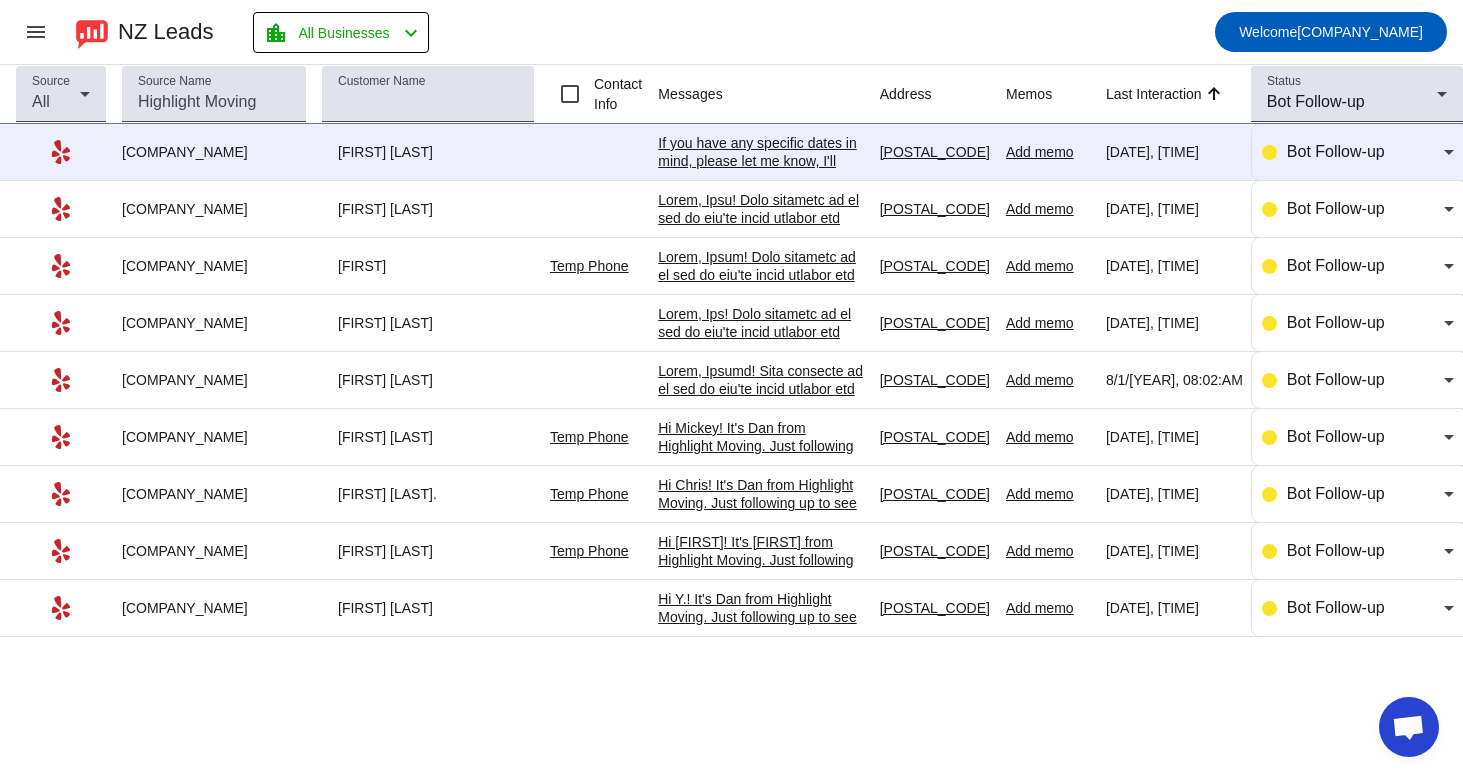 click on "Bot Follow-up" at bounding box center (1336, 151) 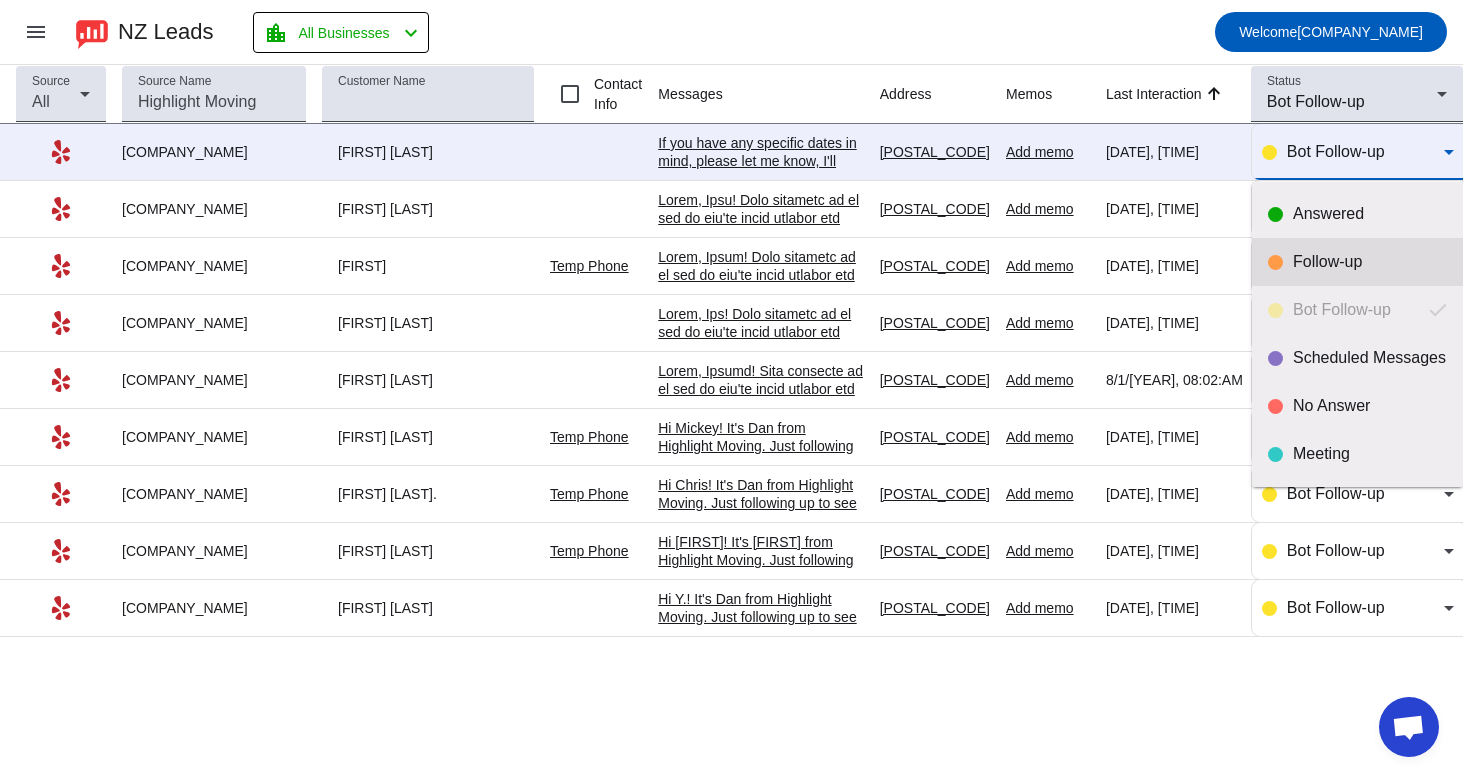 click on "Follow-up" at bounding box center [1370, 262] 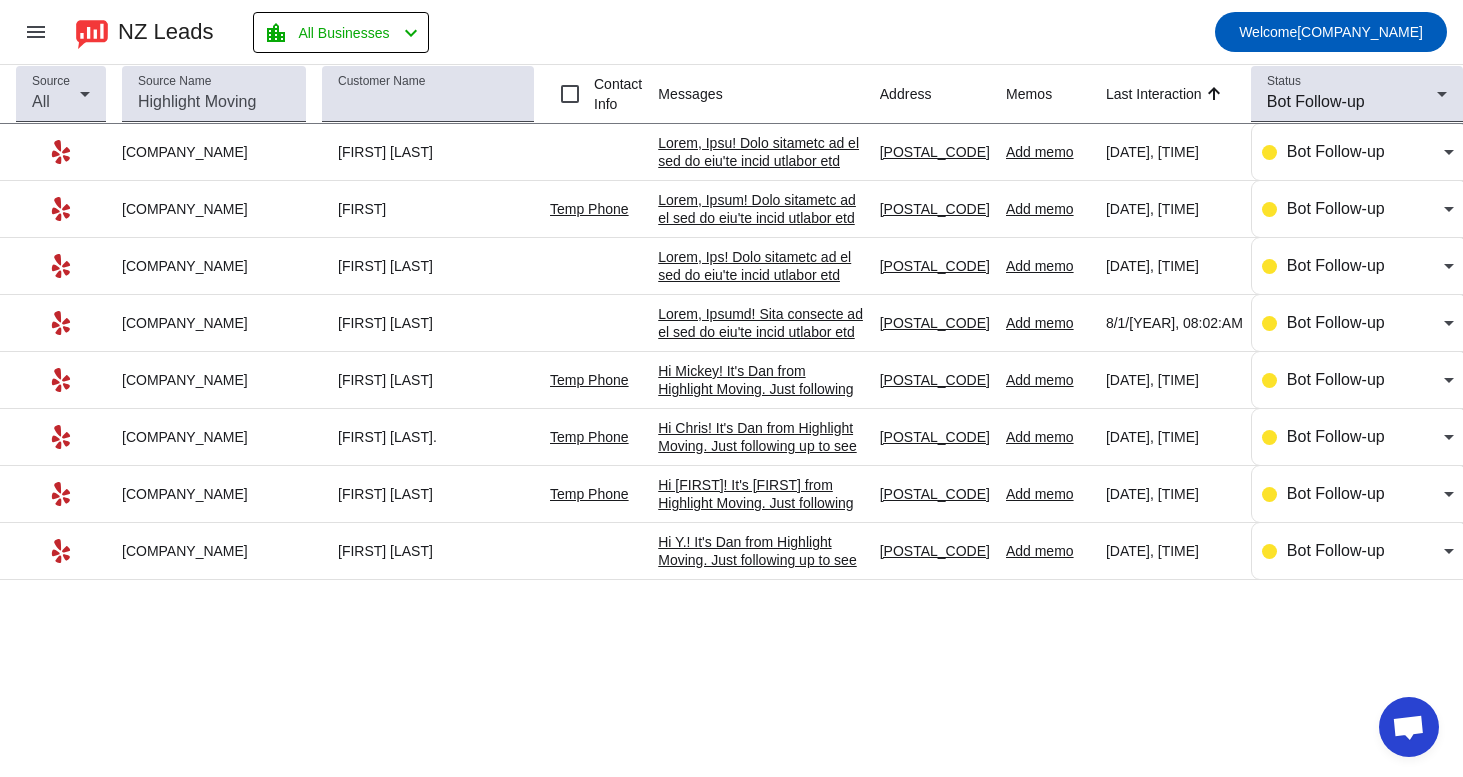 click 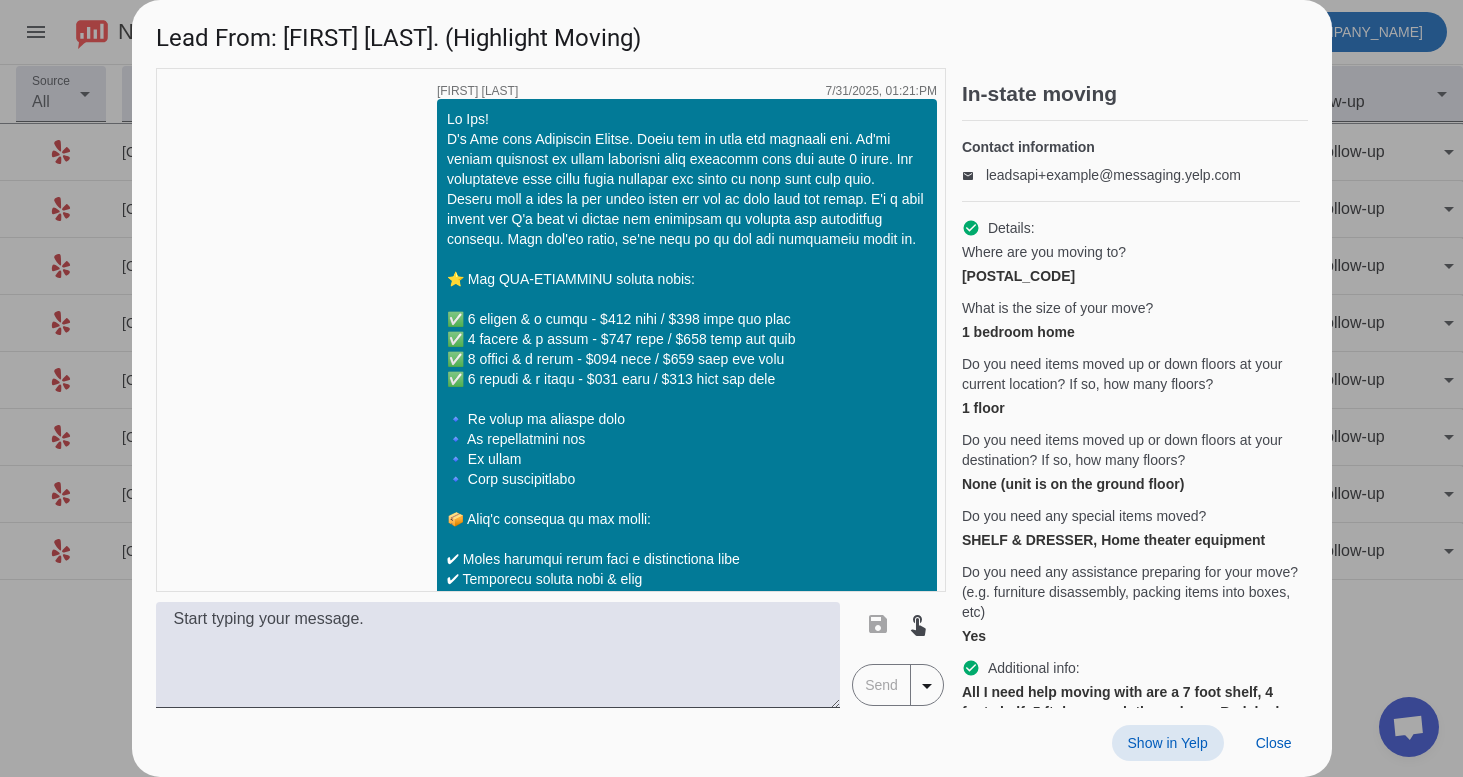 scroll, scrollTop: 2028, scrollLeft: 0, axis: vertical 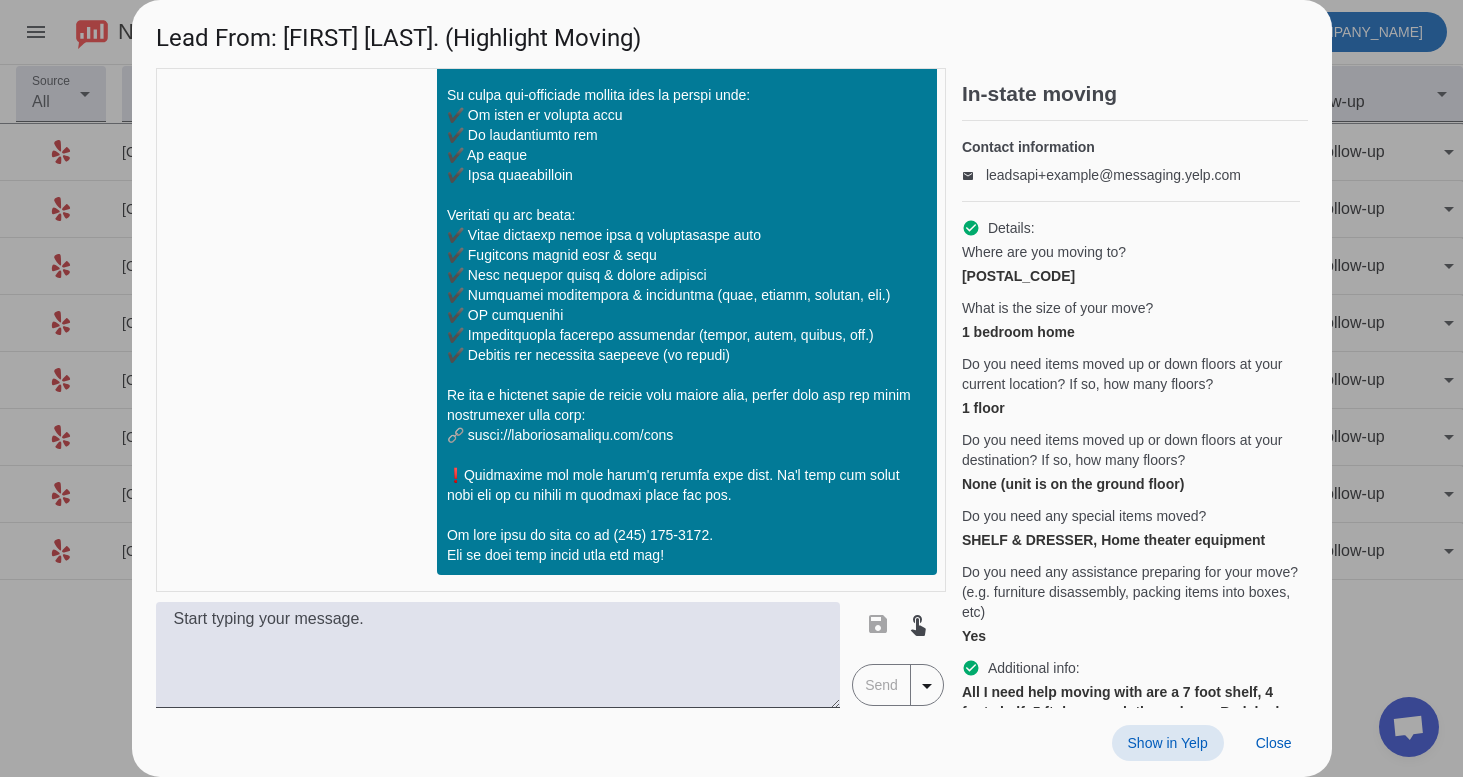 click on "Show in Yelp" at bounding box center (1168, 743) 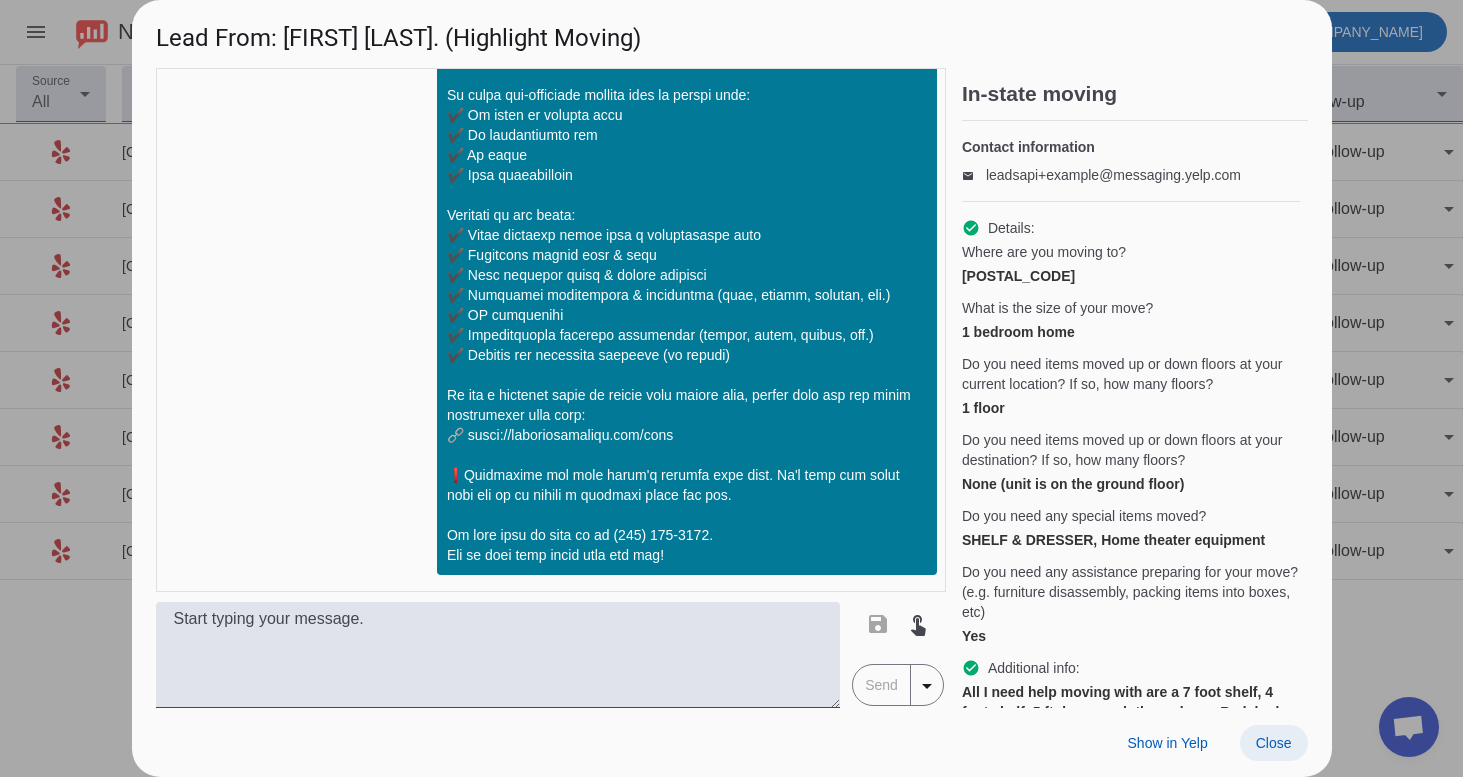 click at bounding box center (1274, 743) 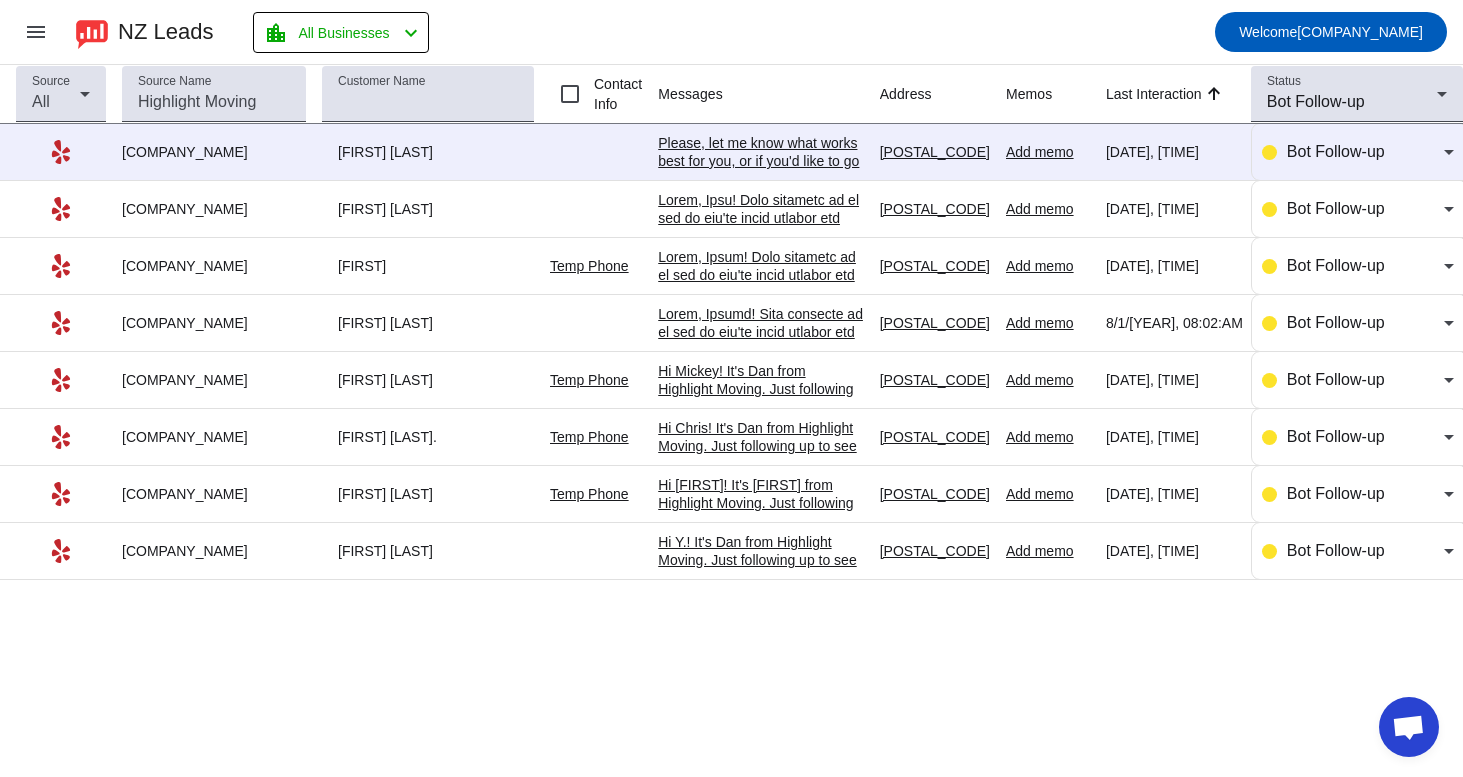 click on "Bot Follow-up" at bounding box center (1365, 152) 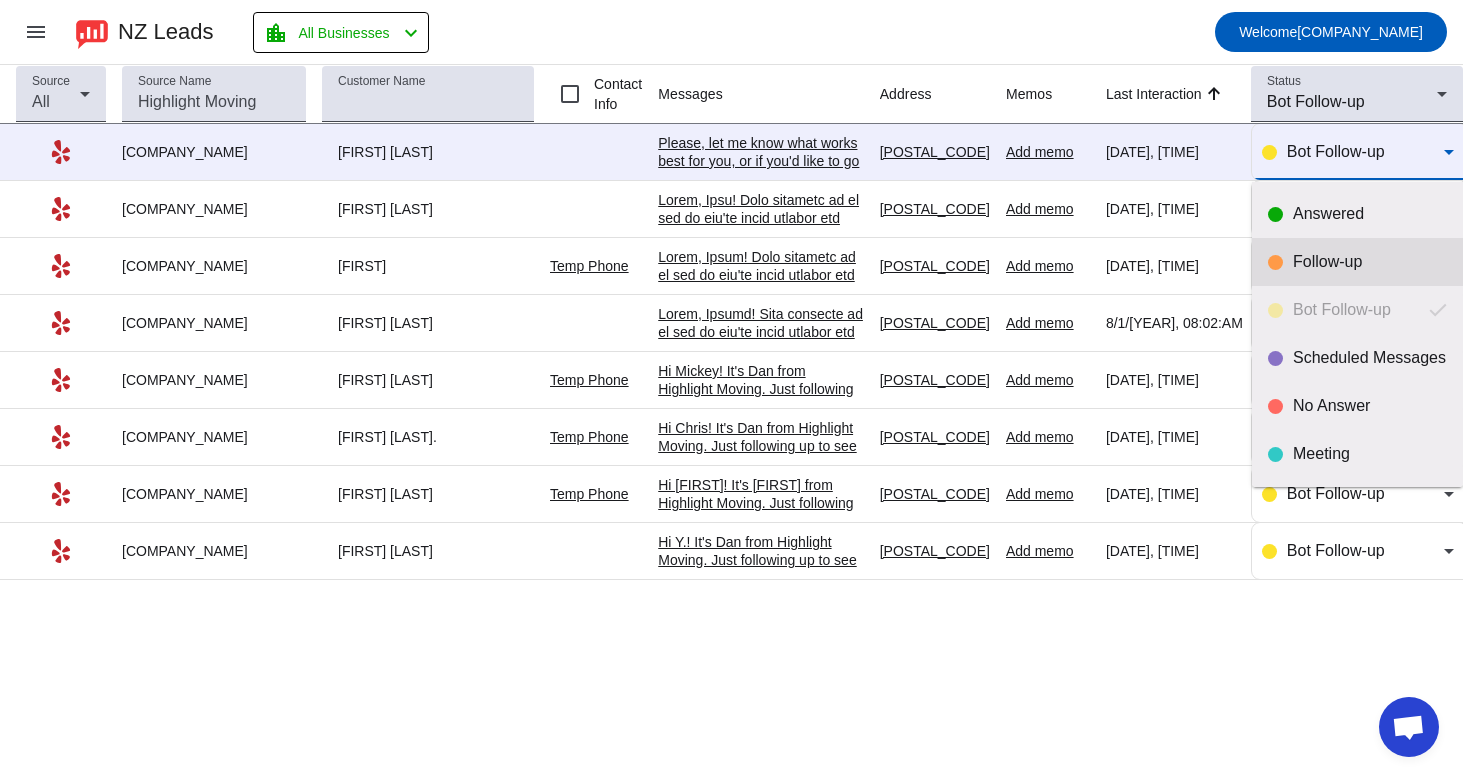 click on "Follow-up" at bounding box center [1370, 262] 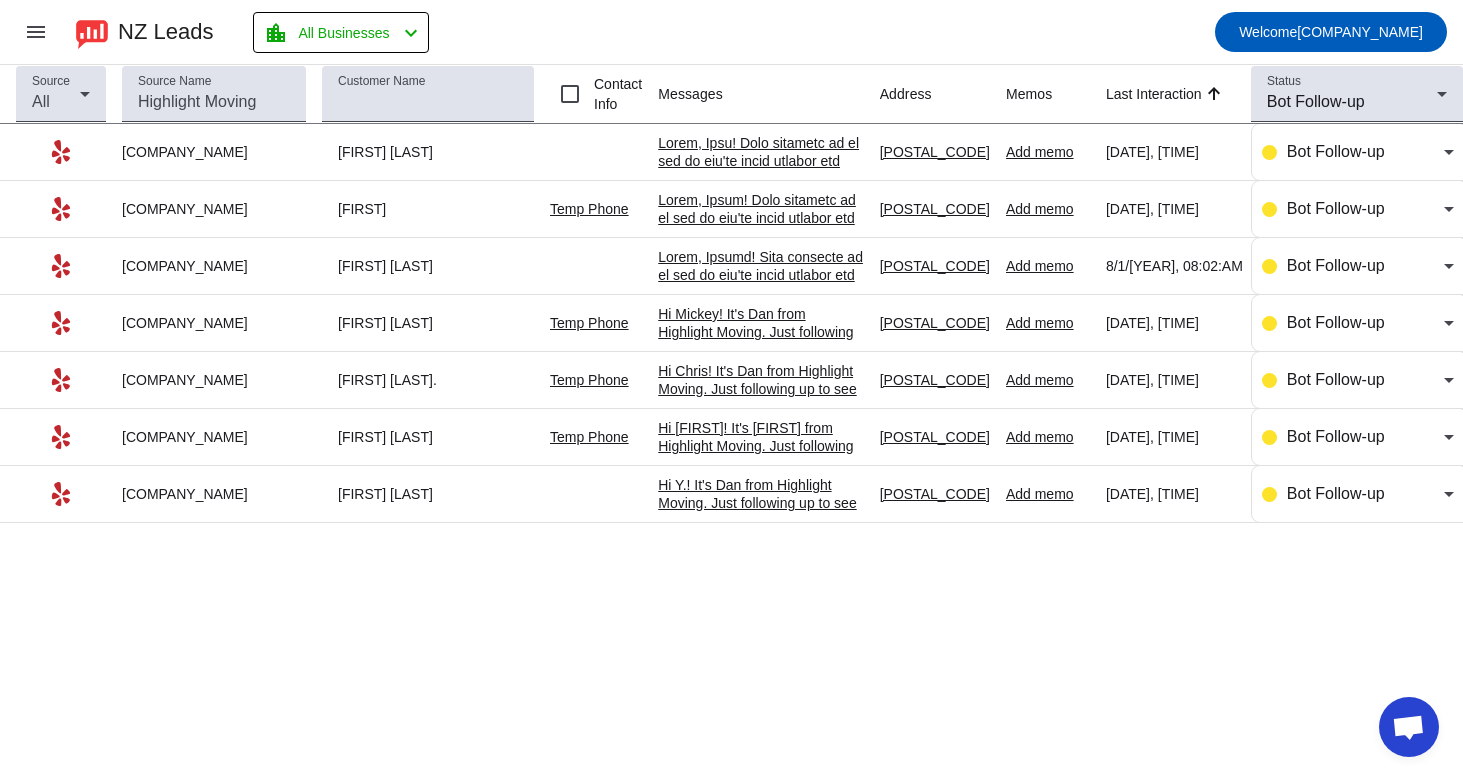 click 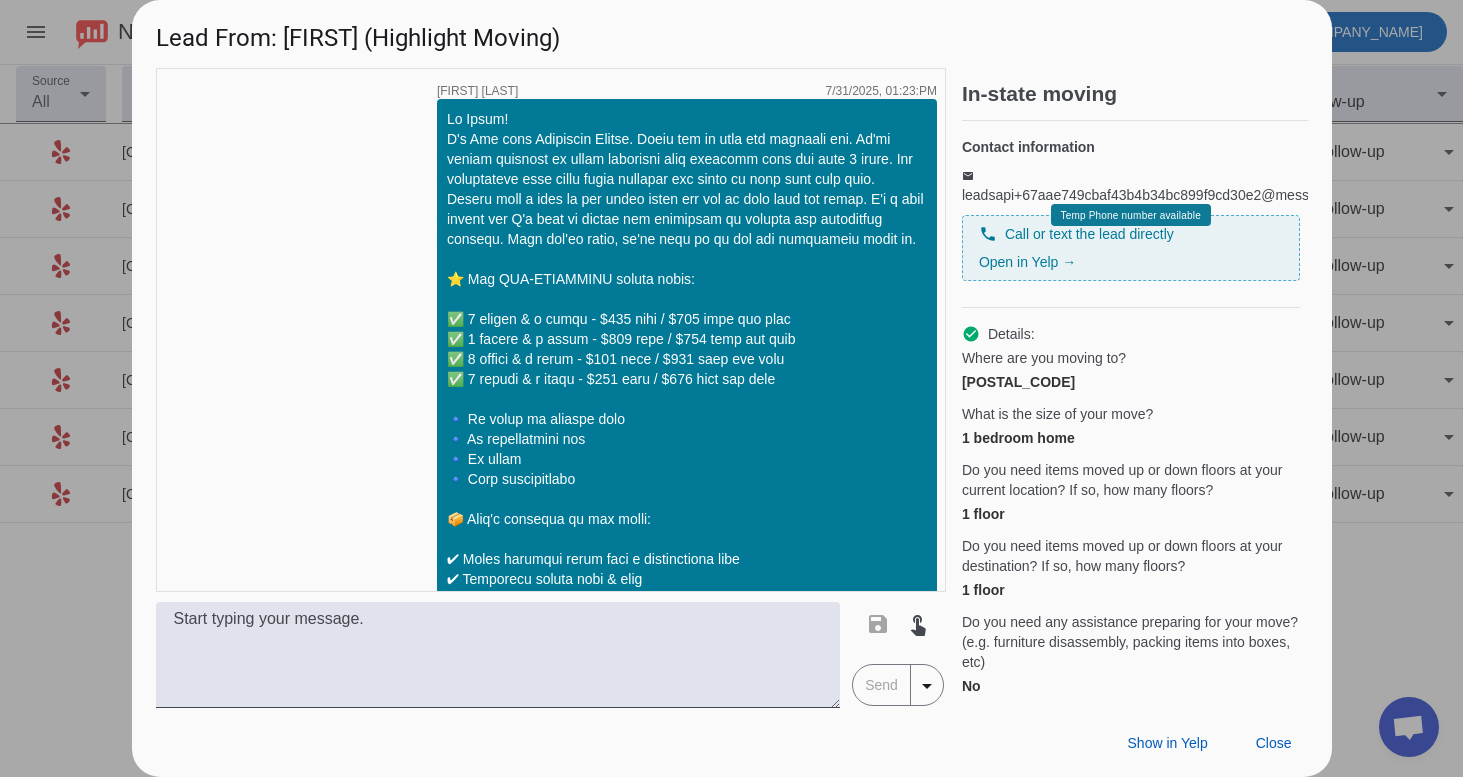 scroll, scrollTop: 2028, scrollLeft: 0, axis: vertical 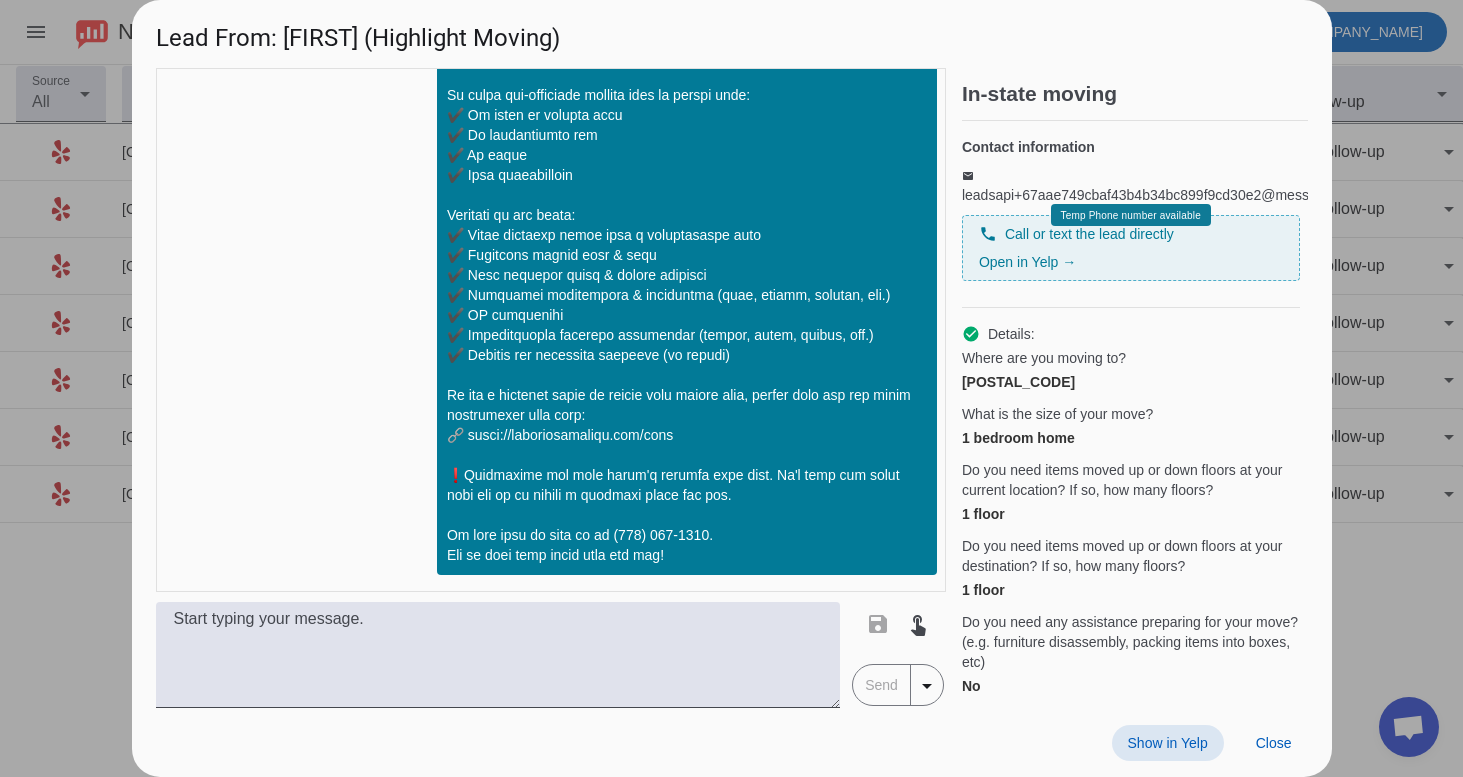 click at bounding box center [1168, 743] 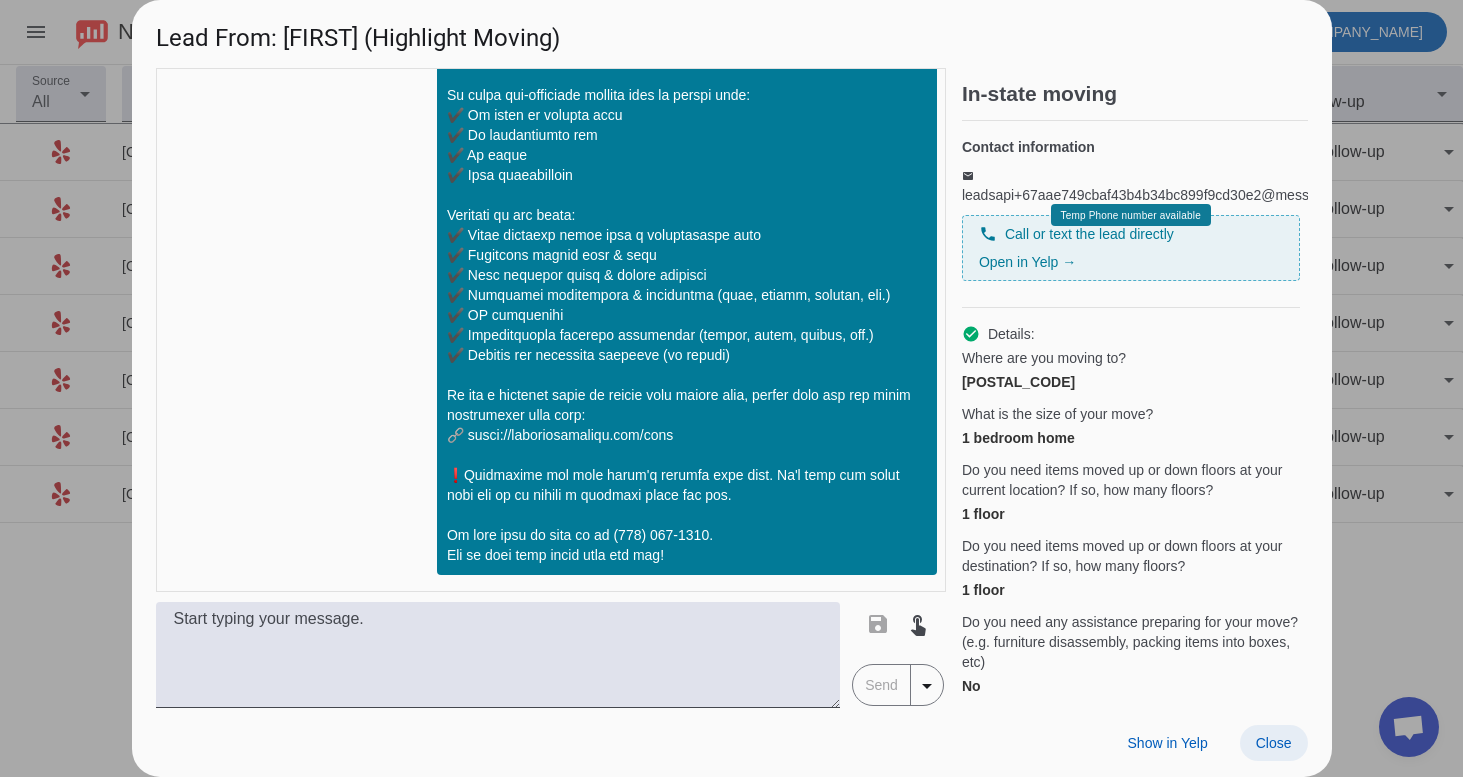 click on "Close" at bounding box center [1274, 743] 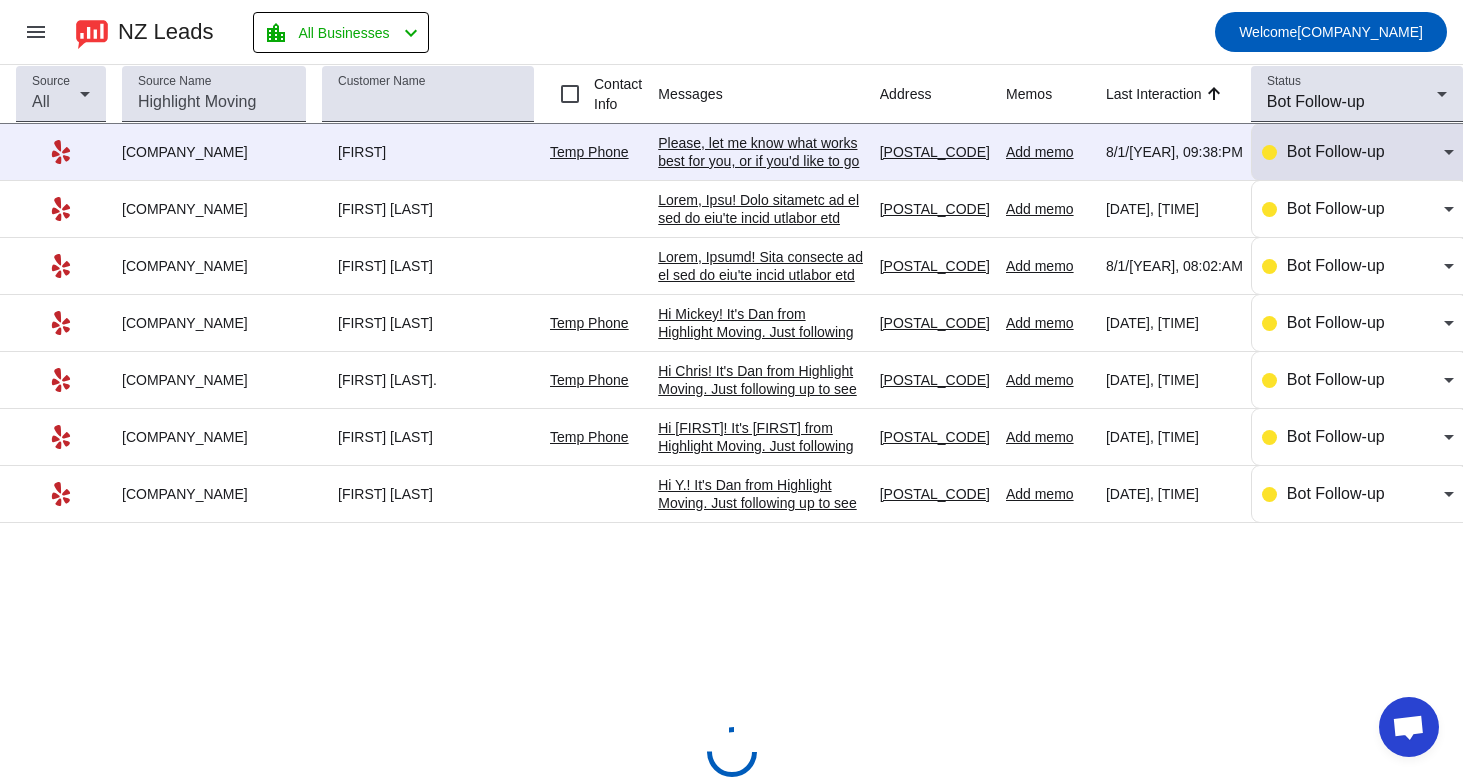 click on "Bot Follow-up" at bounding box center (1365, 152) 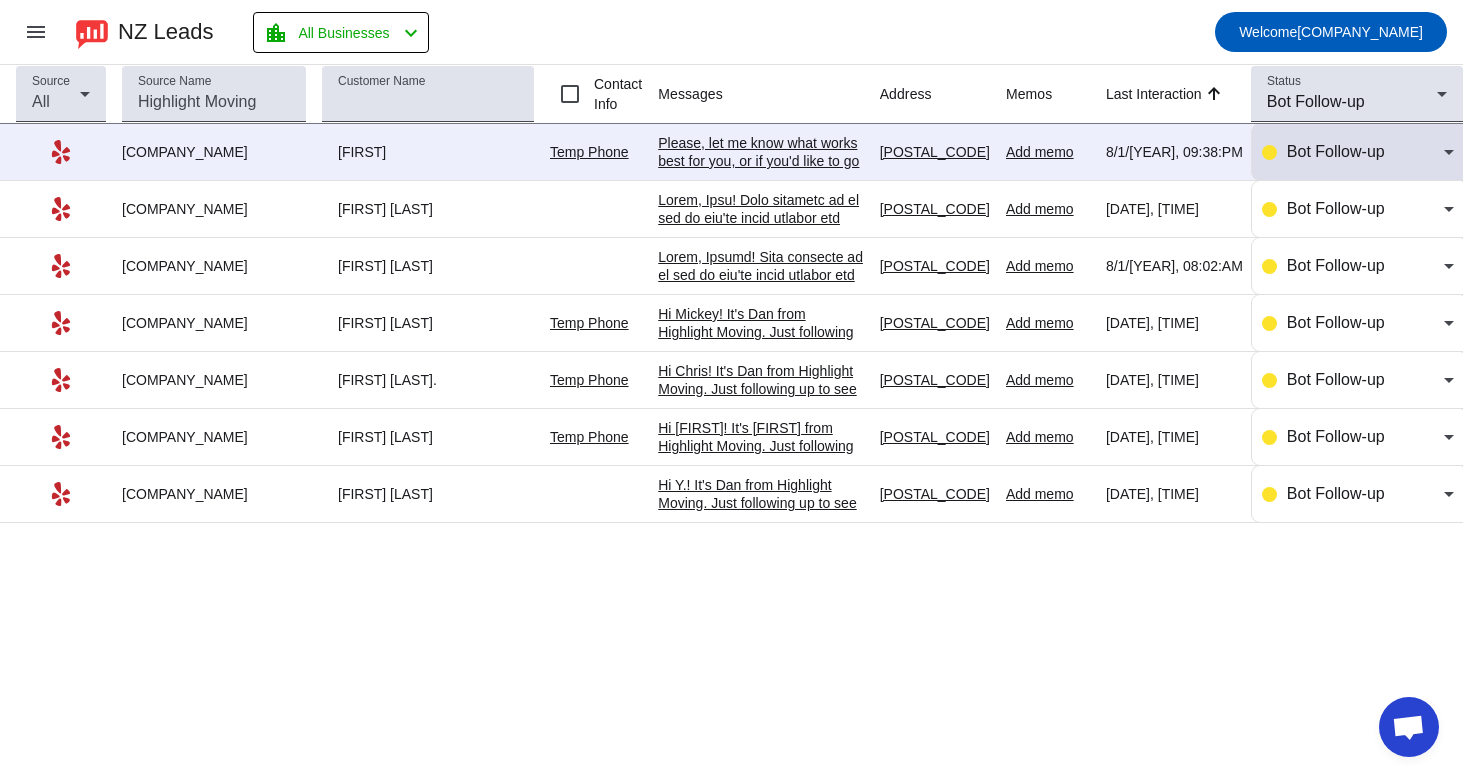 click on "Bot Follow-up" at bounding box center [1336, 151] 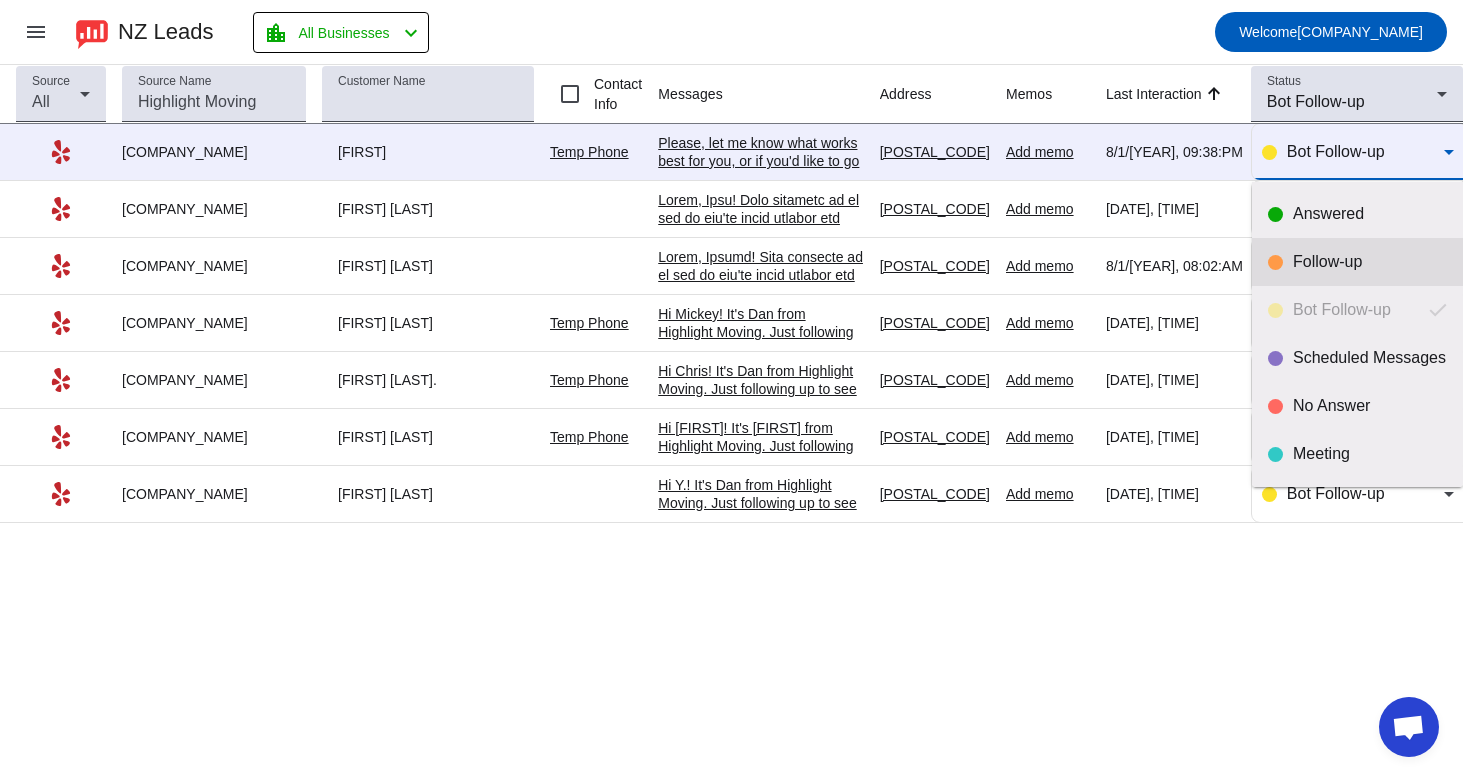 click on "Follow-up" at bounding box center [1370, 262] 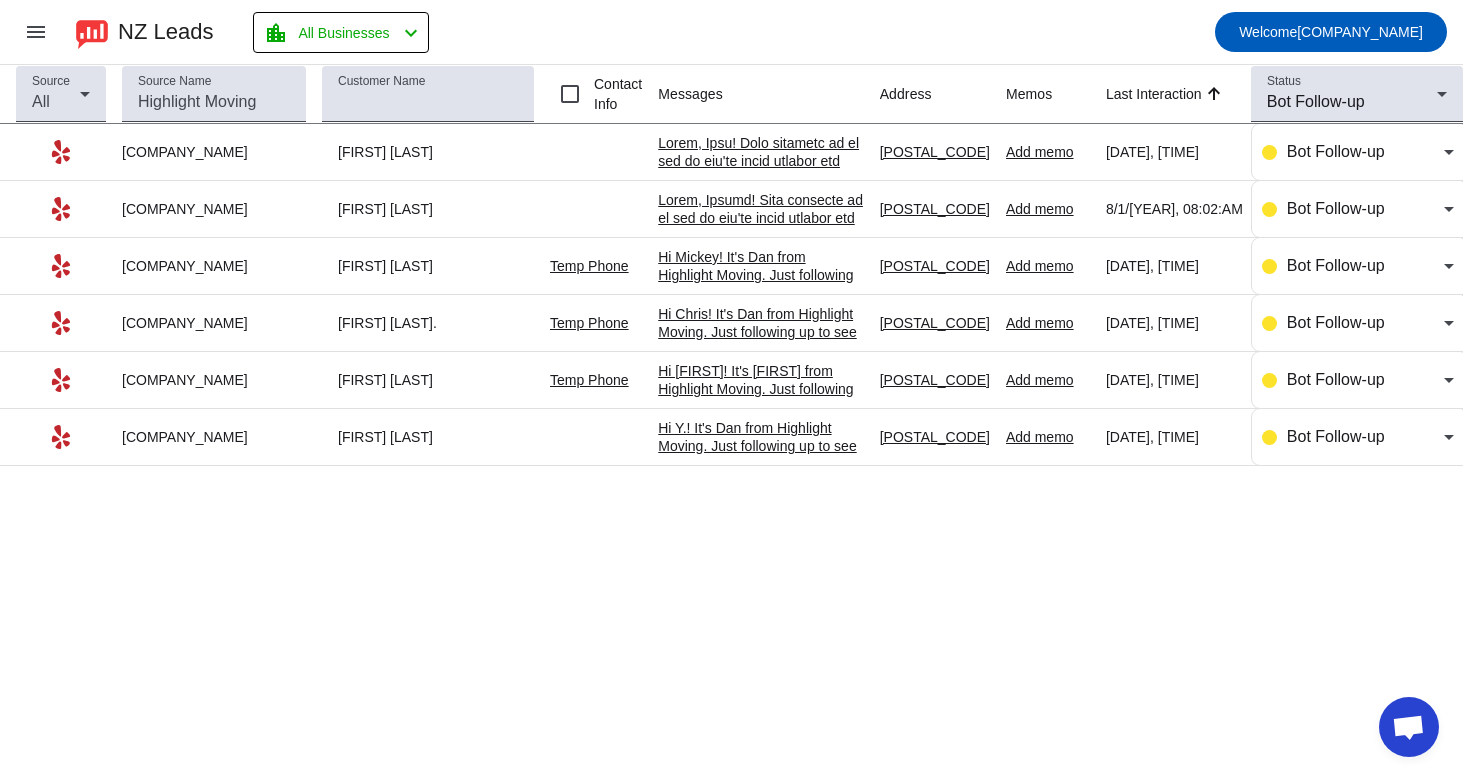 click 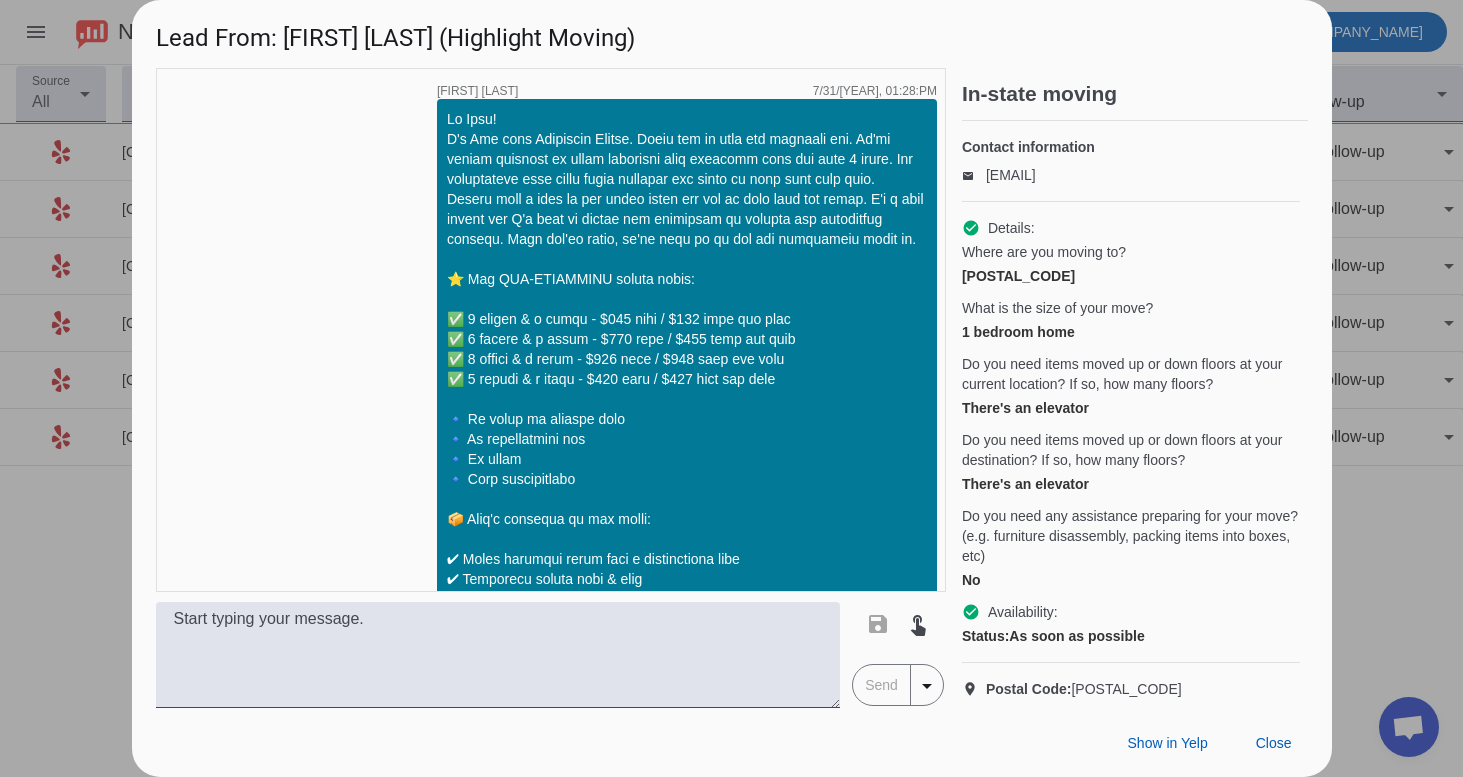 scroll, scrollTop: 2028, scrollLeft: 0, axis: vertical 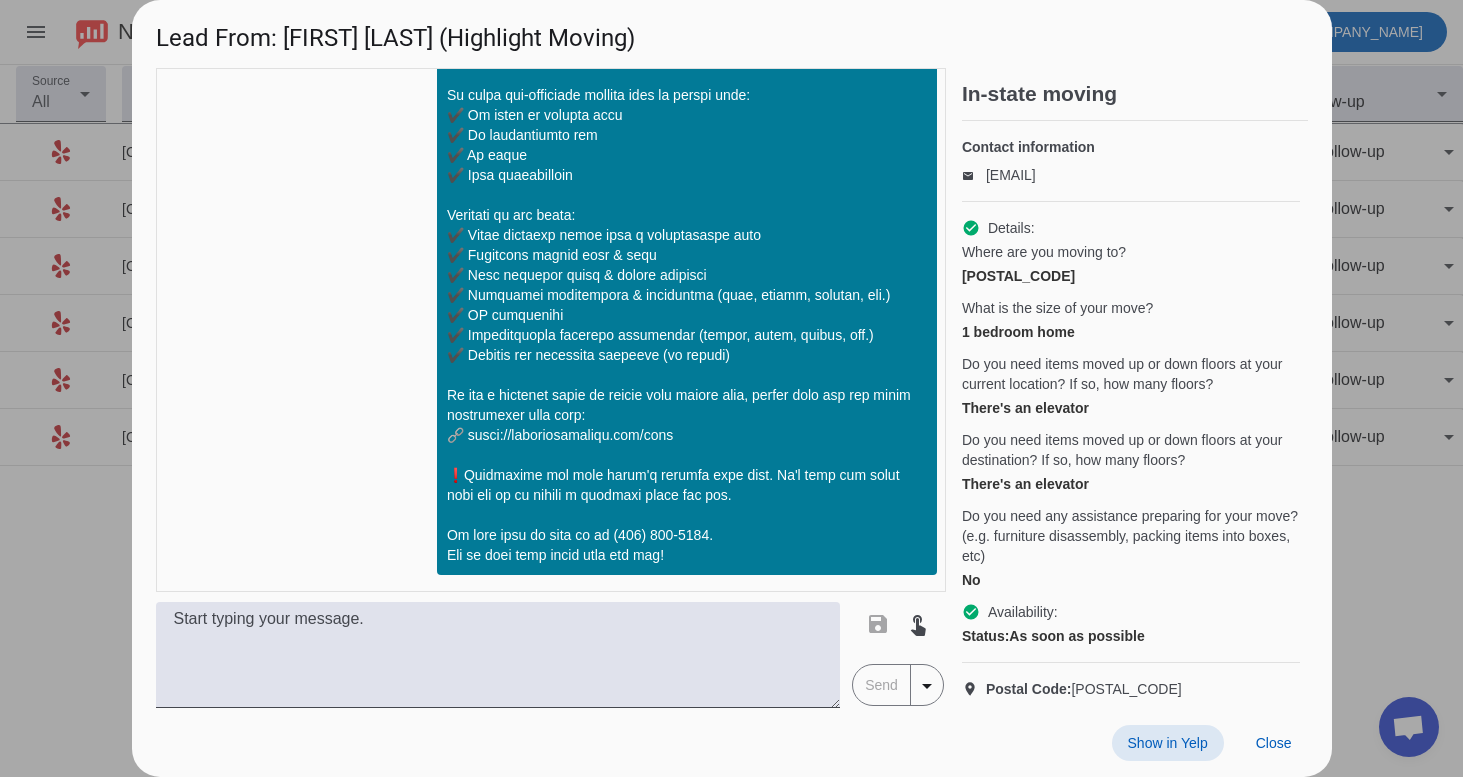 click on "Show in Yelp" at bounding box center [1168, 743] 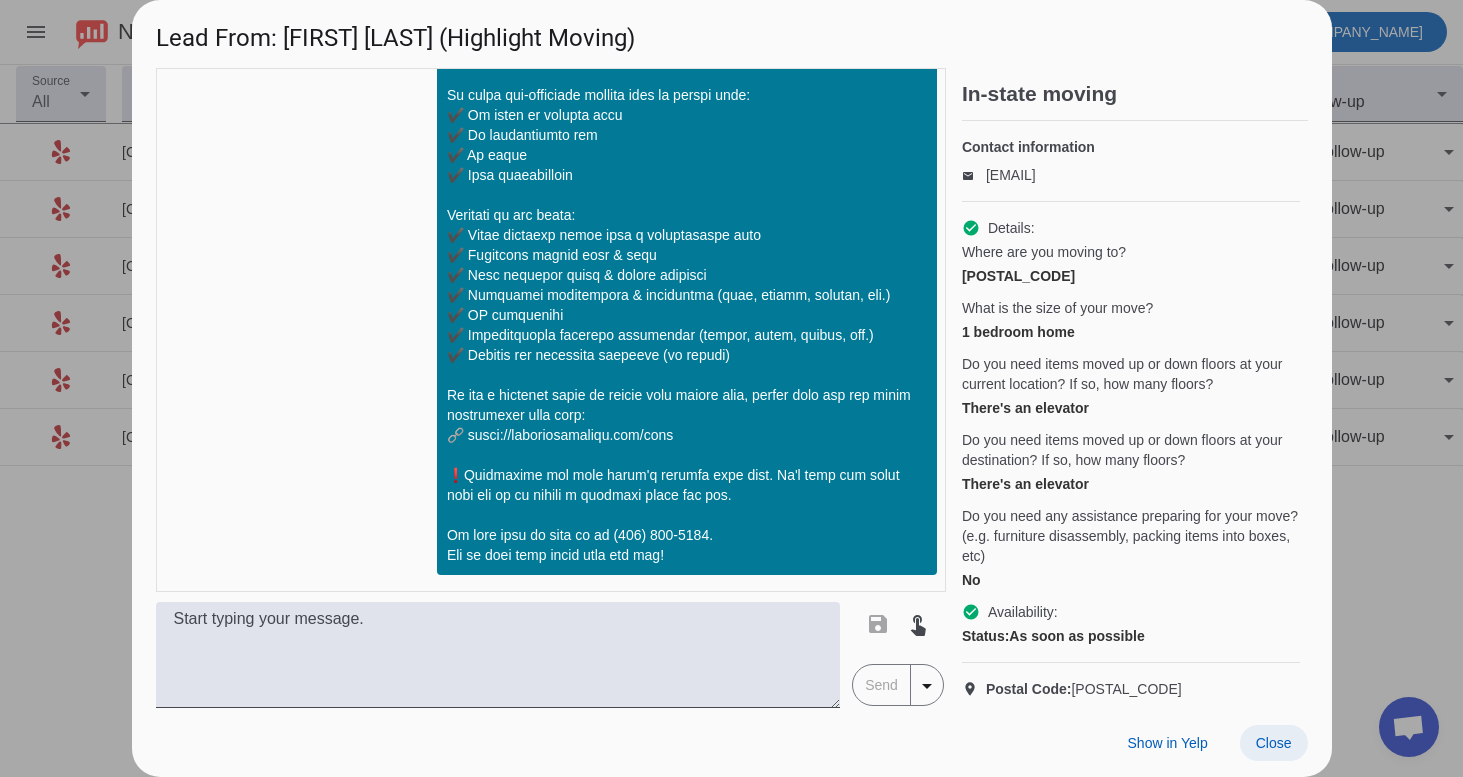 click on "Close" at bounding box center [1274, 743] 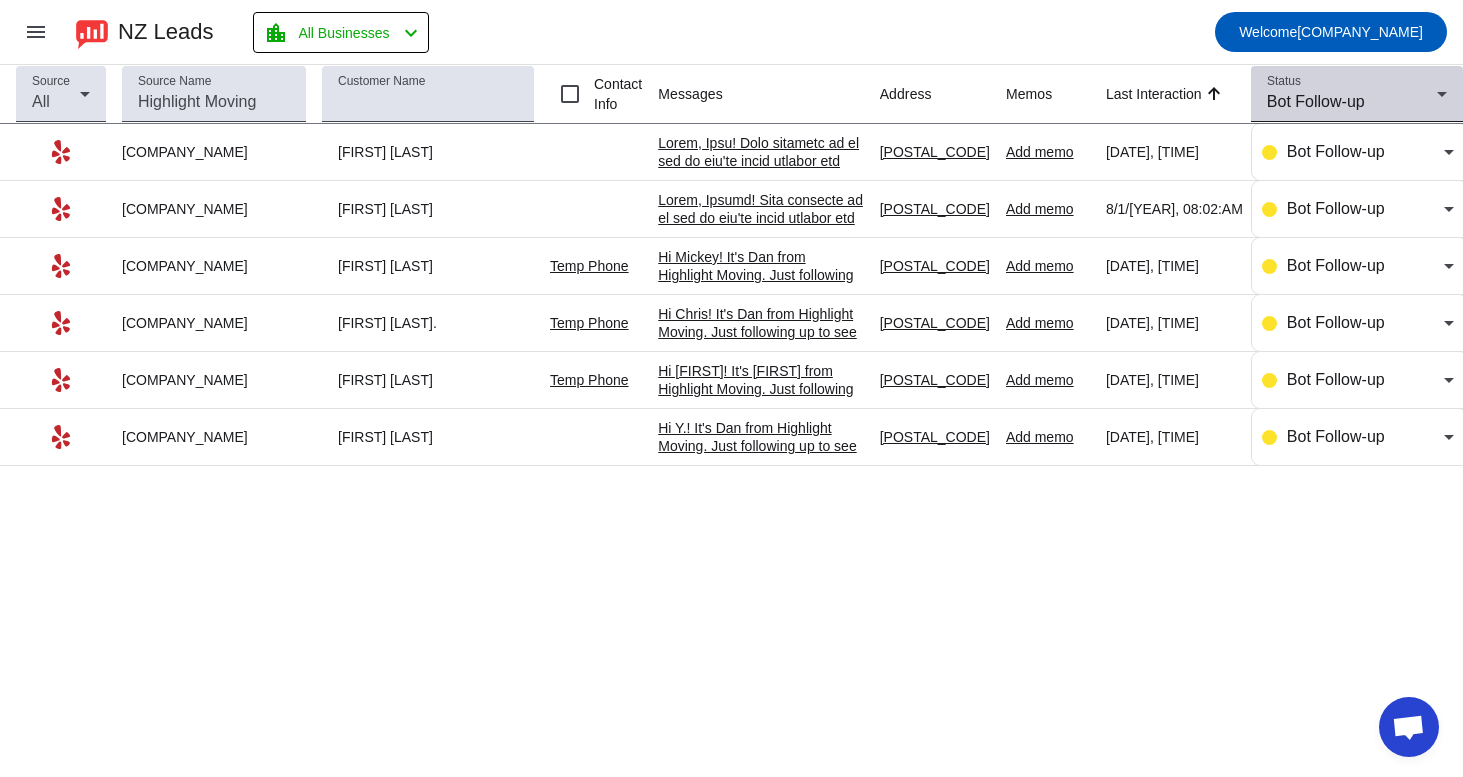 click on "Bot Follow-up" at bounding box center (1316, 101) 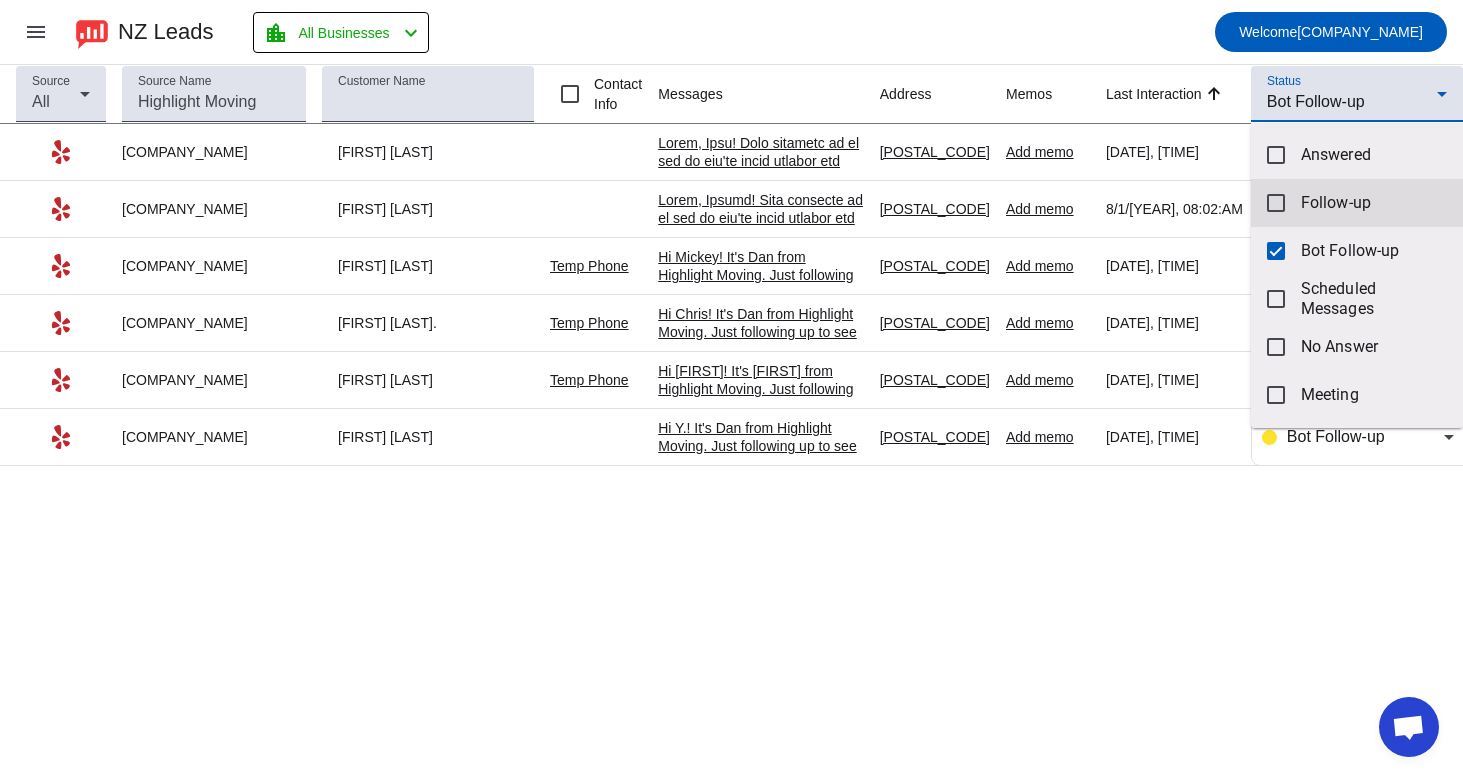 click on "Follow-up" at bounding box center [1374, 203] 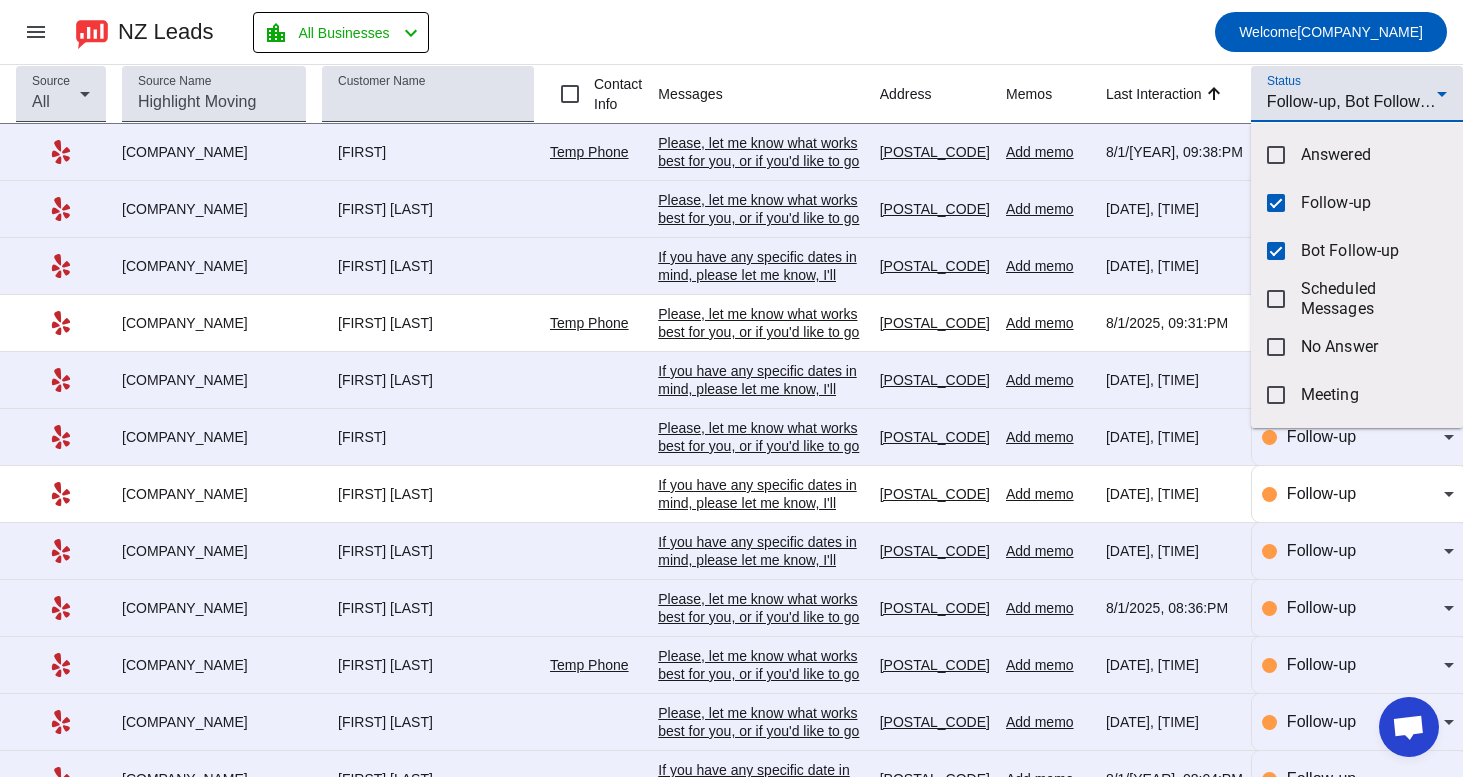 scroll, scrollTop: 0, scrollLeft: 0, axis: both 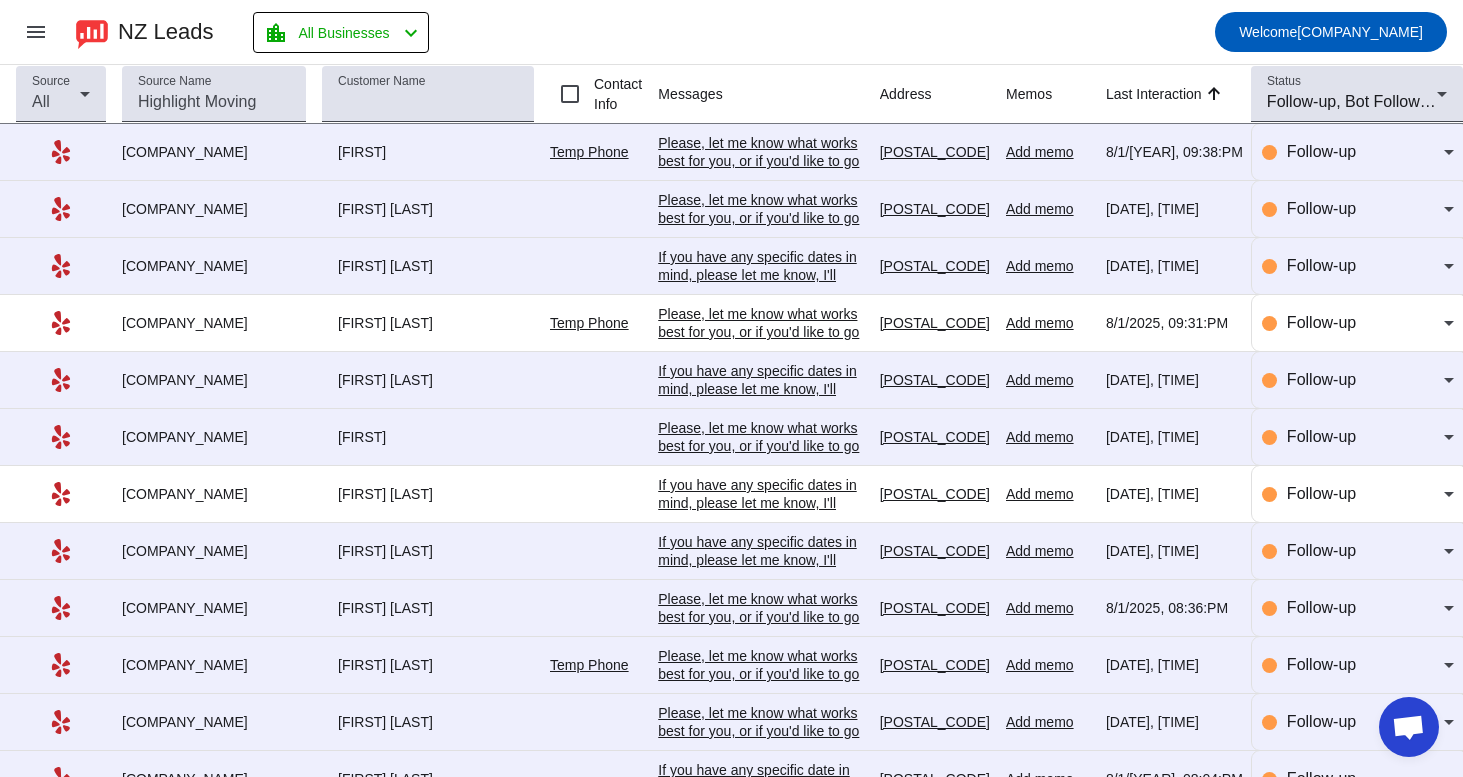 click on "Please, let me know what works best for you, or if you'd like to go over any specific details!" 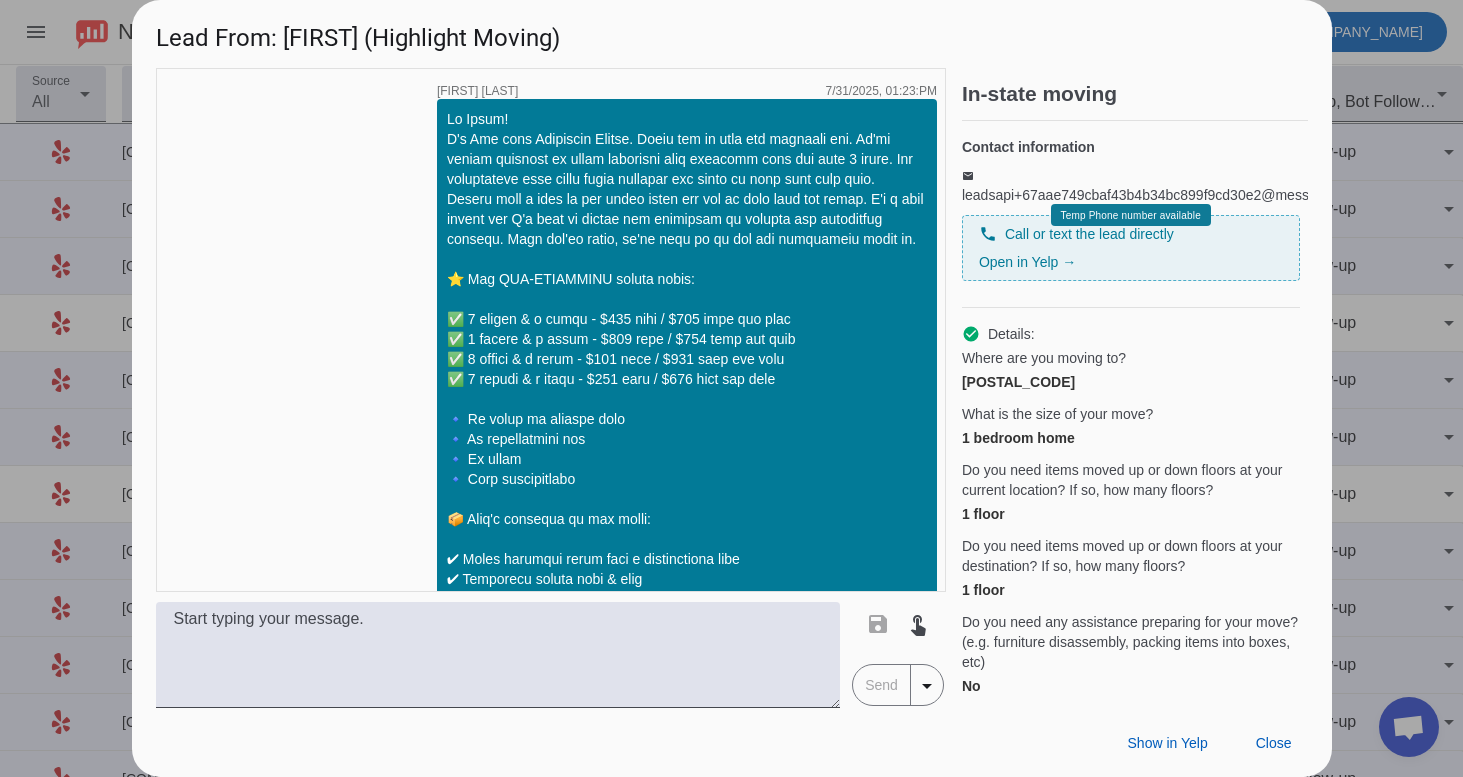 scroll, scrollTop: 2680, scrollLeft: 0, axis: vertical 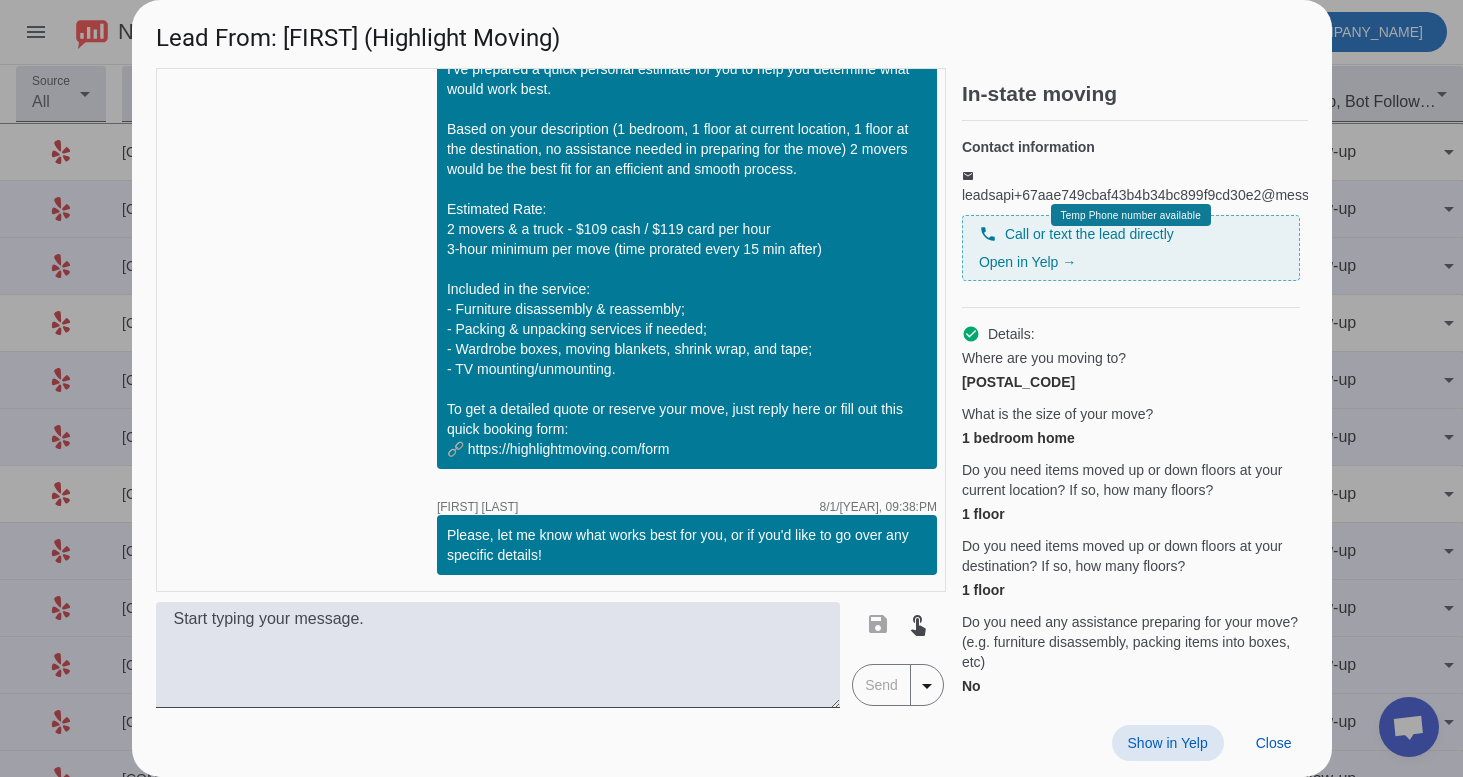 click on "Show in Yelp" at bounding box center (1168, 743) 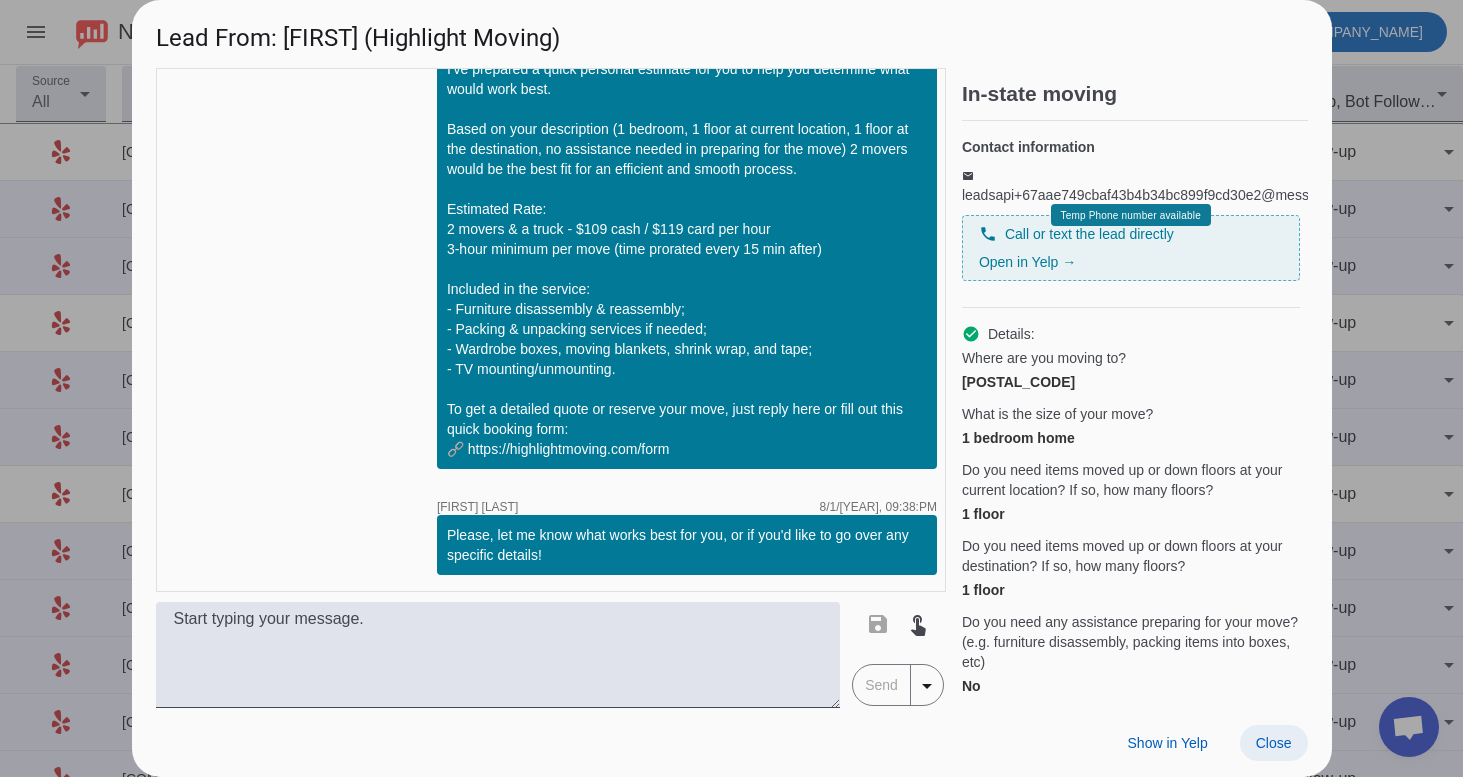 click at bounding box center (1274, 743) 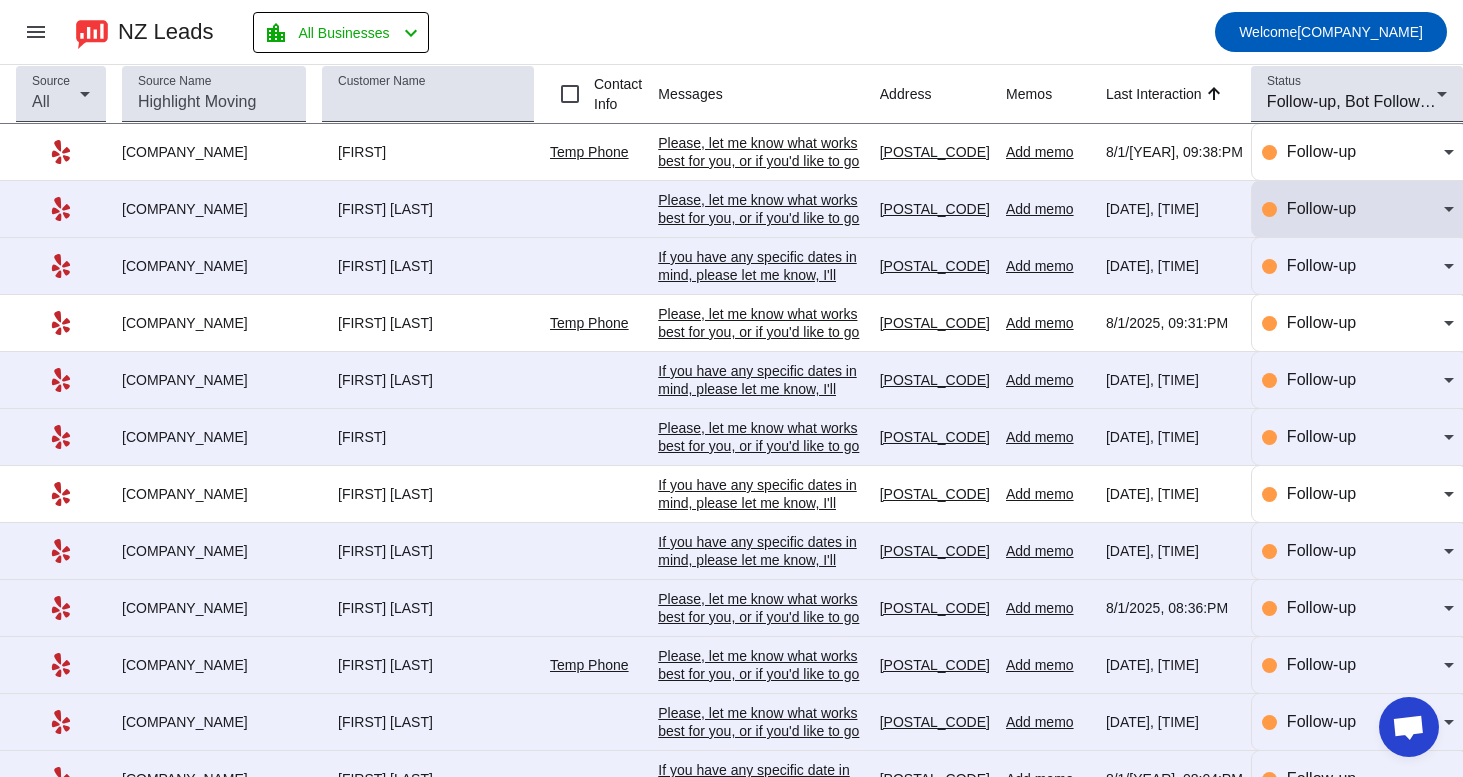 scroll, scrollTop: 0, scrollLeft: 0, axis: both 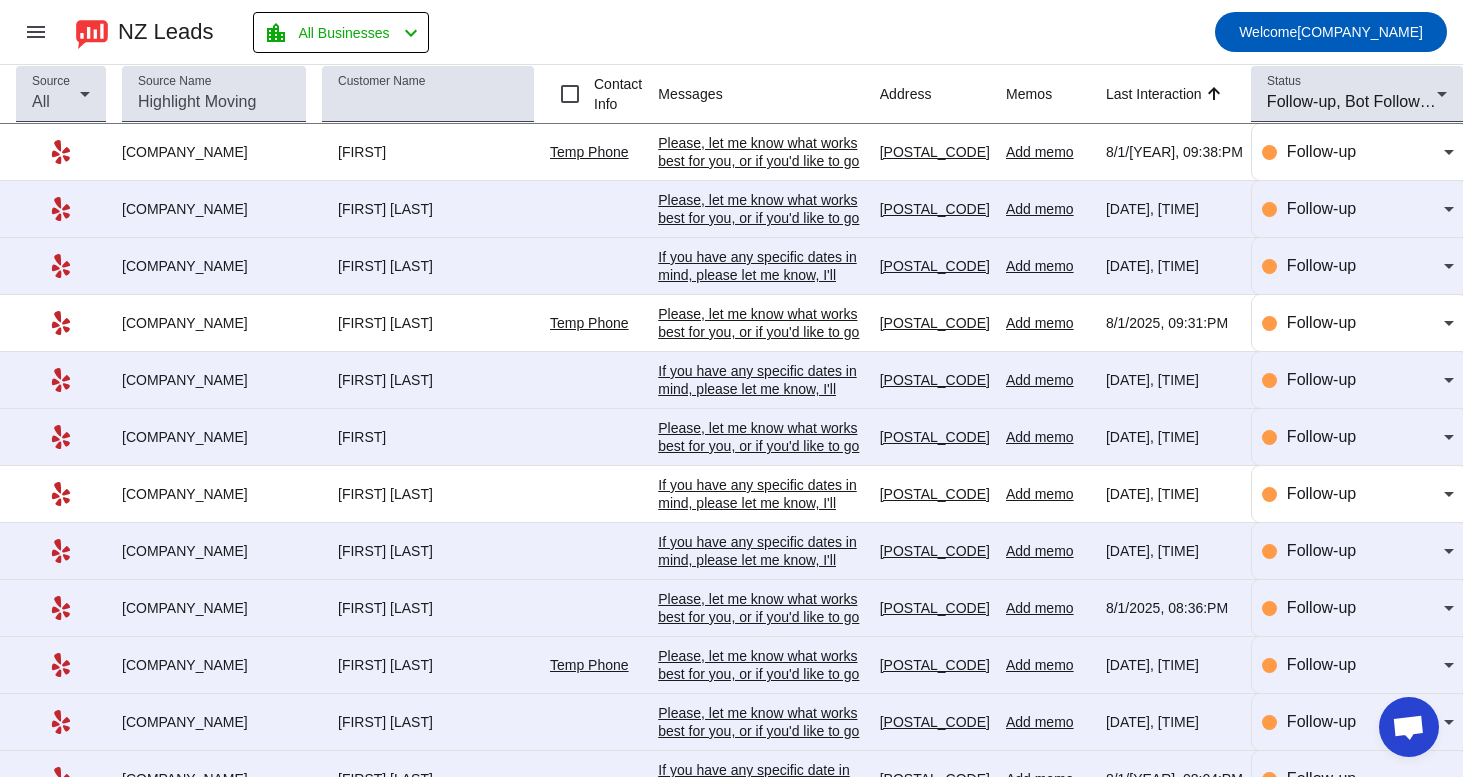 click on "Please, let me know what works best for you, or if you'd like to go over any specific details!" 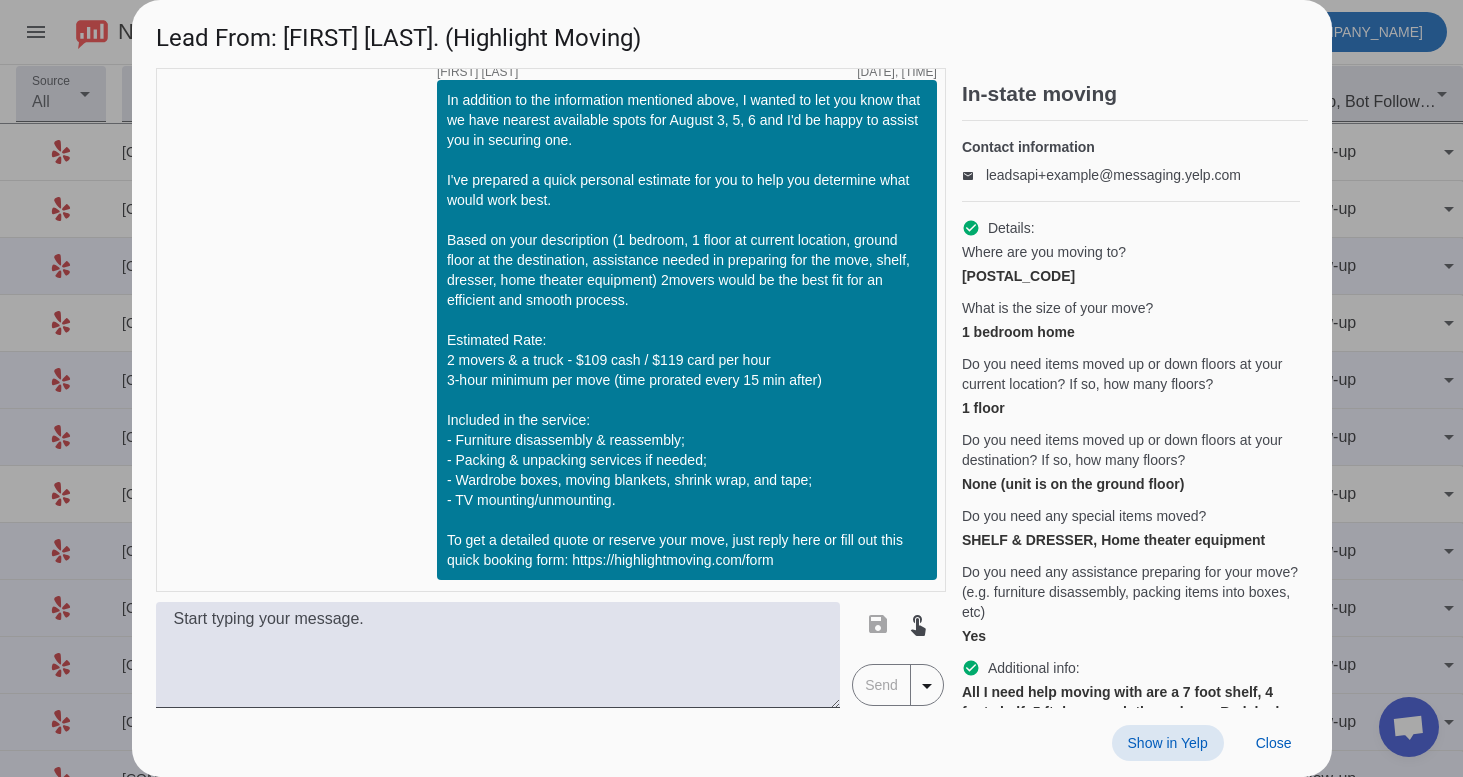 scroll, scrollTop: 2548, scrollLeft: 0, axis: vertical 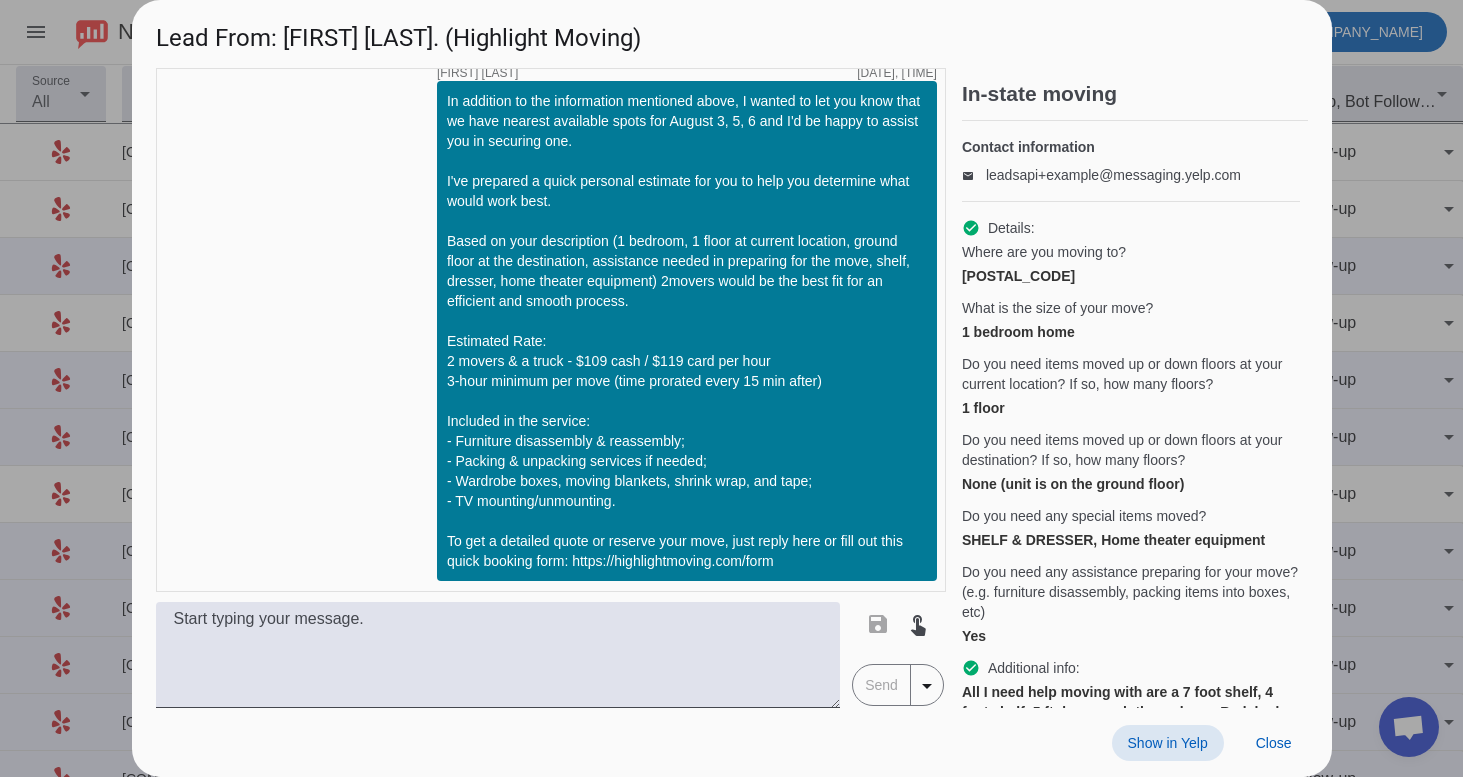 click on "Show in Yelp" at bounding box center (1168, 743) 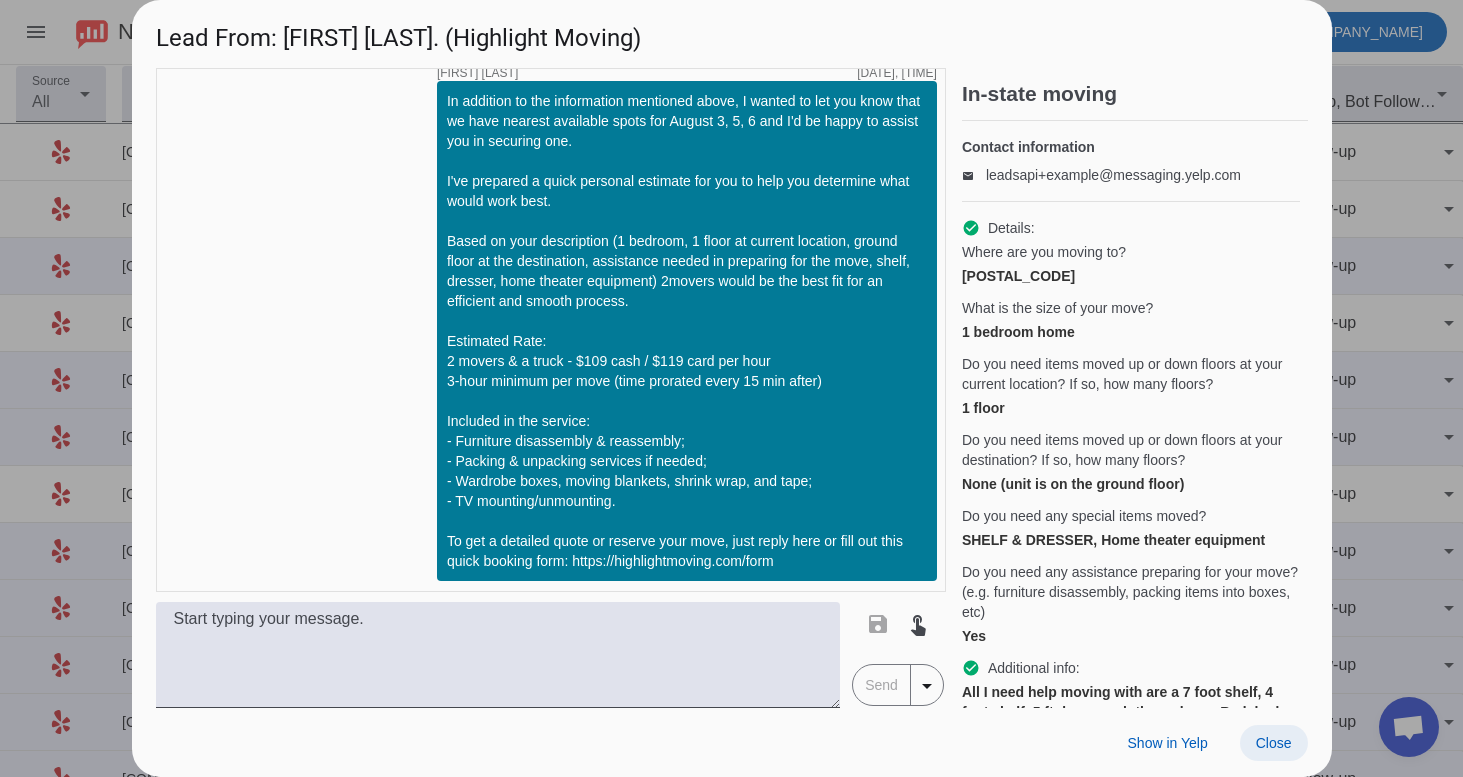 click on "Close" at bounding box center [1274, 743] 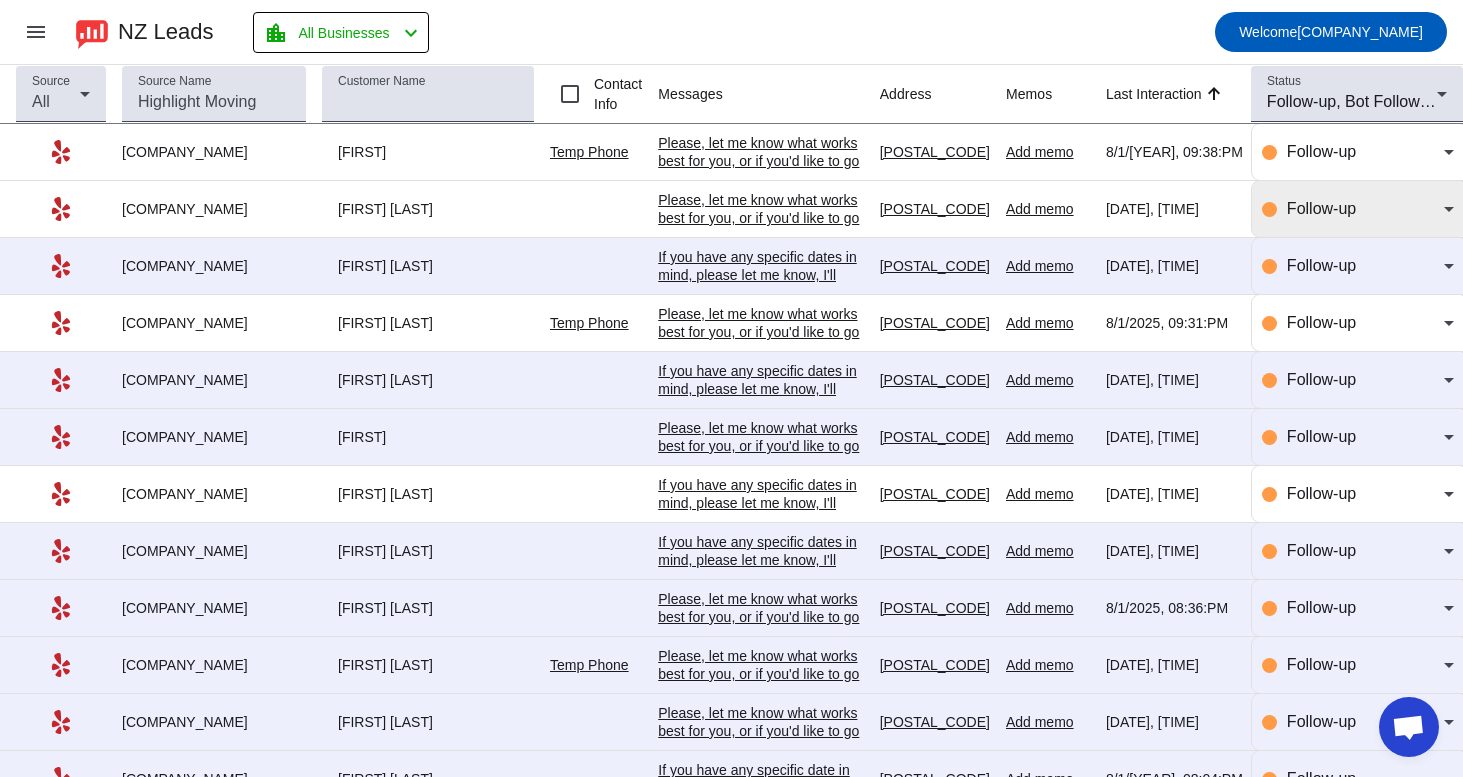 click on "Follow-up" 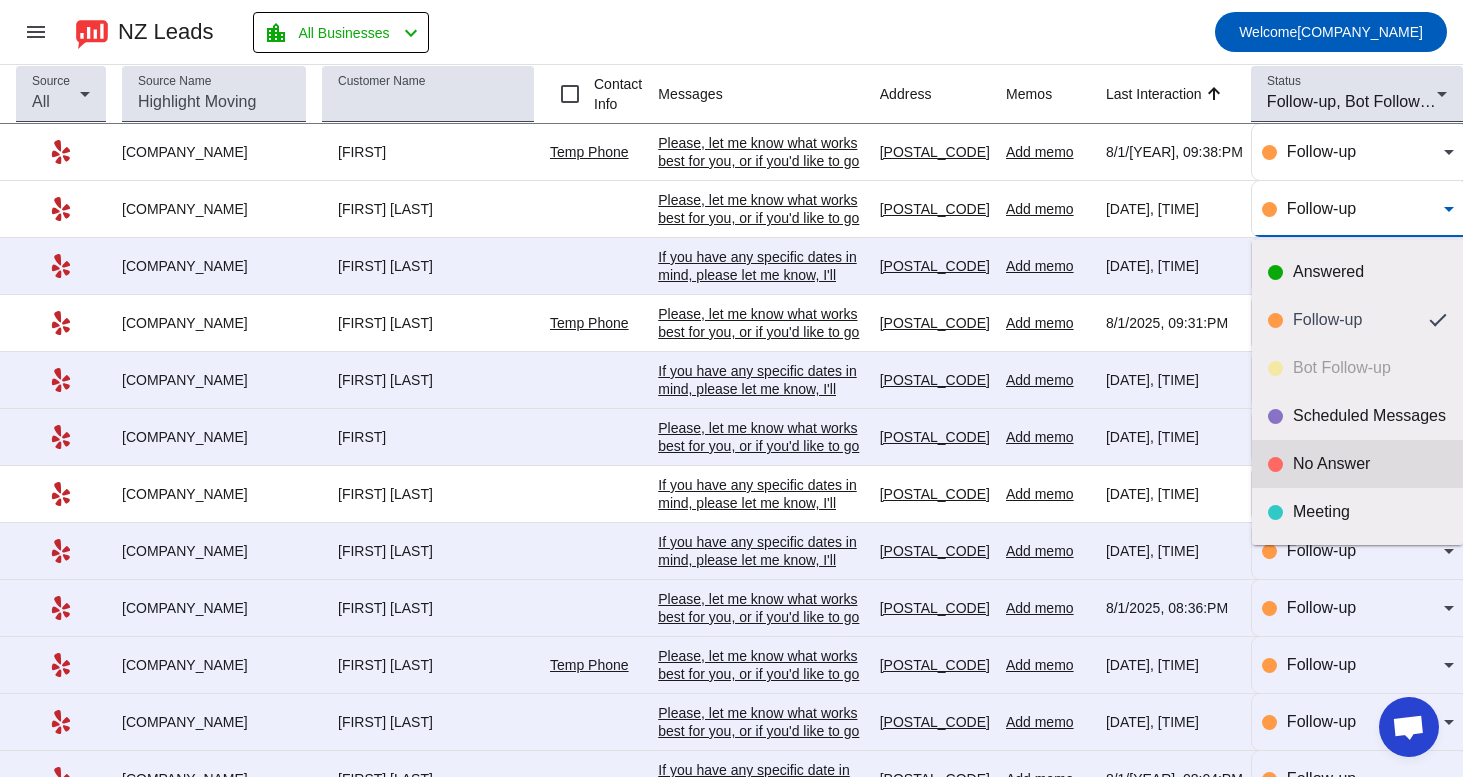 click on "No Answer" at bounding box center (1357, 464) 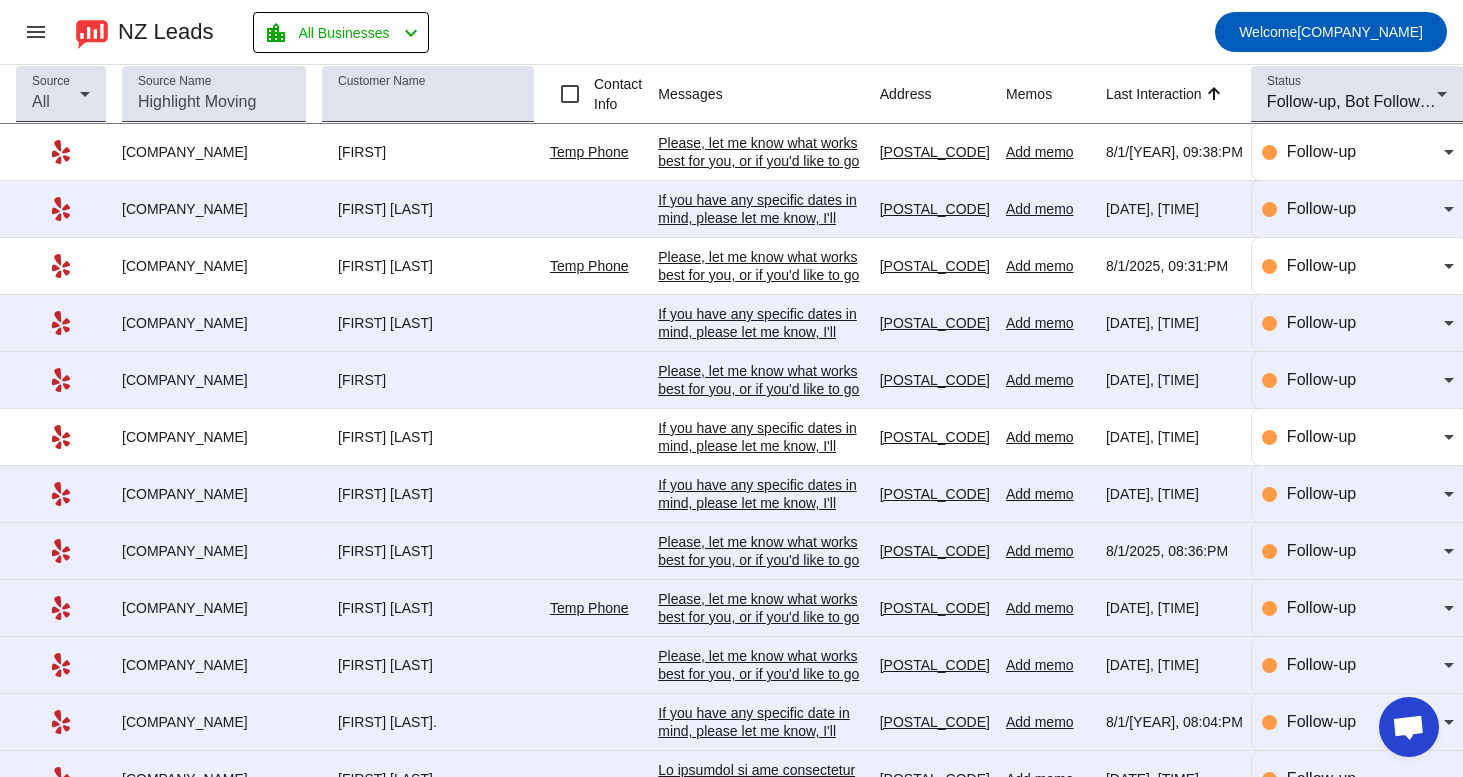 scroll, scrollTop: 0, scrollLeft: 0, axis: both 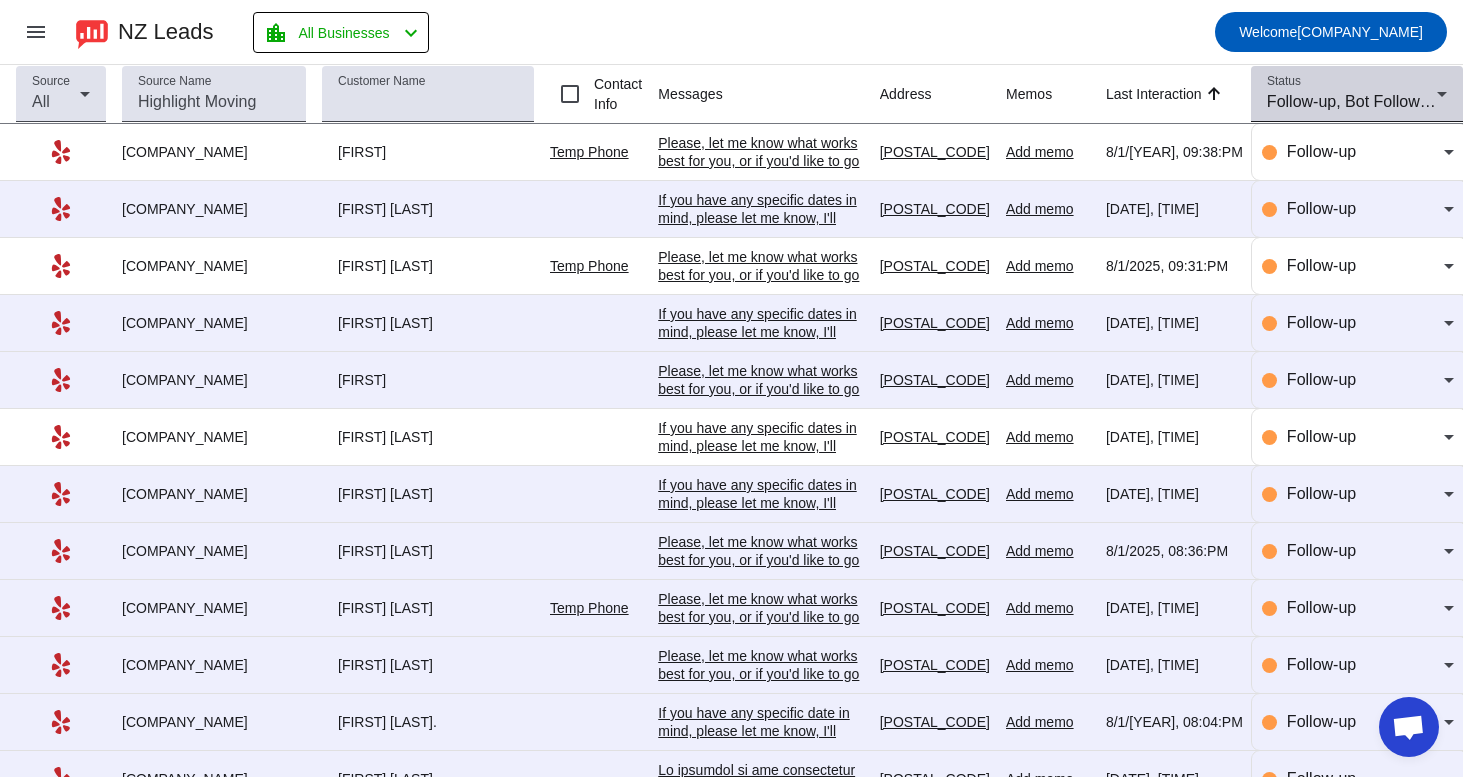 click on "Status Follow-up, Bot Follow-up" 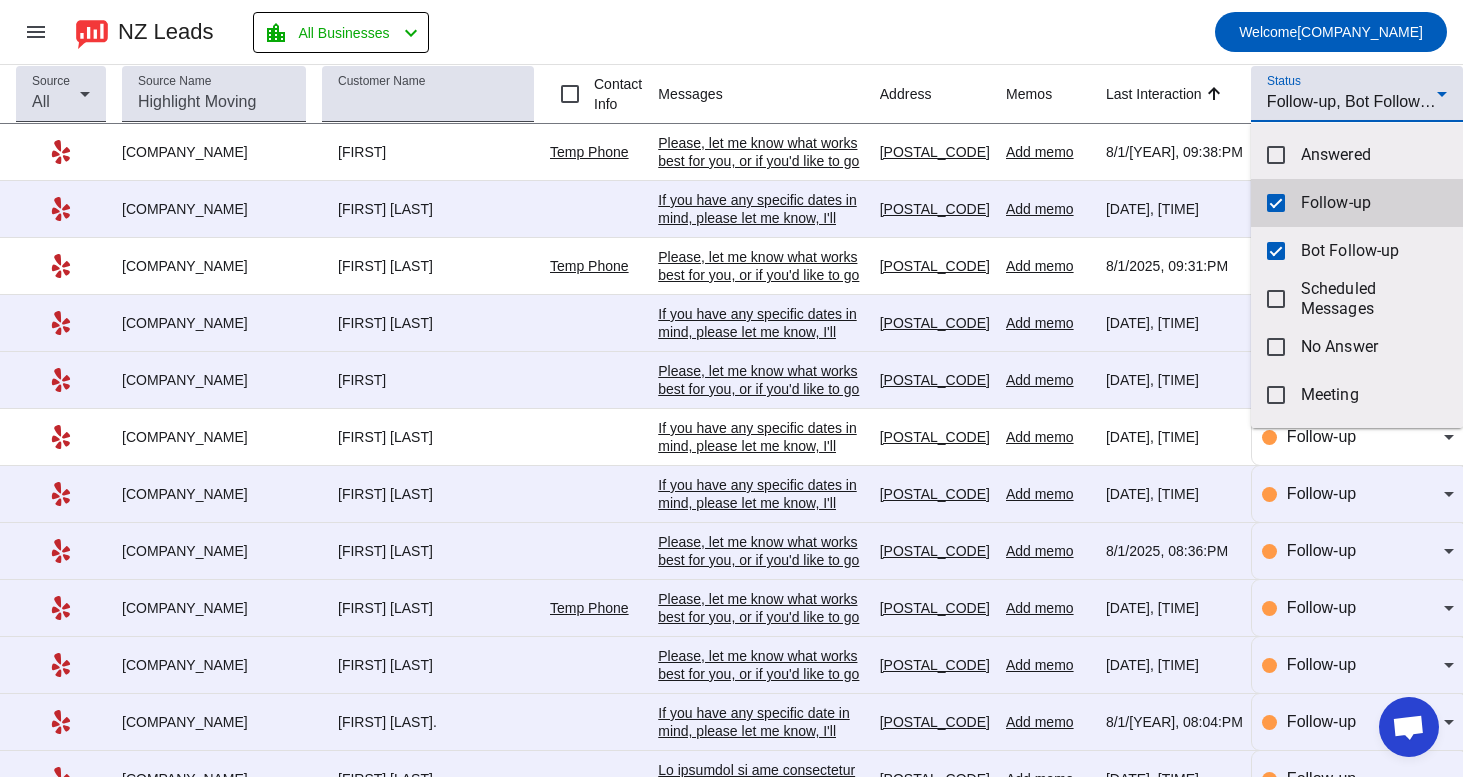 click at bounding box center [1276, 203] 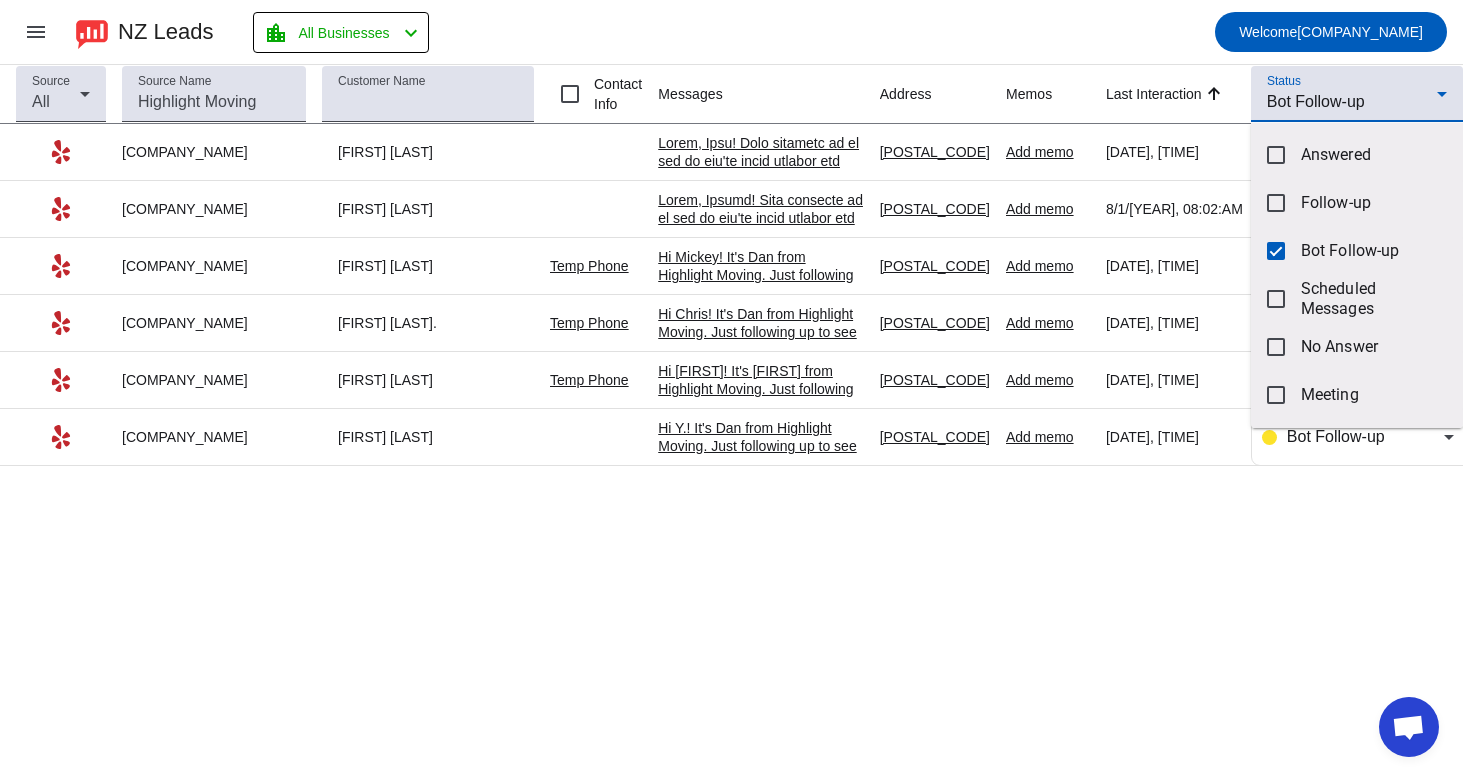 click at bounding box center [731, 388] 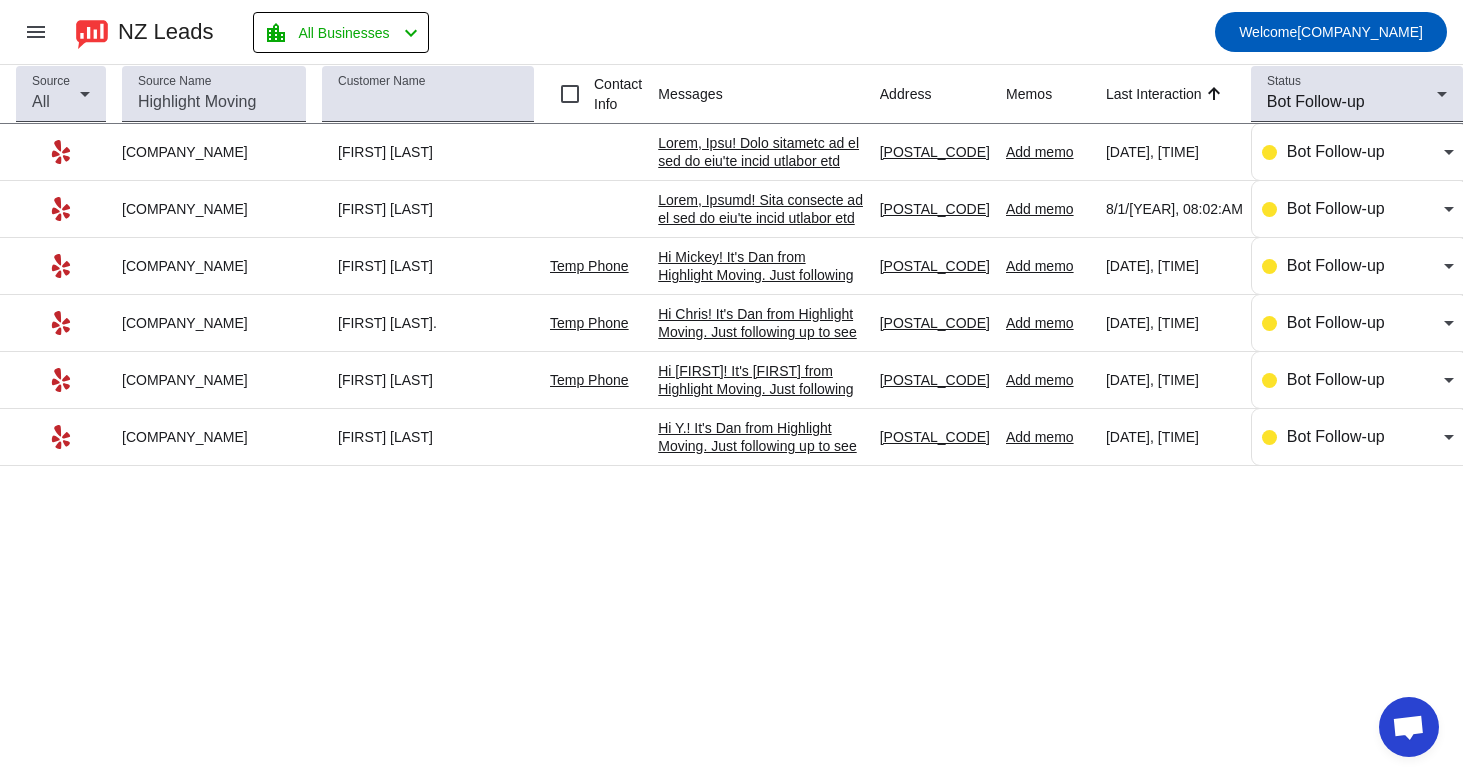 click on "Source All Source Name Customer Name Contact Info  Messages Address Memos  Last Interaction  Status Bot Follow-up
Highlight Moving  Mike B.   8/1/2025, 09:01:AM  [POSTAL_CODE] Add memo  8/1/2025, 09:01:AM  Bot Follow-up
Highlight Moving  Eunhee S.   8/1/2025, 08:02:AM  [POSTAL_CODE] Add memo  8/1/2025, 08:02:AM  Bot Follow-up
Highlight Moving  Mickey L.  Temp Phone  8/1/2025, 08:01:AM  [POSTAL_CODE] Add memo  8/1/2025, 08:01:AM  Bot Follow-up
Highlight Moving  Chris S.  Temp Phone  8/1/2025, 08:01:AM  [POSTAL_CODE] Add memo  8/1/2025, 08:01:AM  Bot Follow-up
Highlight Moving  Paloma D.  Temp Phone  8/1/2025, 08:01:AM  [POSTAL_CODE] Add memo  8/1/2025, 08:01:AM  Bot Follow-up
Highlight Moving  Y. Lillie C.   8/1/2025, 08:01:AM  [POSTAL_CODE] Add memo  8/1/2025, 08:01:AM  Bot Follow-up" 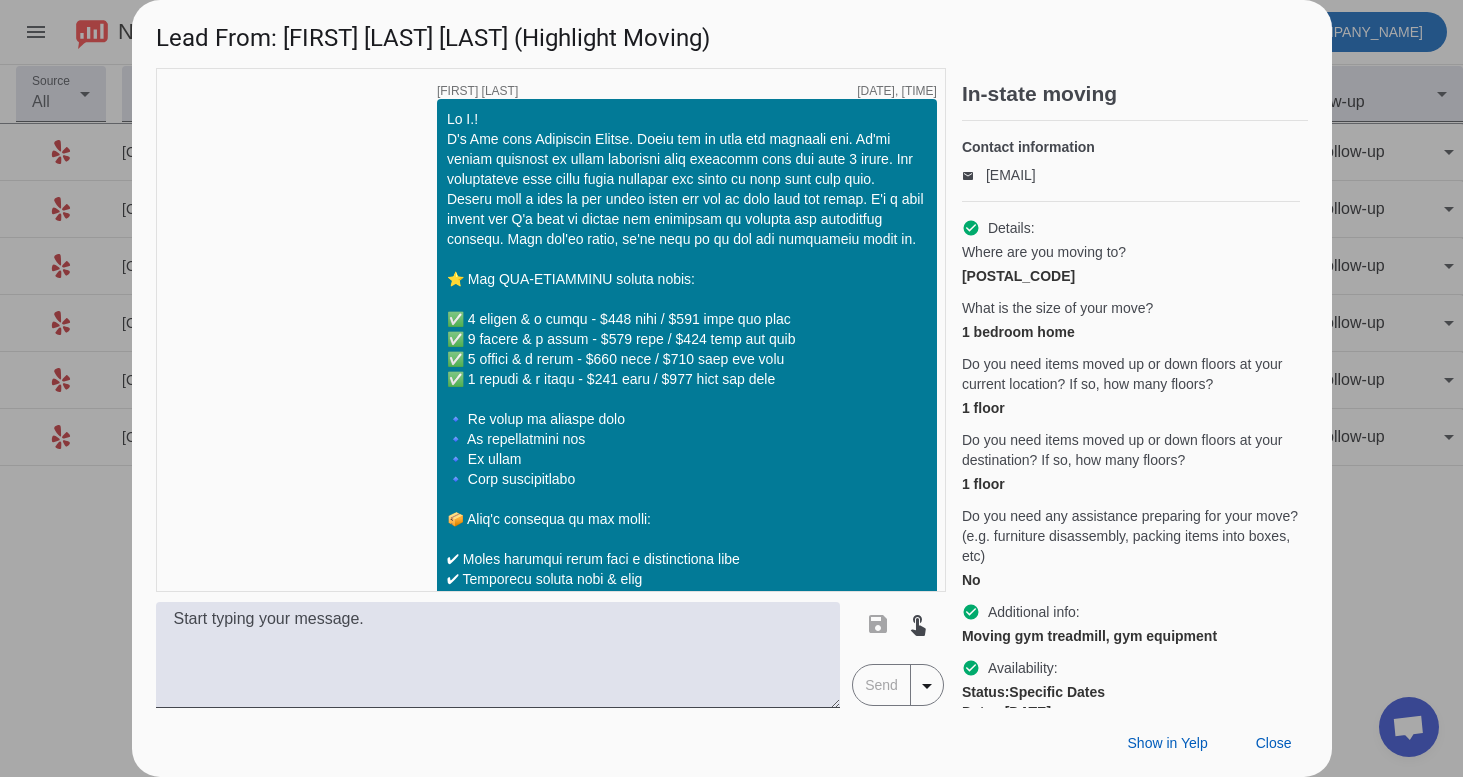 scroll, scrollTop: 1382, scrollLeft: 0, axis: vertical 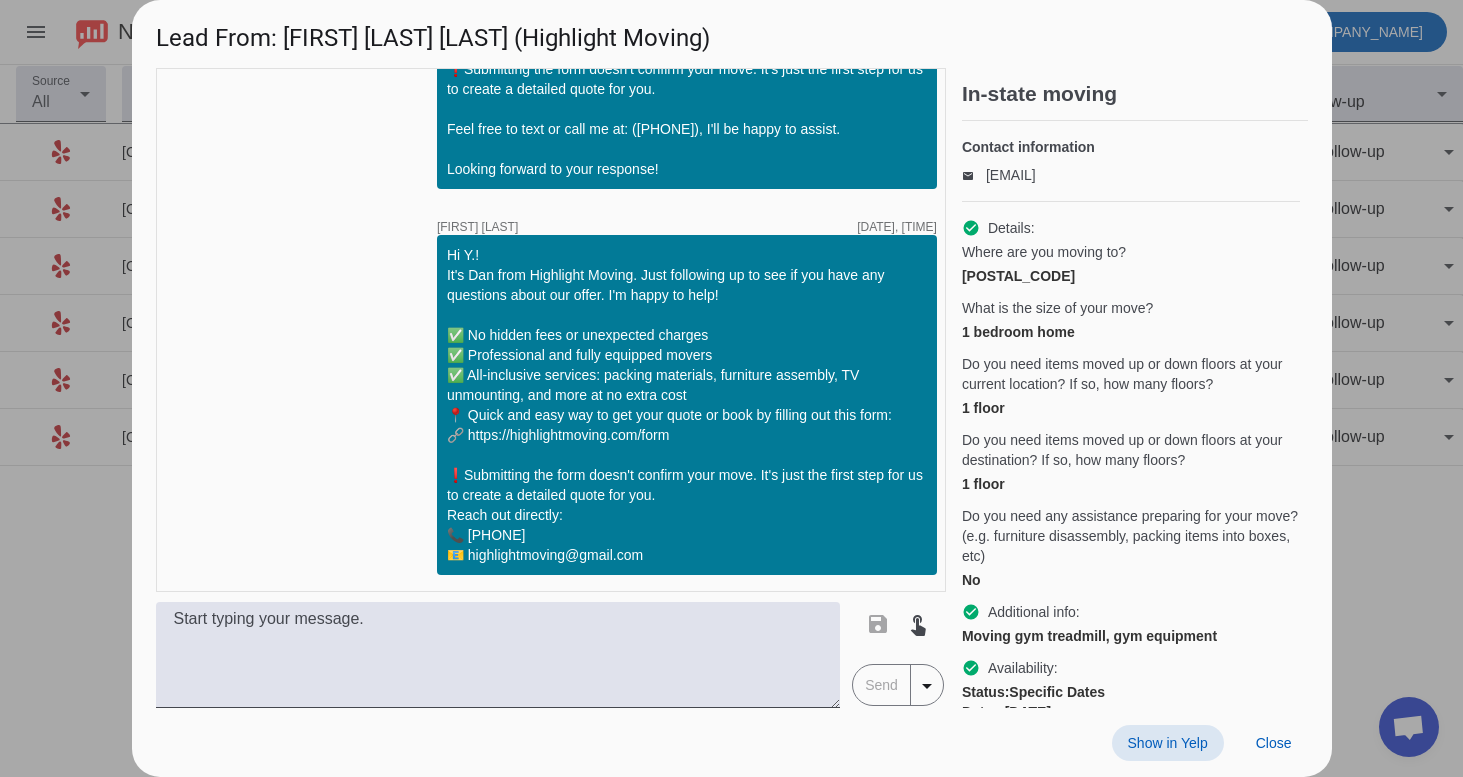 click on "Show in Yelp" at bounding box center (1168, 743) 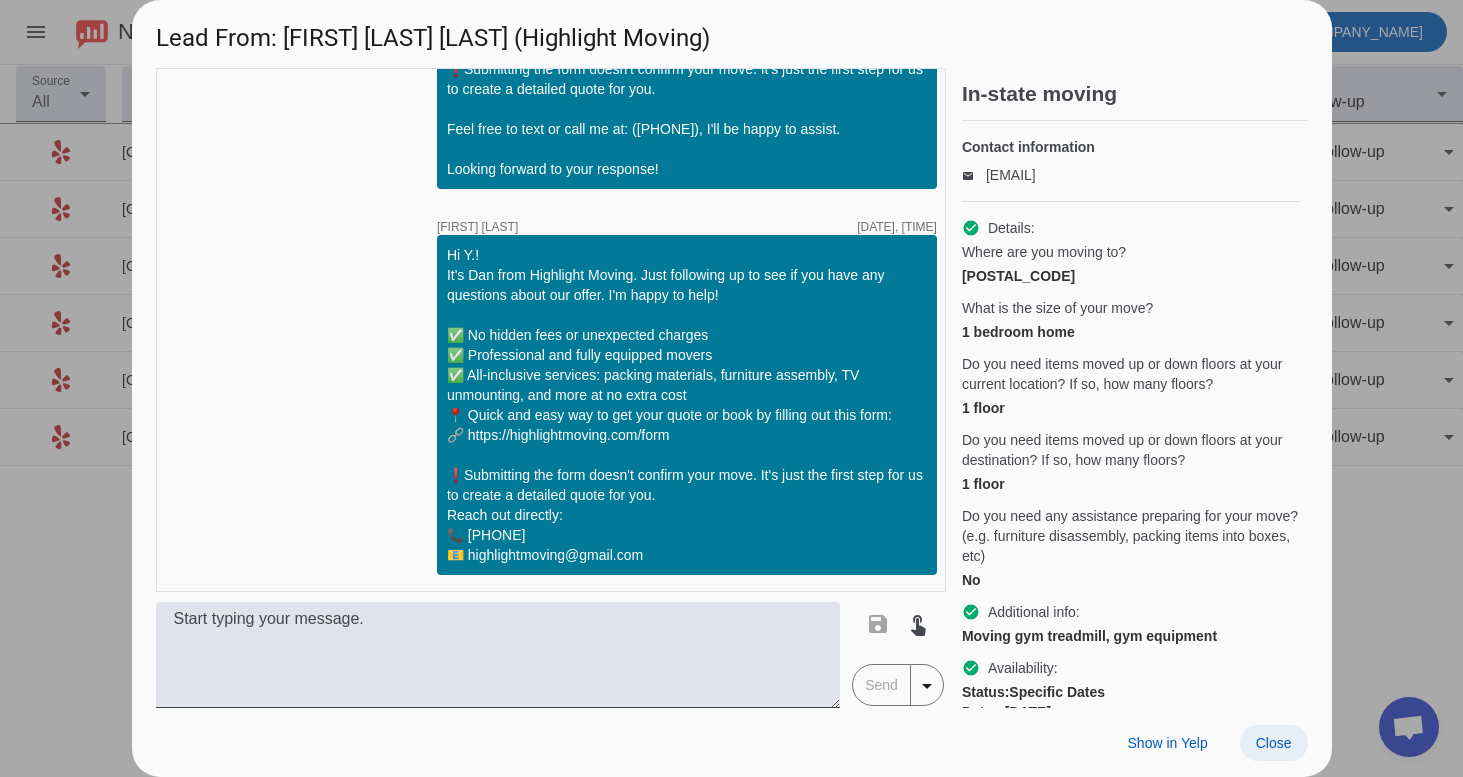 click on "Close" at bounding box center [1274, 743] 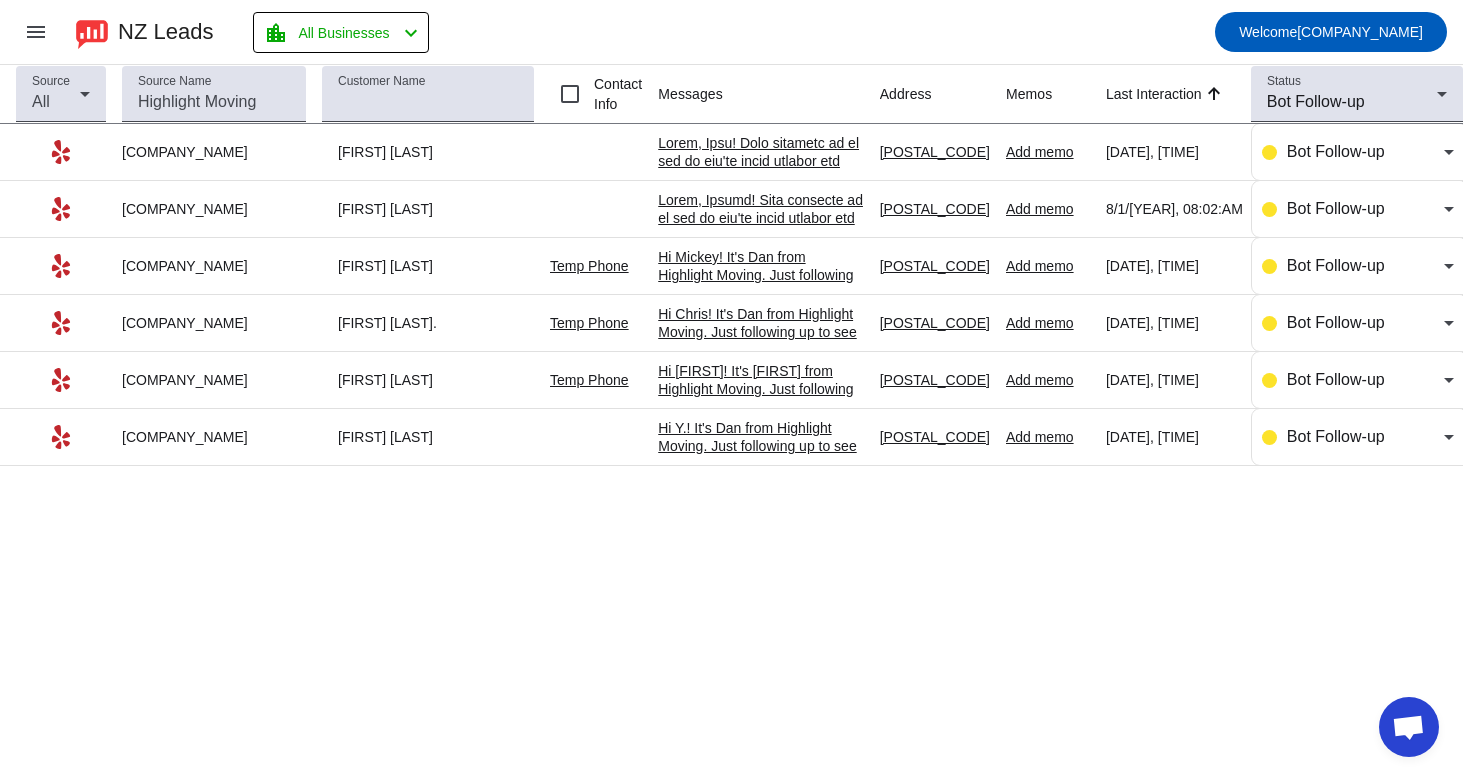 scroll, scrollTop: 0, scrollLeft: 0, axis: both 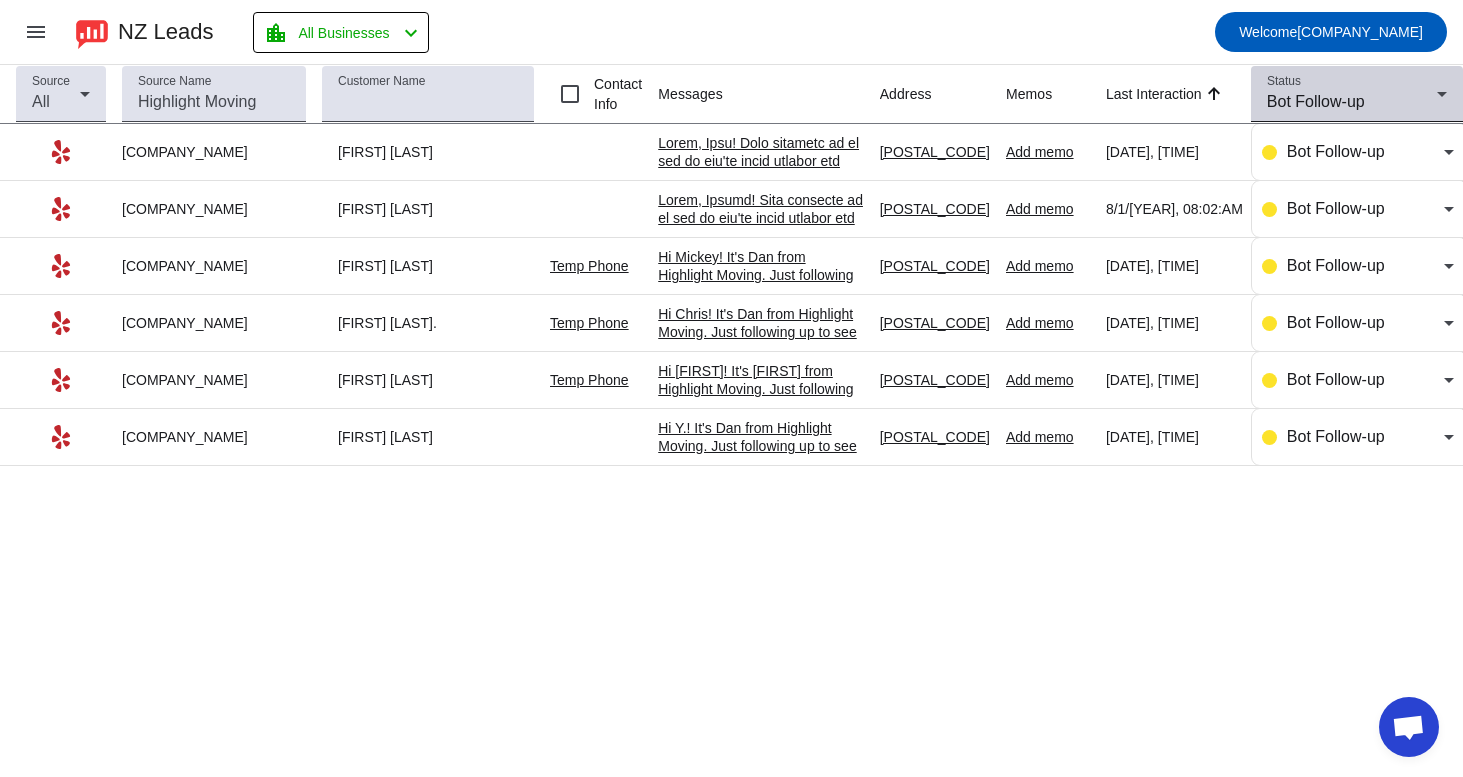 click on "Bot Follow-up" at bounding box center [1352, 102] 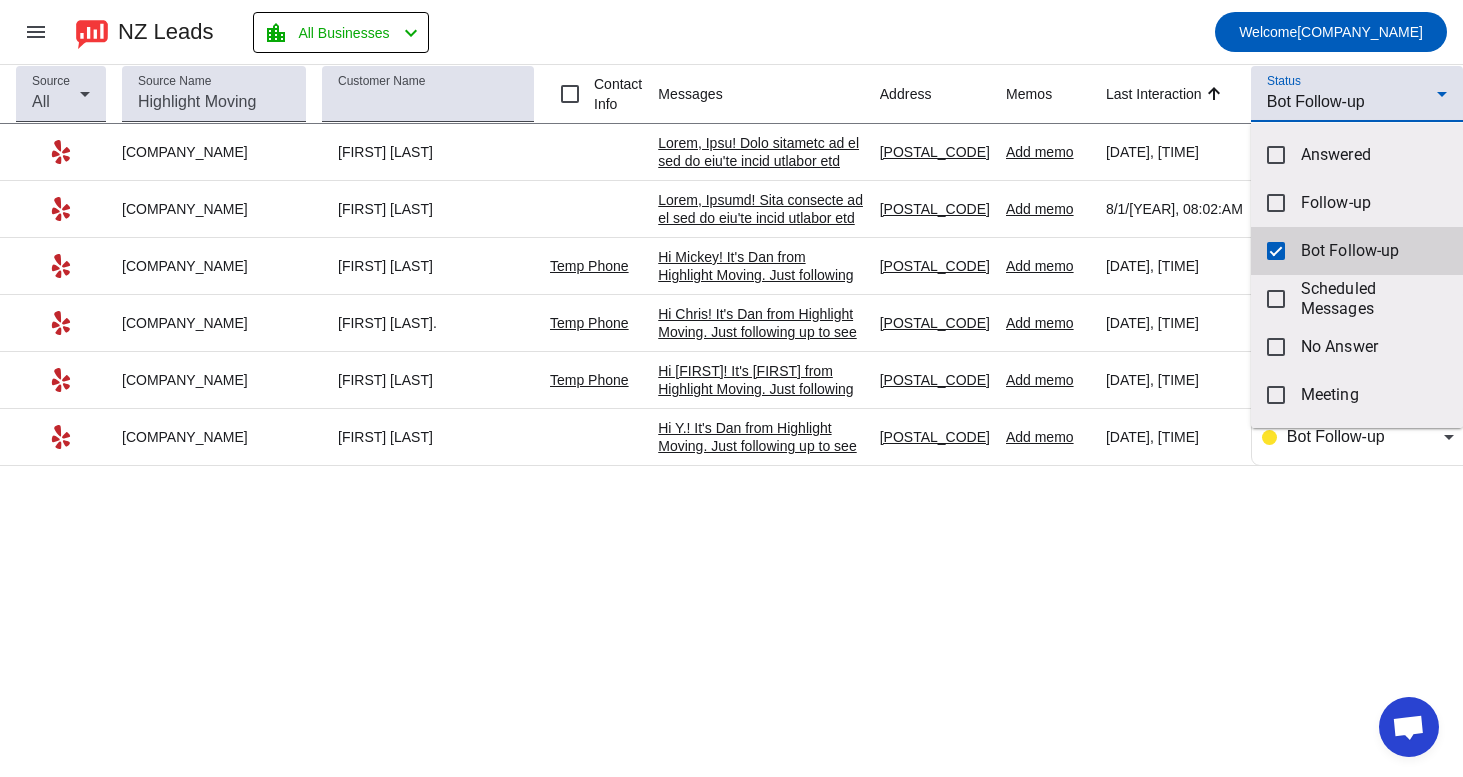 click at bounding box center (1276, 251) 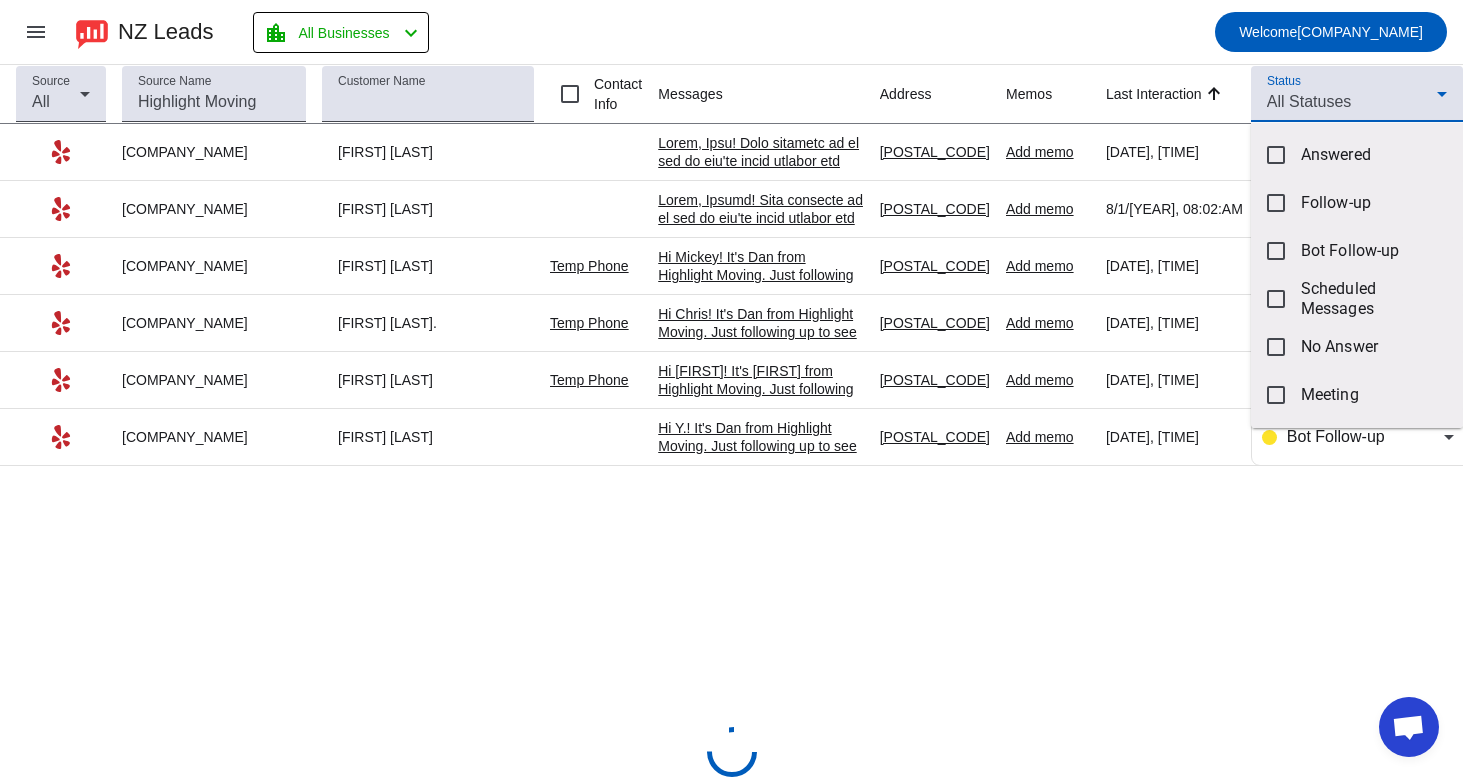 click at bounding box center [731, 388] 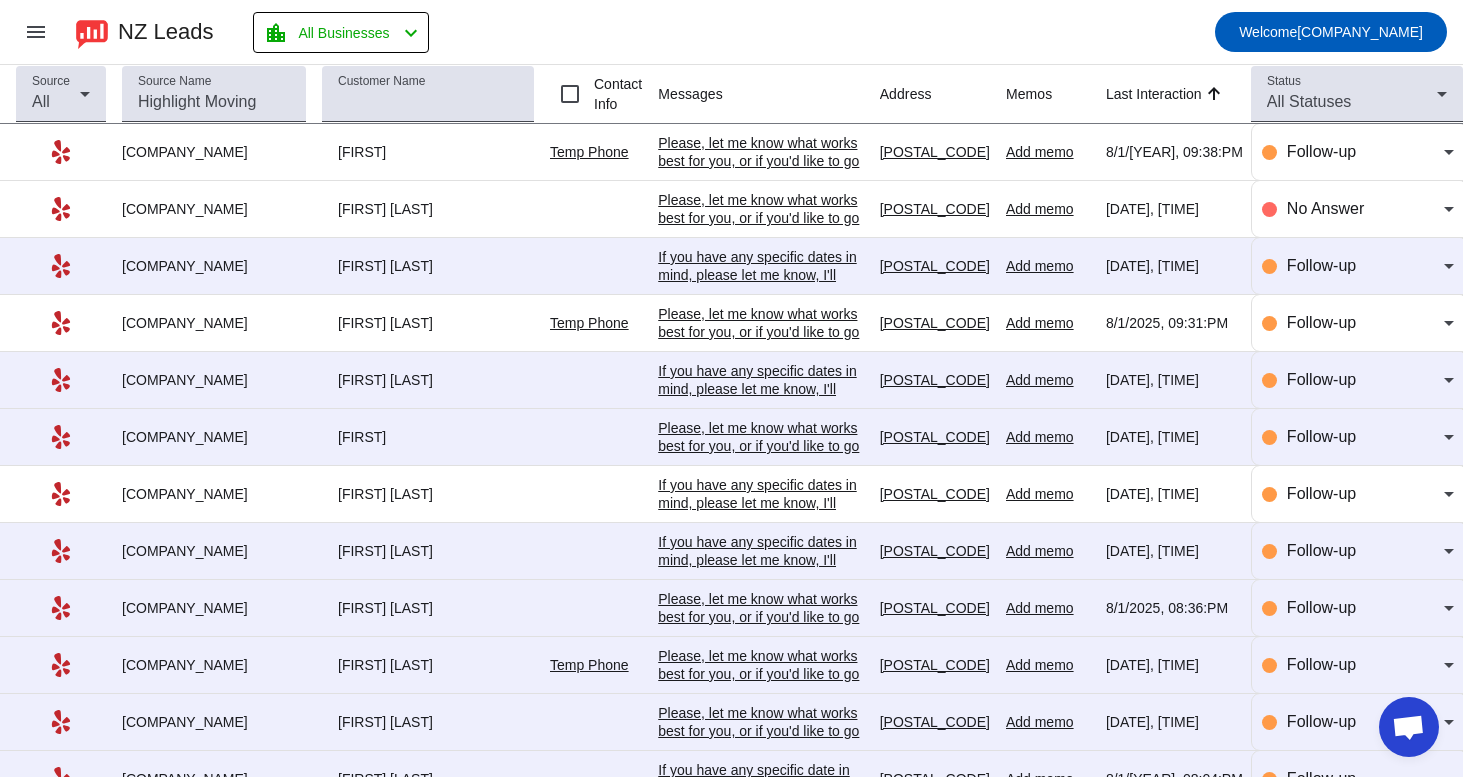 click on "All Statuses" at bounding box center (1352, 102) 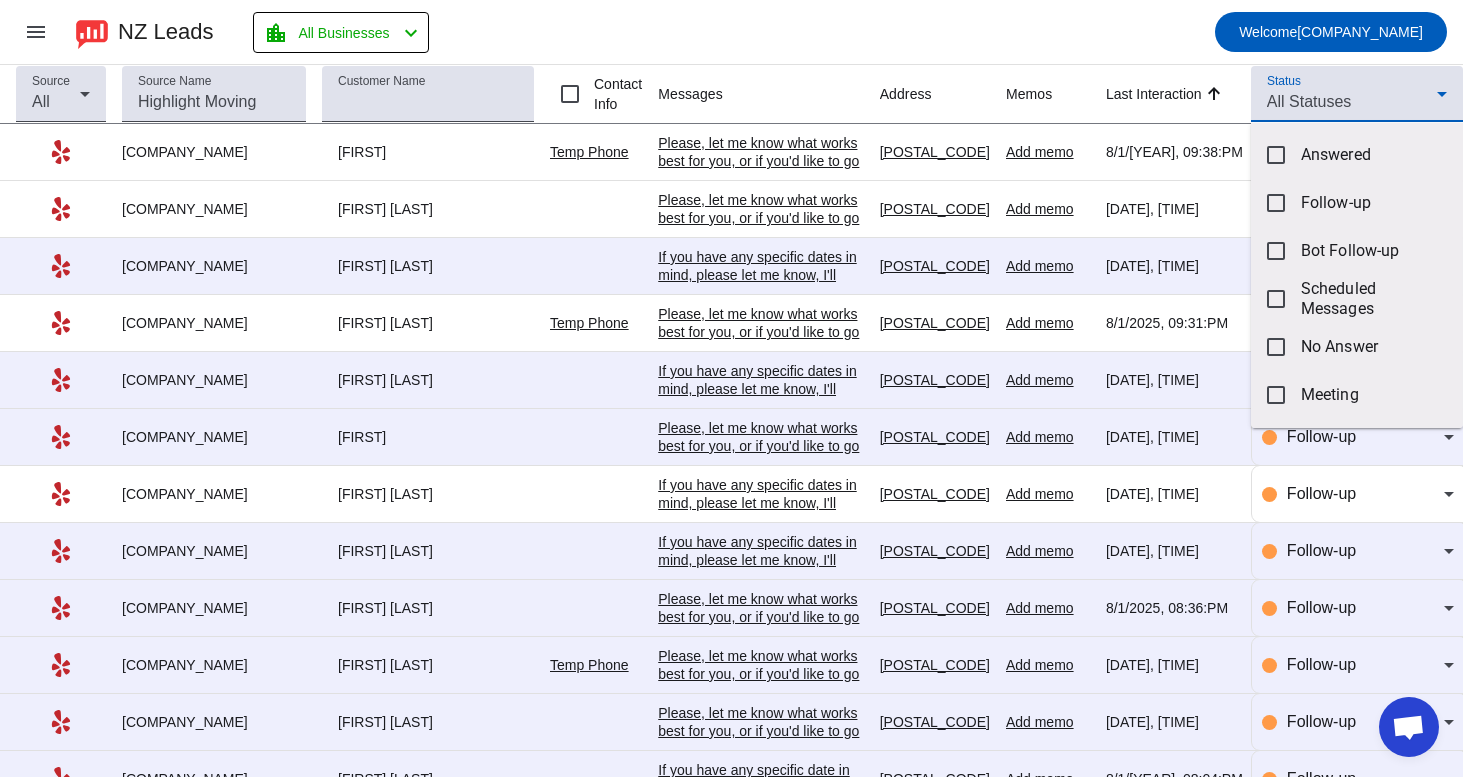 click at bounding box center [731, 388] 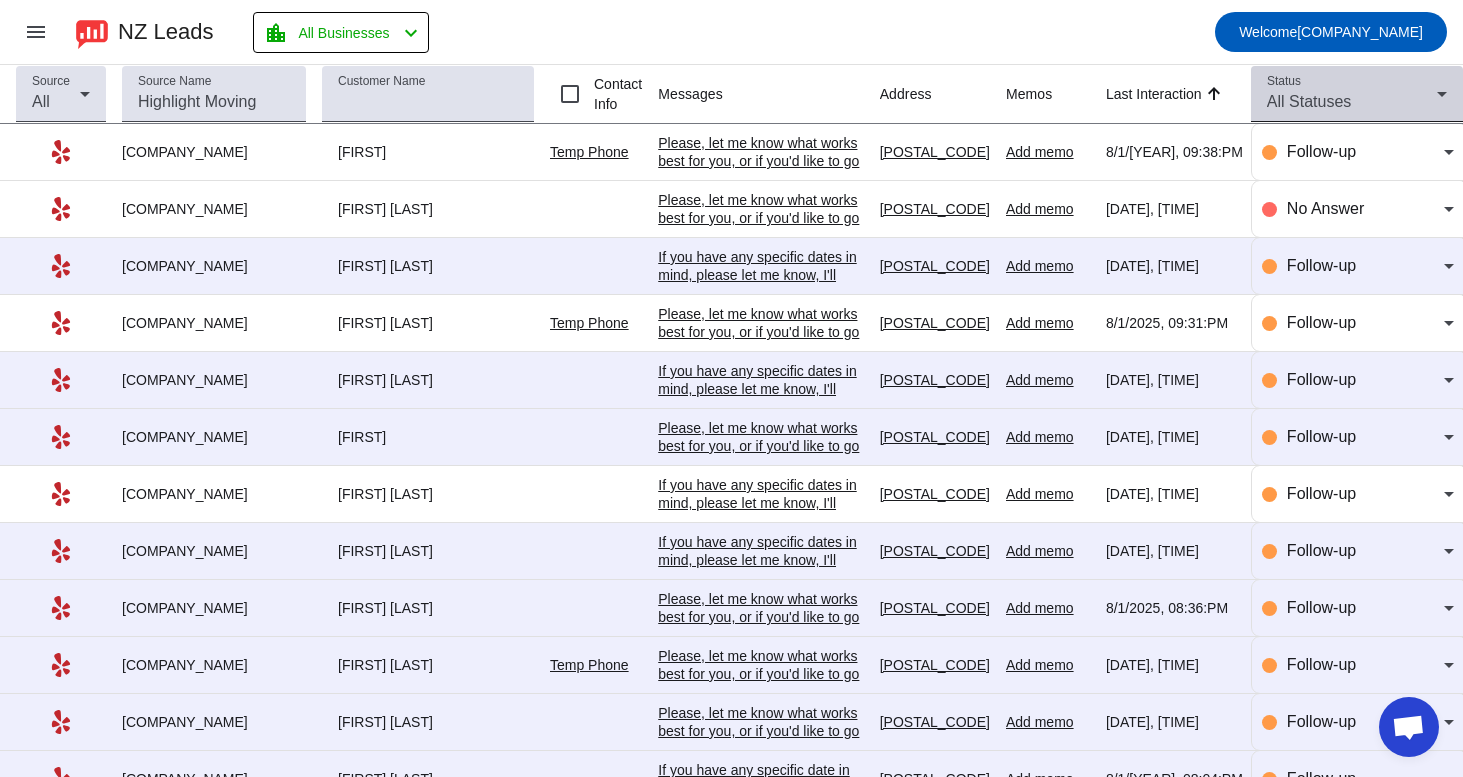 click on "All Statuses" at bounding box center (1352, 102) 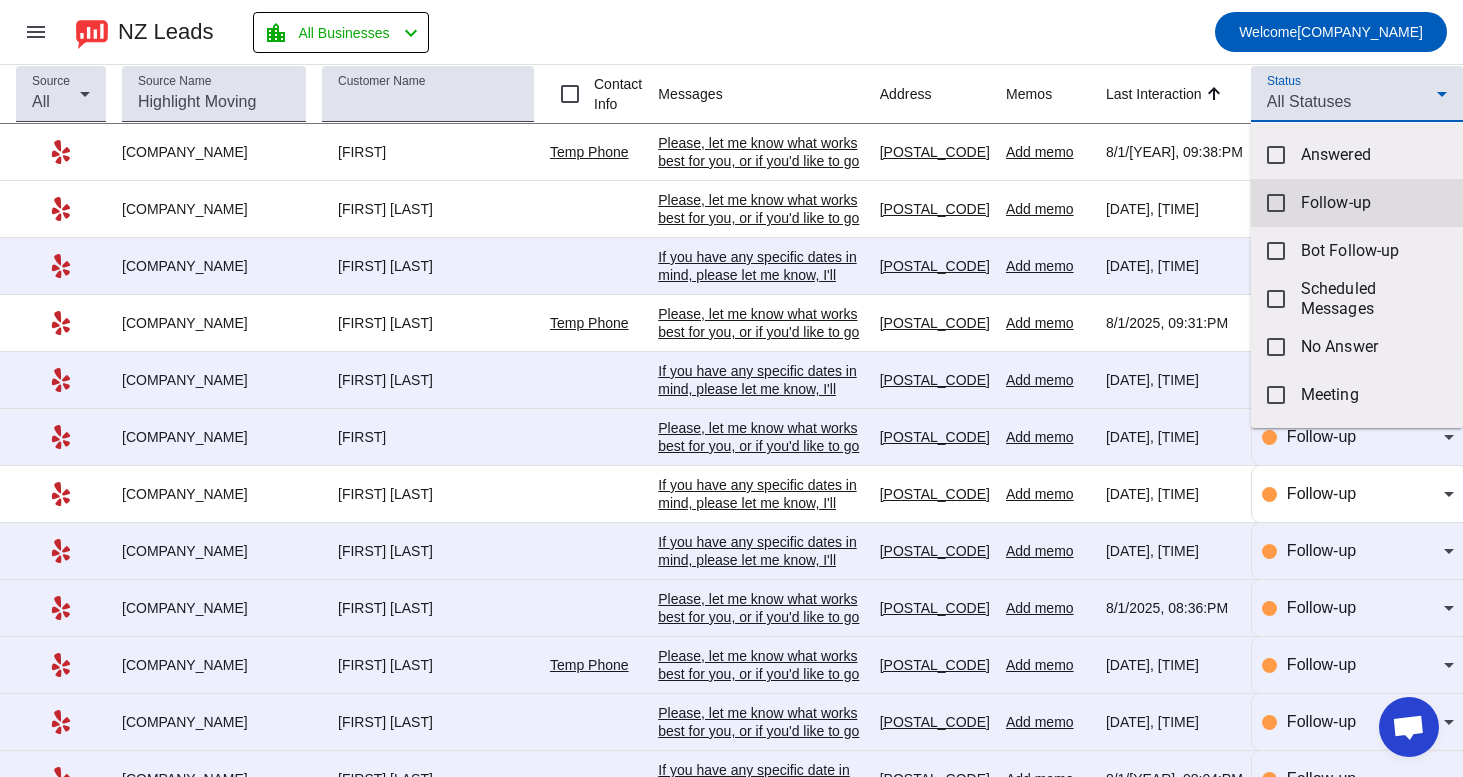 click on "Follow-up" at bounding box center (1357, 203) 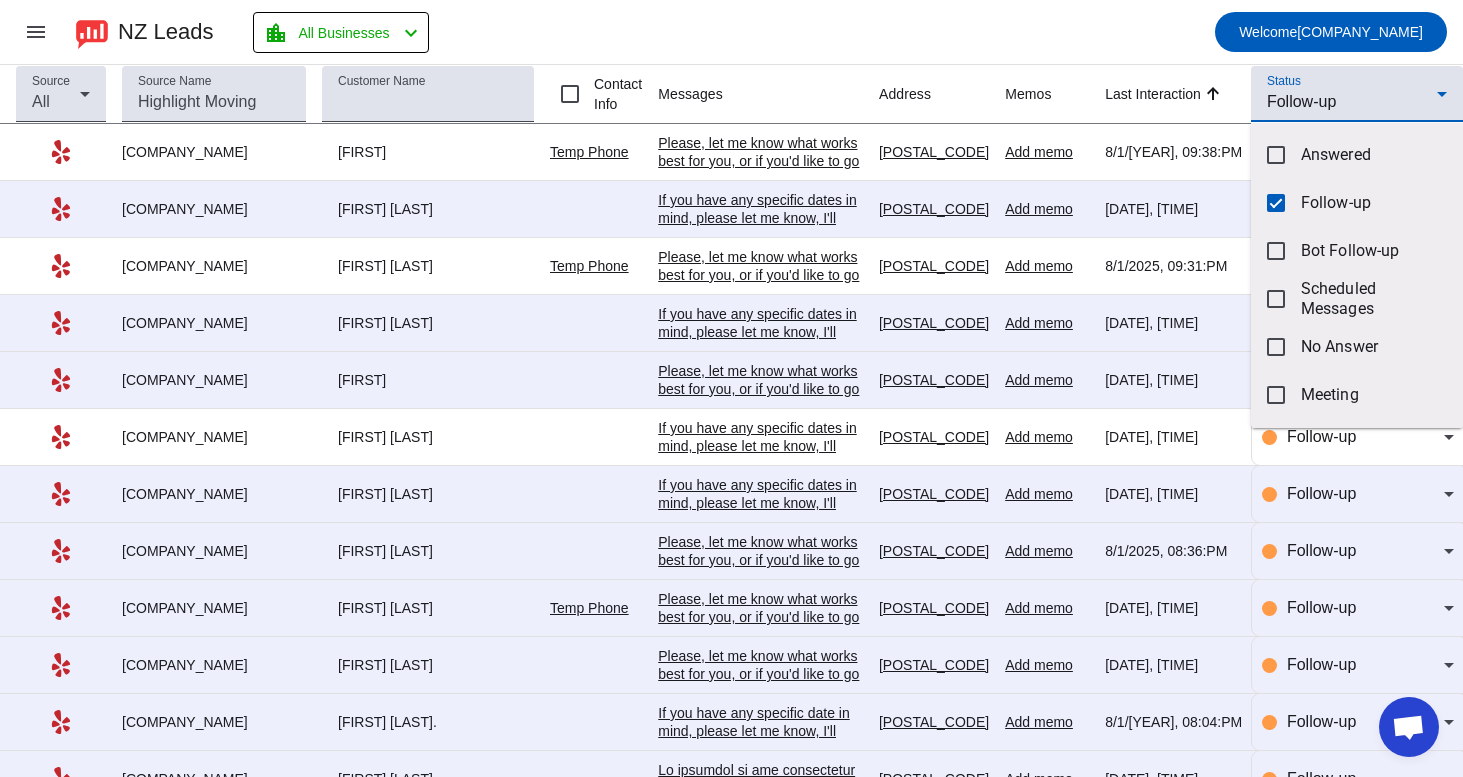 click at bounding box center (731, 388) 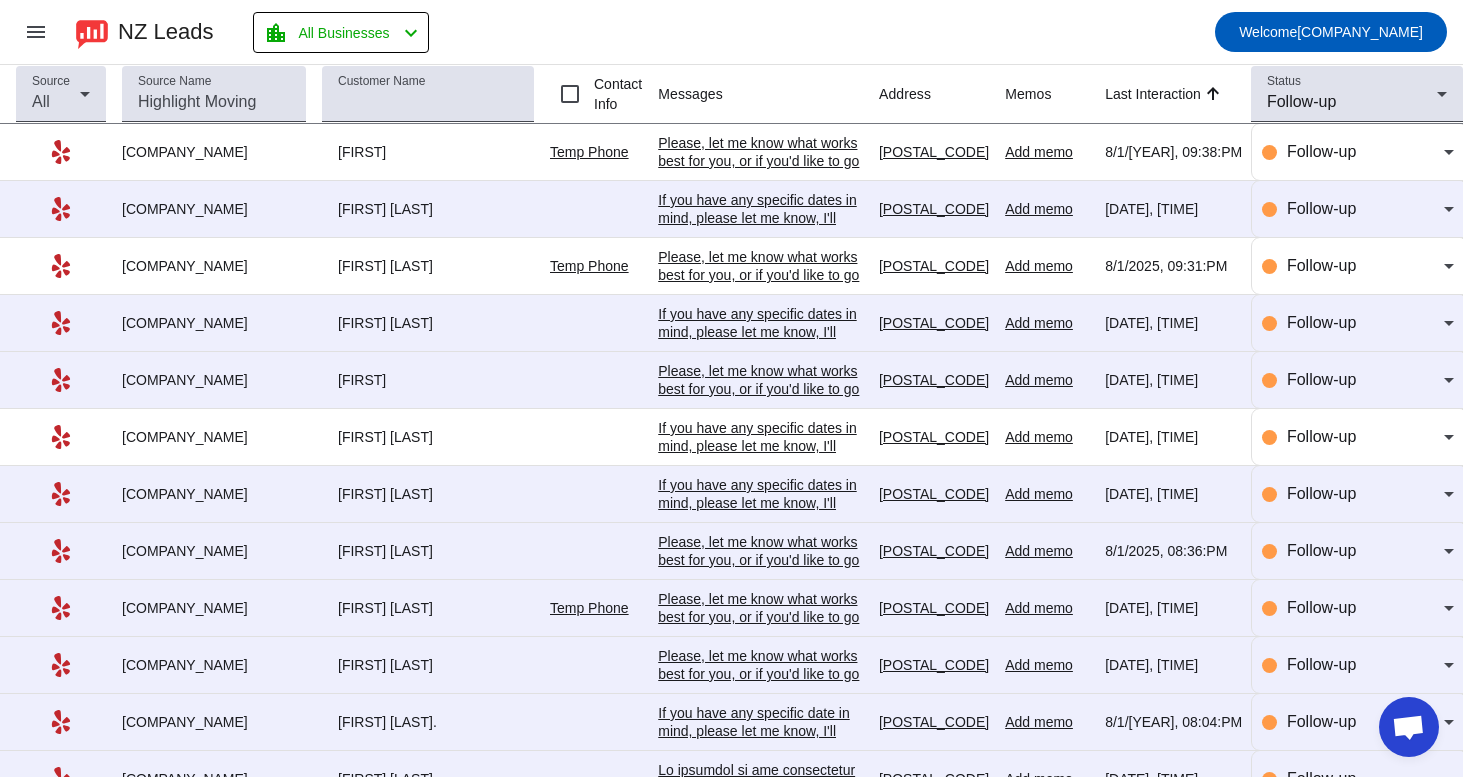 scroll, scrollTop: 0, scrollLeft: 0, axis: both 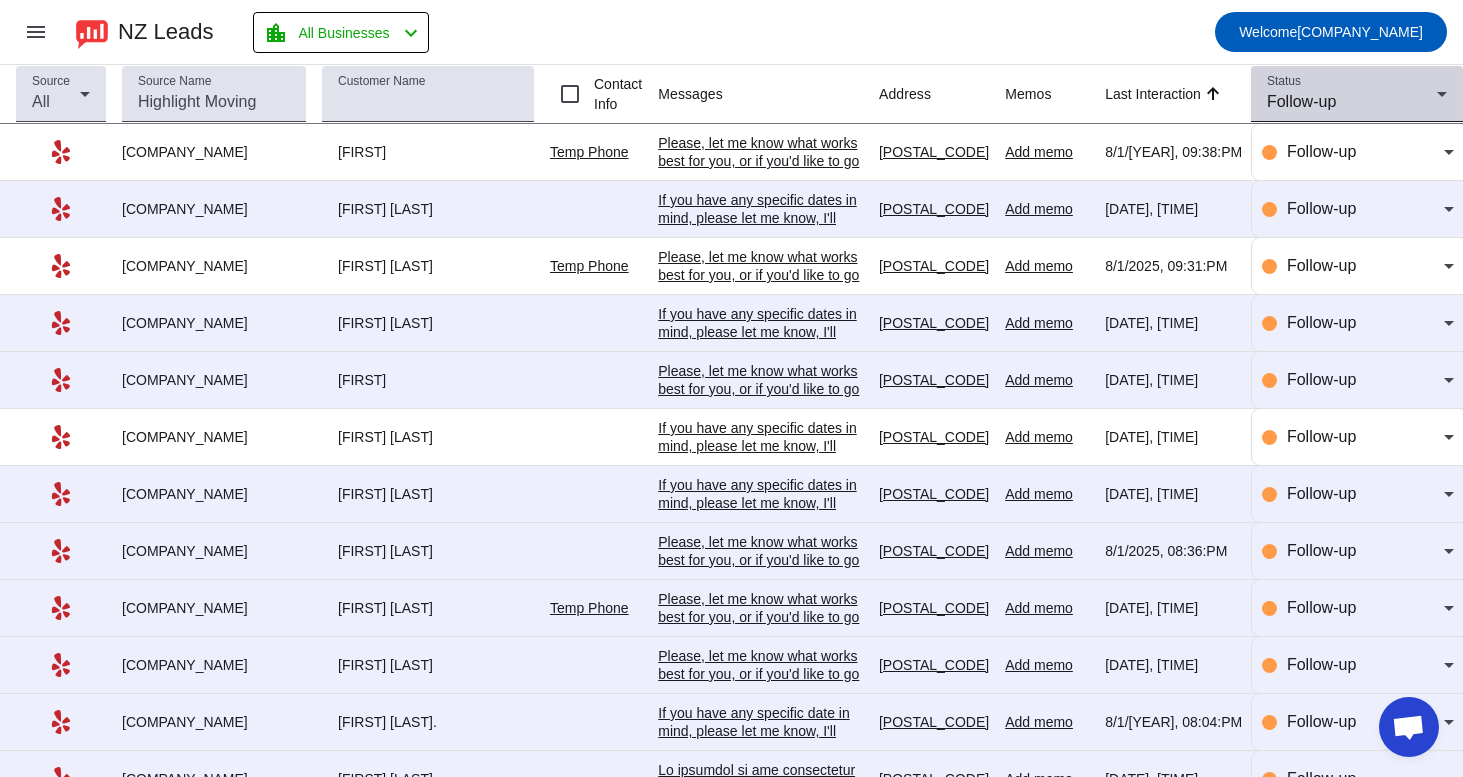 click on "Status Follow-up" 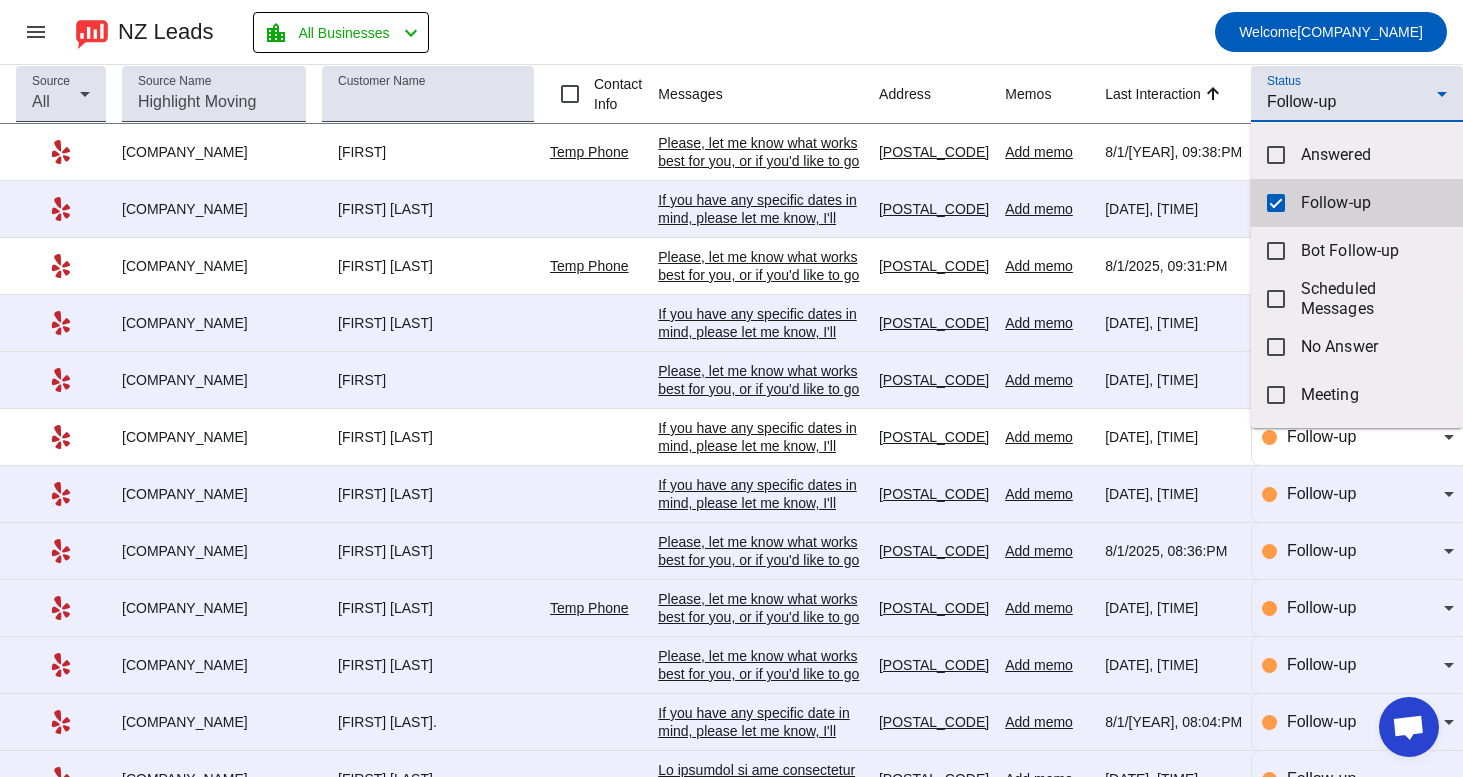 click at bounding box center (1276, 203) 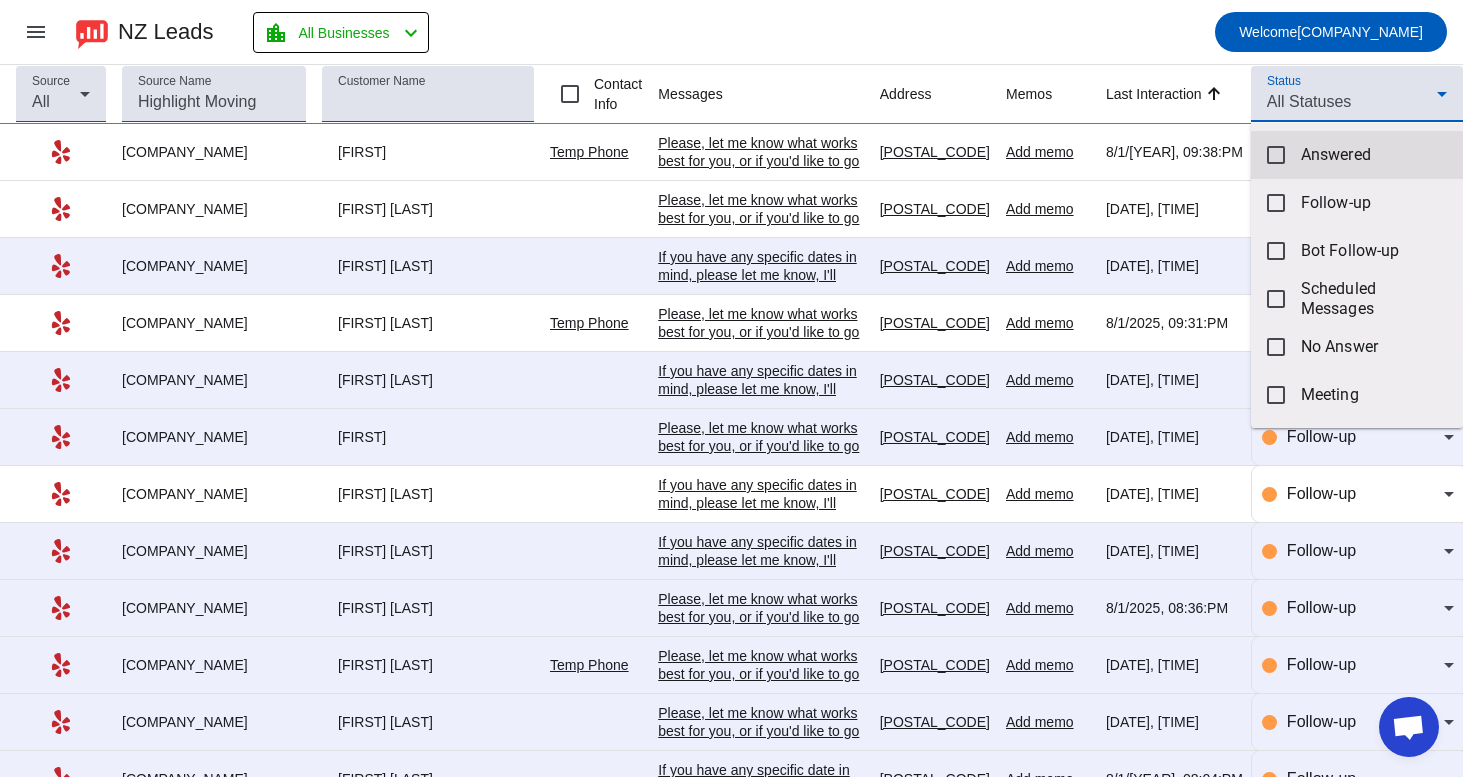 click on "Answered" at bounding box center [1357, 155] 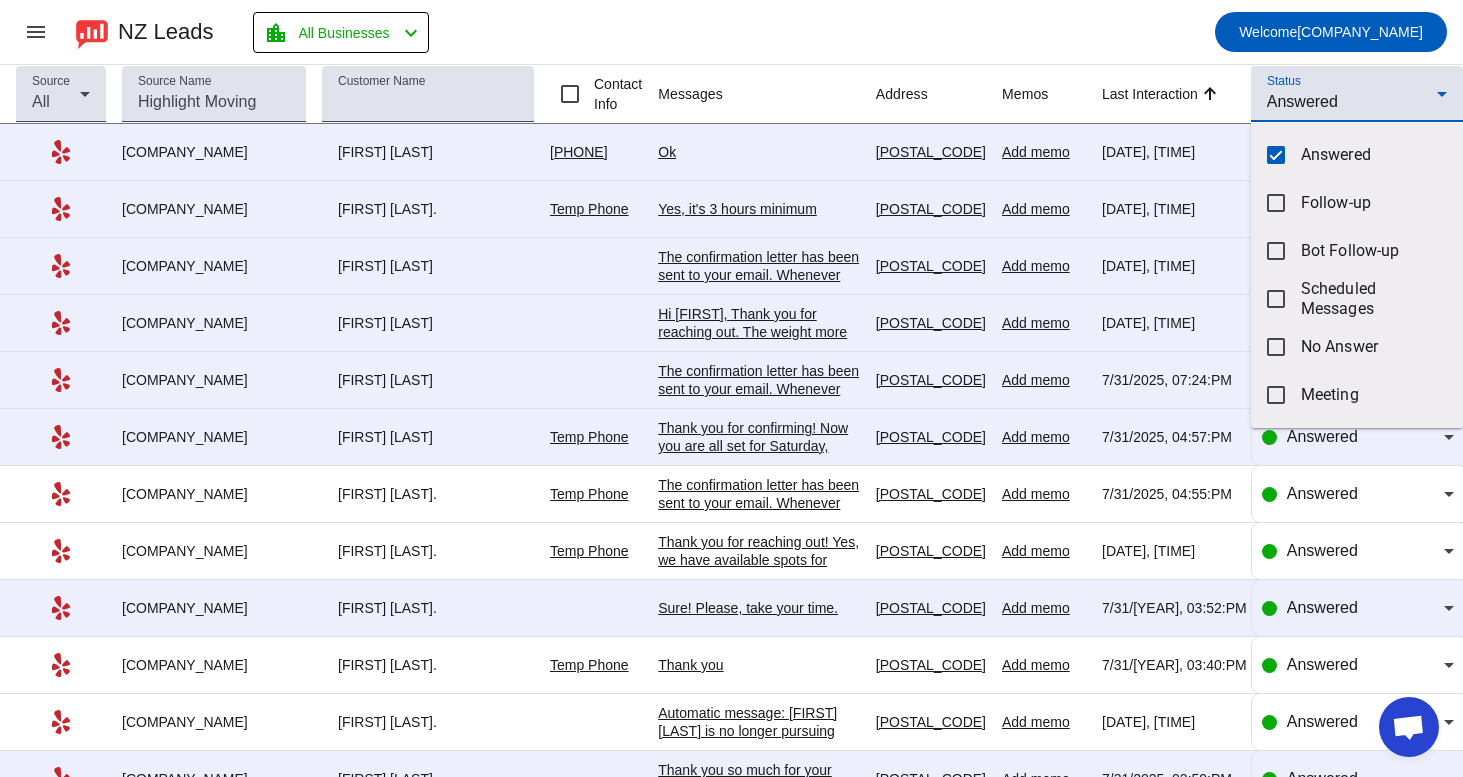 click at bounding box center [731, 388] 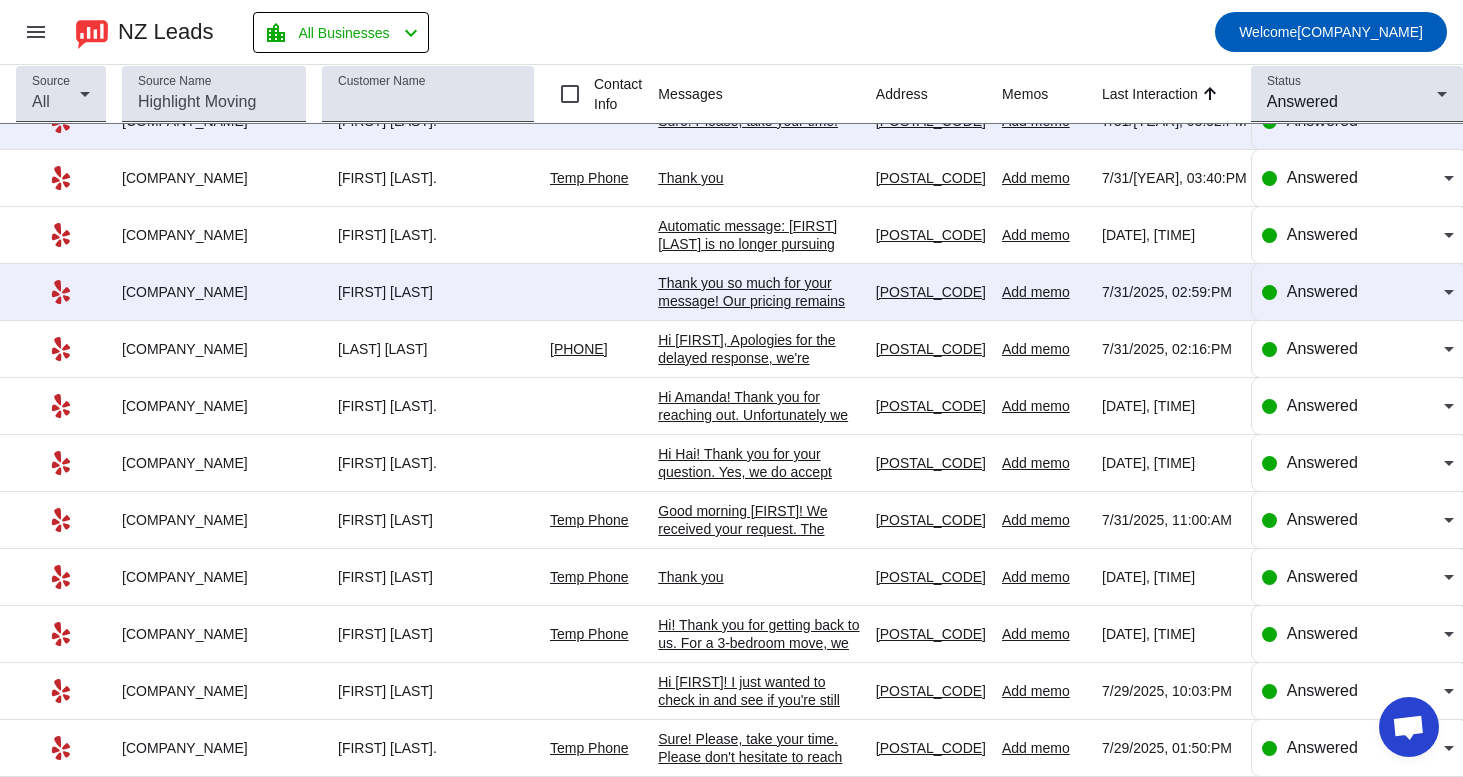scroll, scrollTop: 508, scrollLeft: 0, axis: vertical 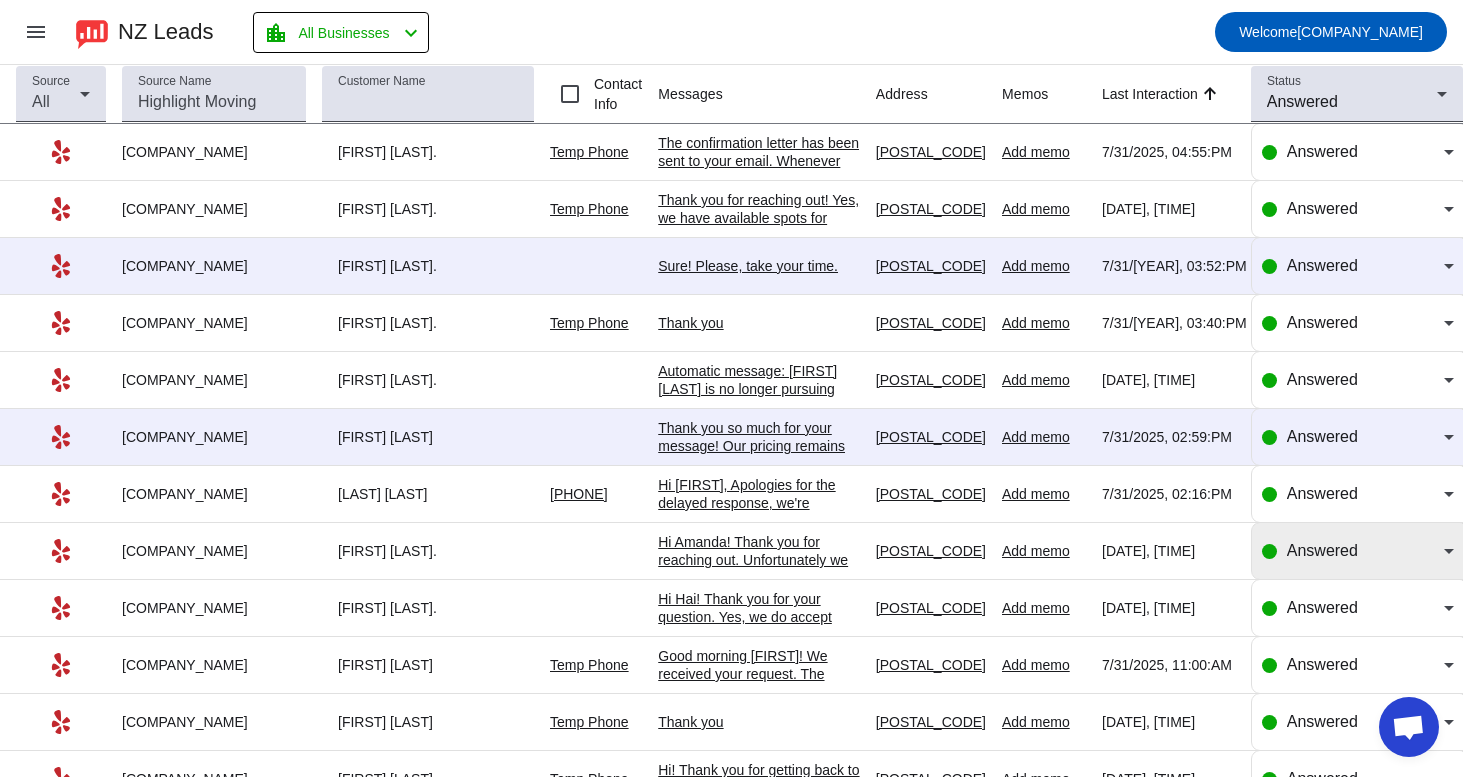 click on "Answered" at bounding box center [1365, 551] 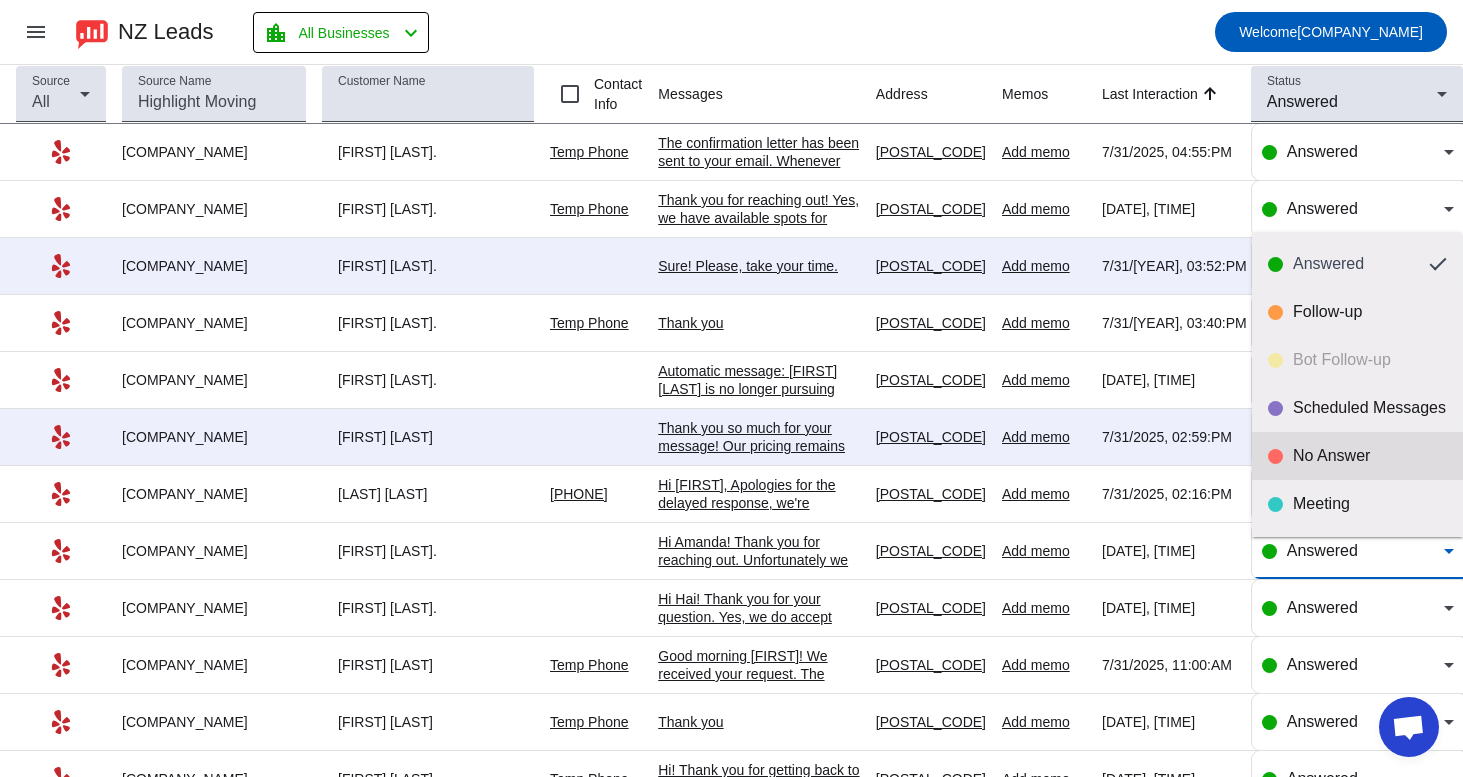 click on "No Answer" at bounding box center (1357, 456) 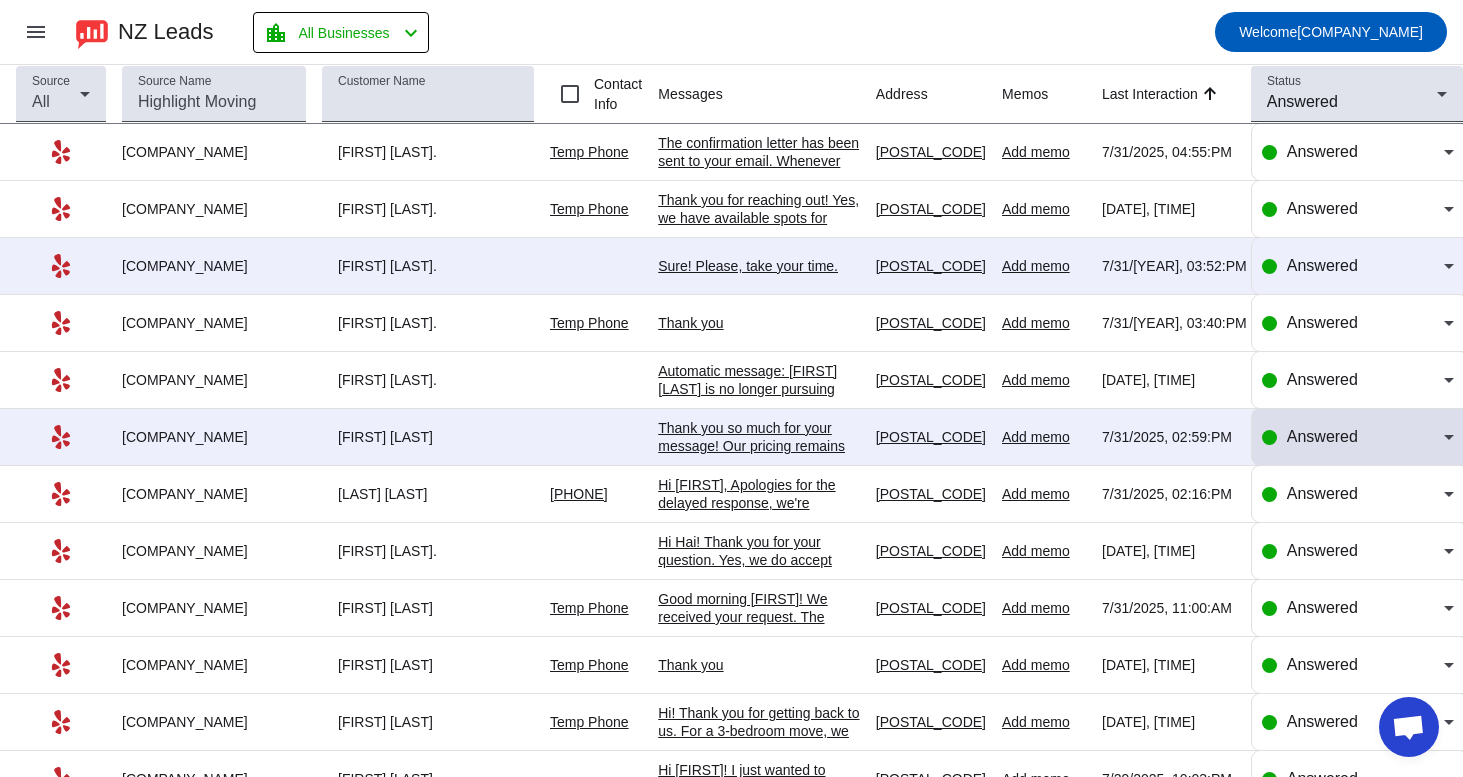 click on "Answered" 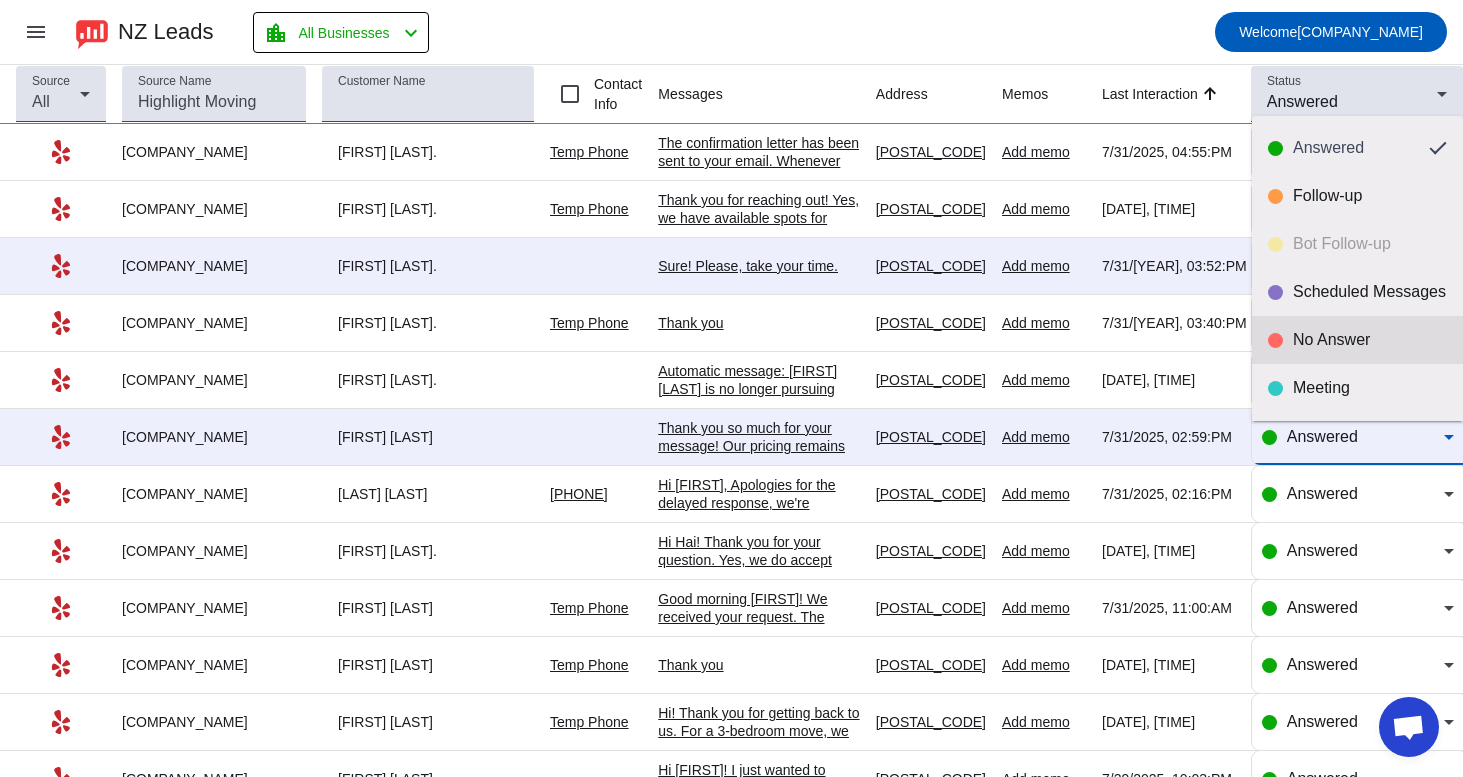 click on "No Answer" at bounding box center (1370, 340) 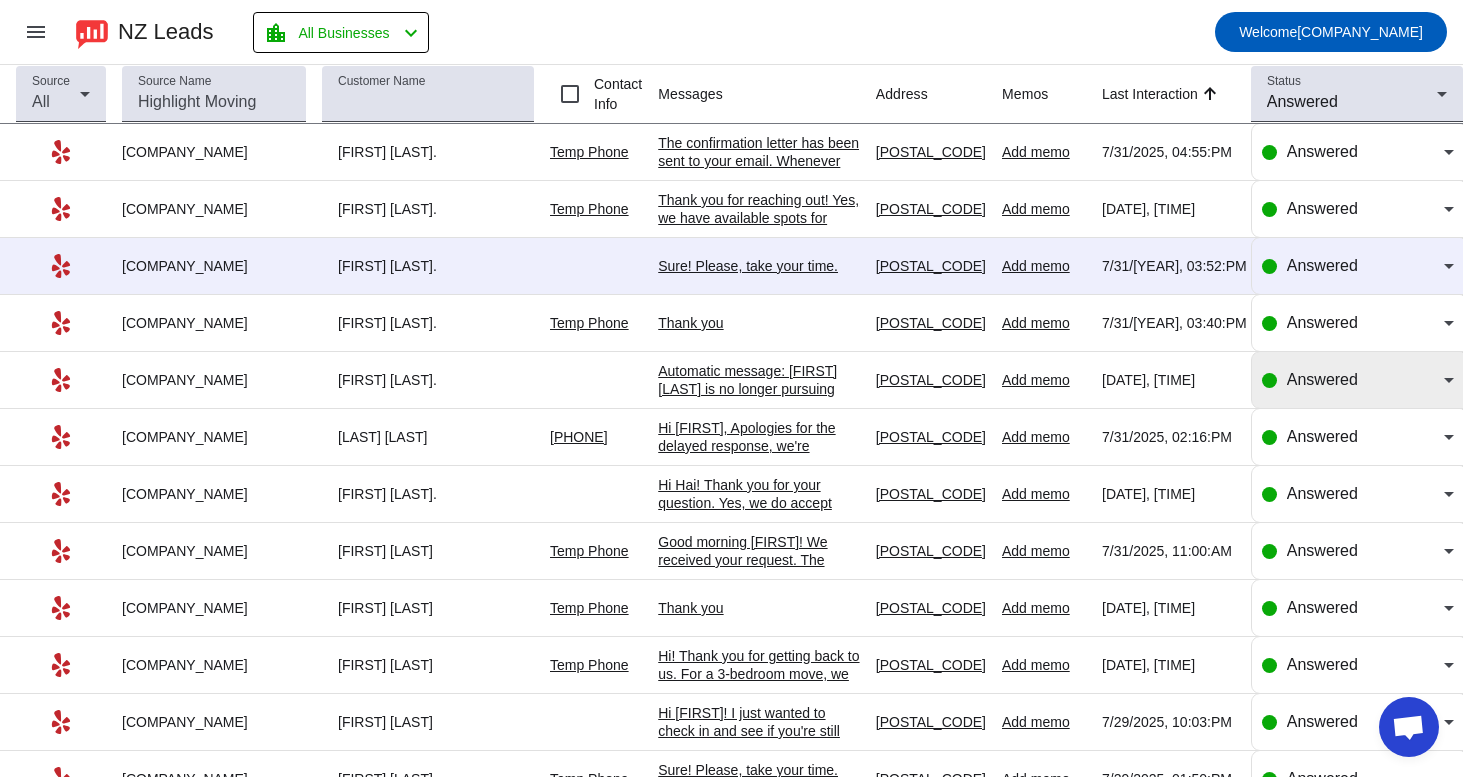click on "Answered" at bounding box center [1322, 379] 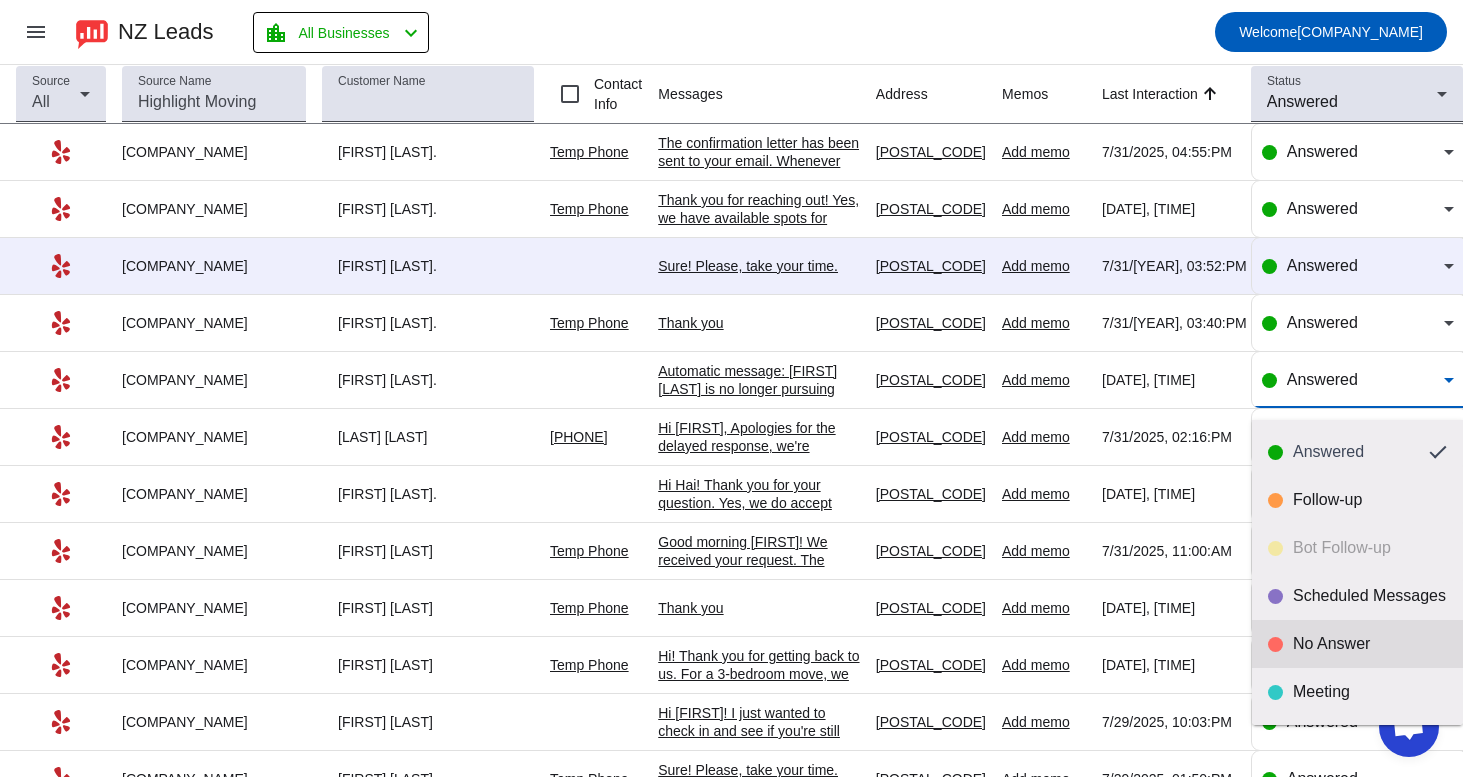 click on "No Answer" at bounding box center [1357, 644] 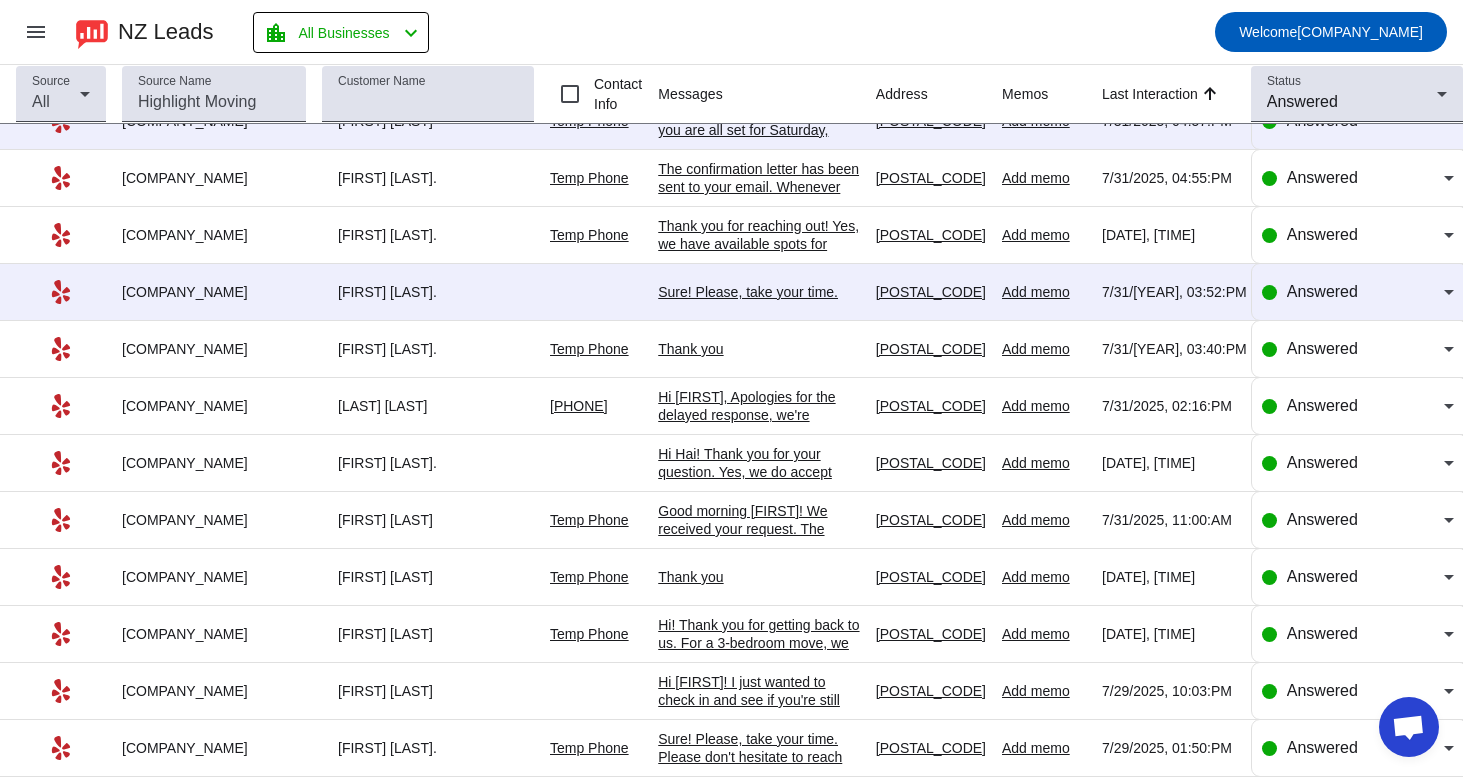 click on "Thank you" 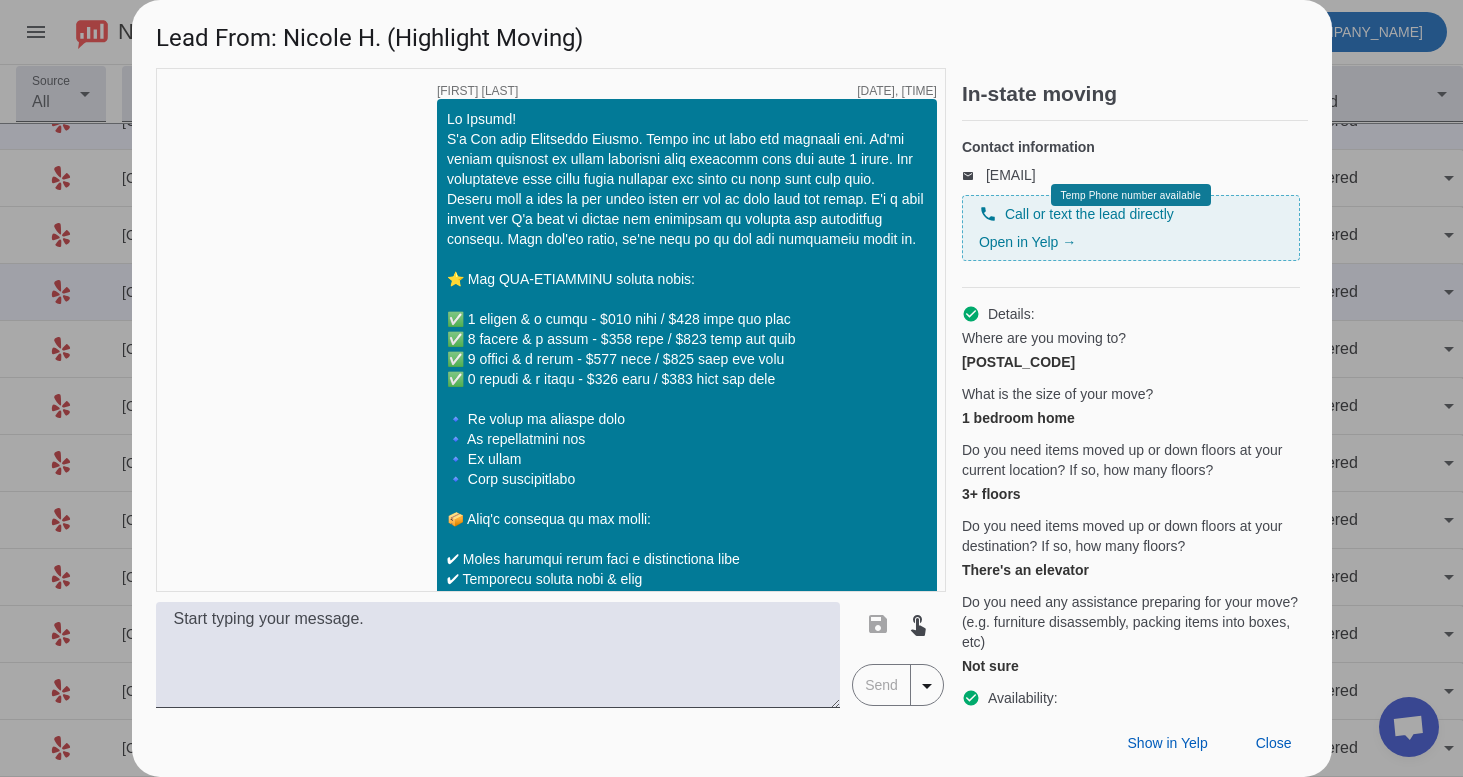 scroll, scrollTop: 650, scrollLeft: 0, axis: vertical 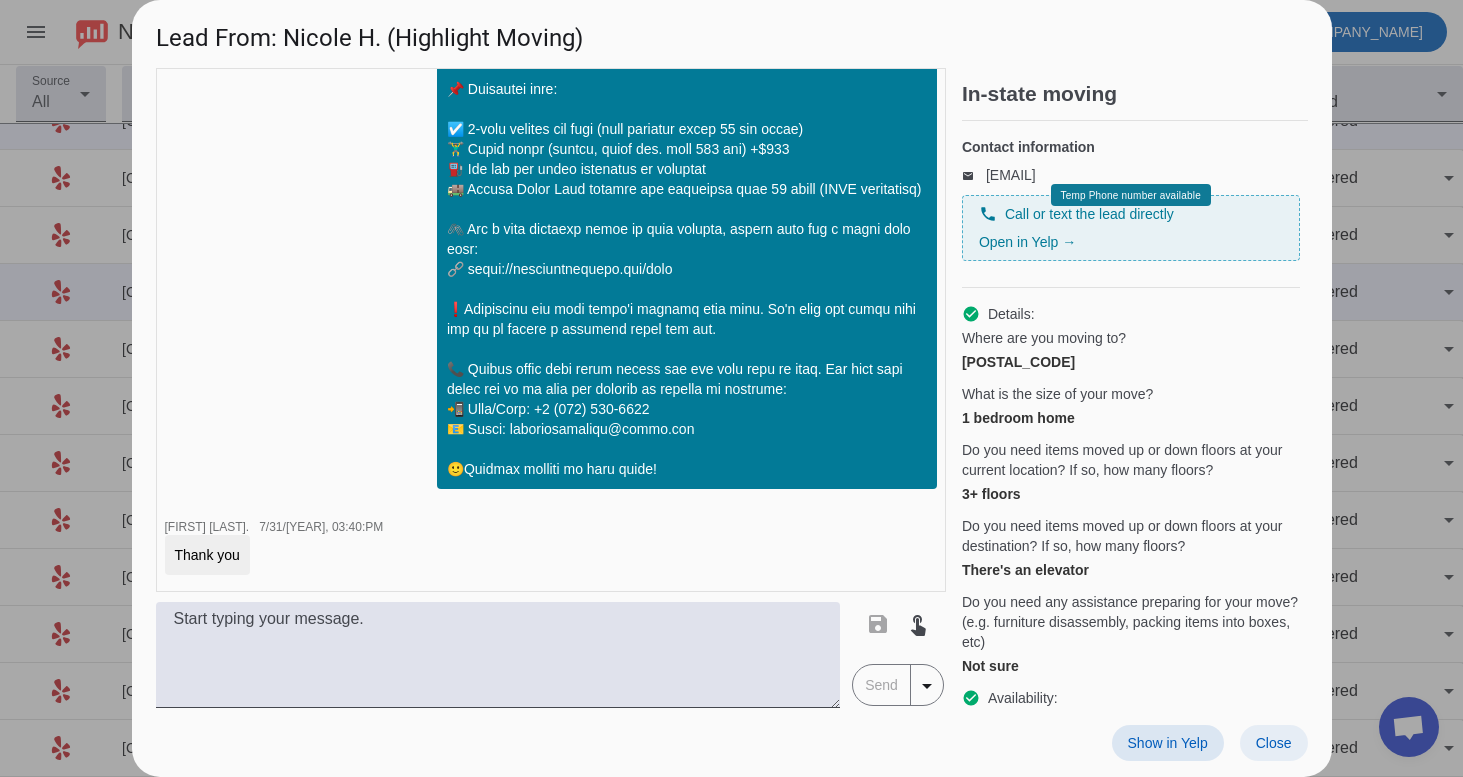 click on "Close" at bounding box center [1274, 743] 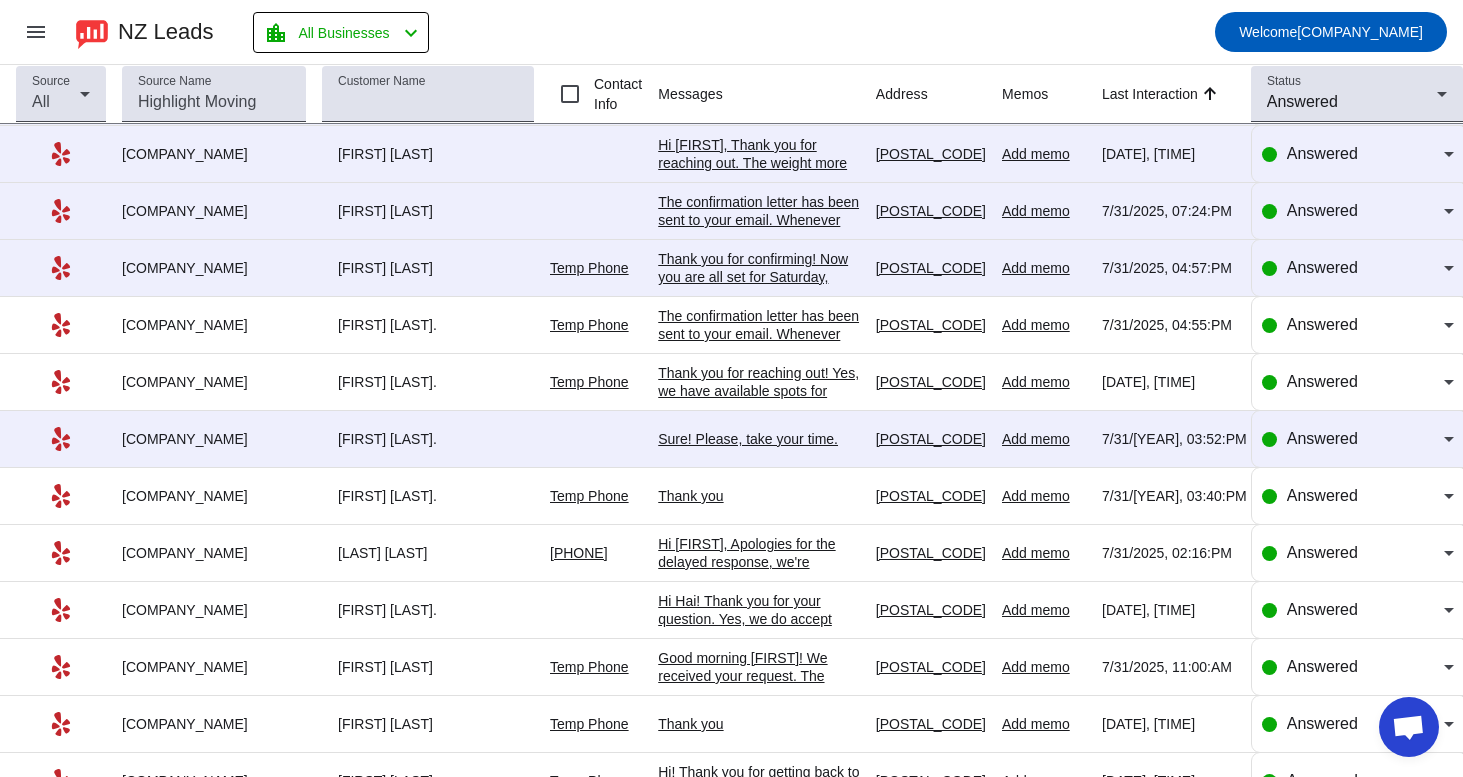 scroll, scrollTop: 167, scrollLeft: 0, axis: vertical 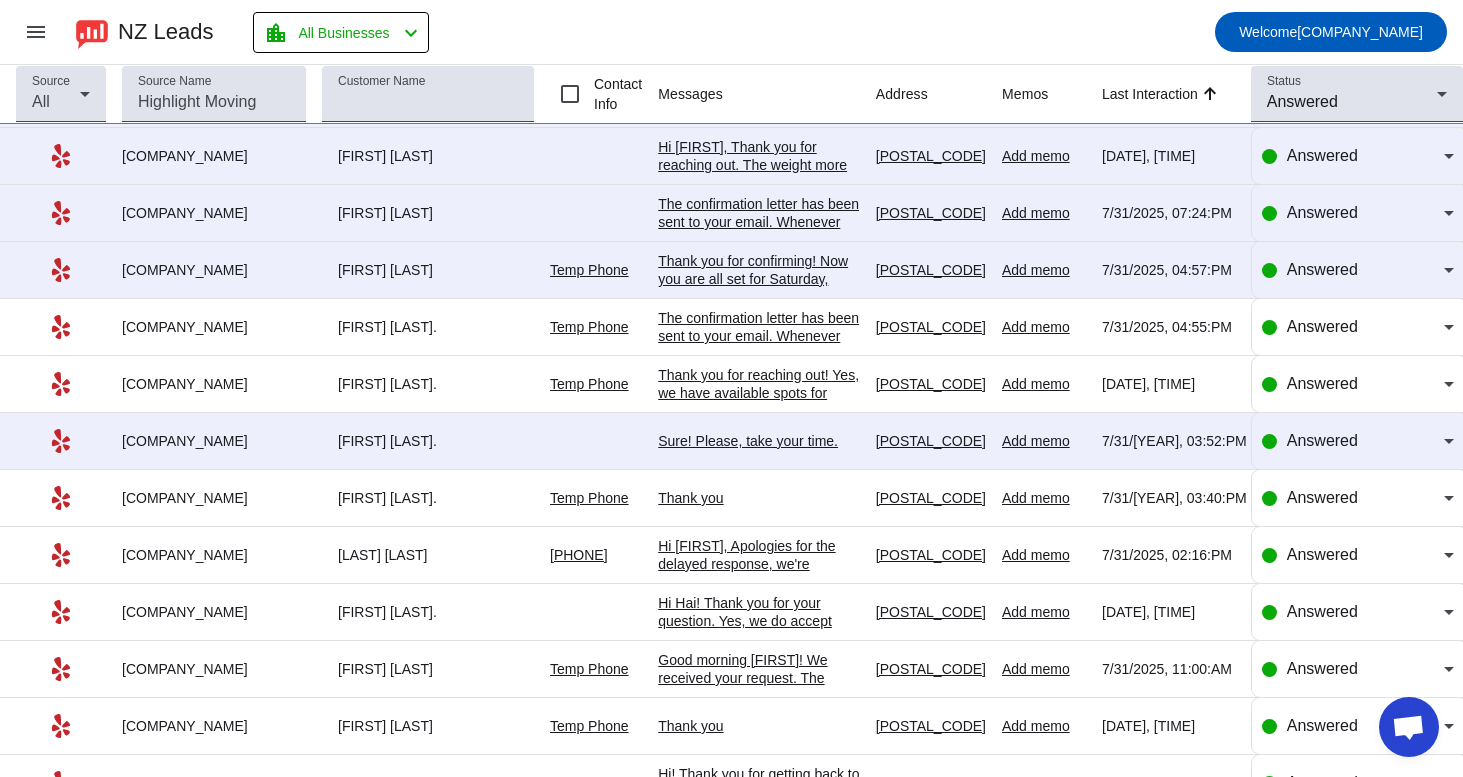 click on "Thank you for reaching out! Yes, we have available spots for August 5th, 9AM - 1PM sounds perfect.
Please let me know when you decide to proceed with the booking!" 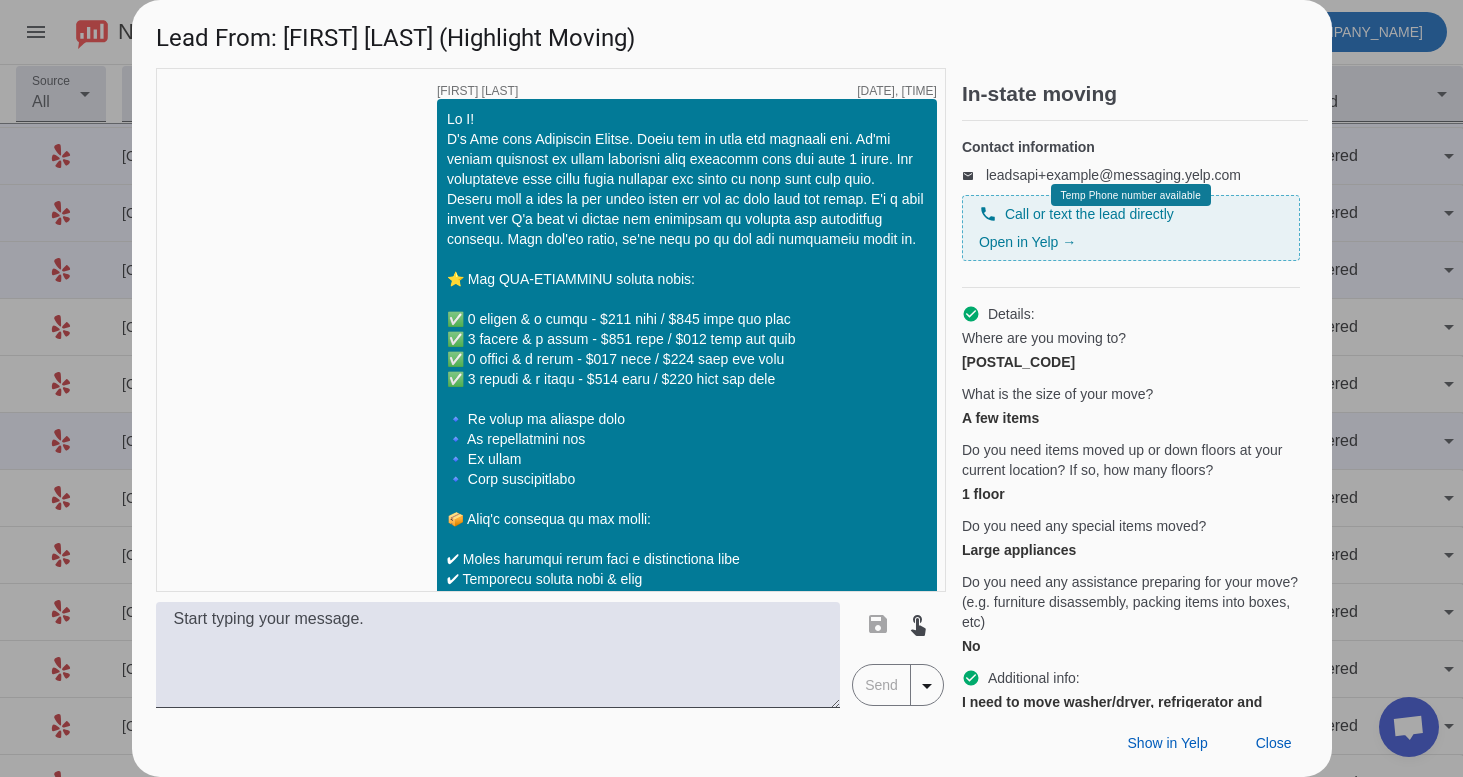 scroll, scrollTop: 922, scrollLeft: 0, axis: vertical 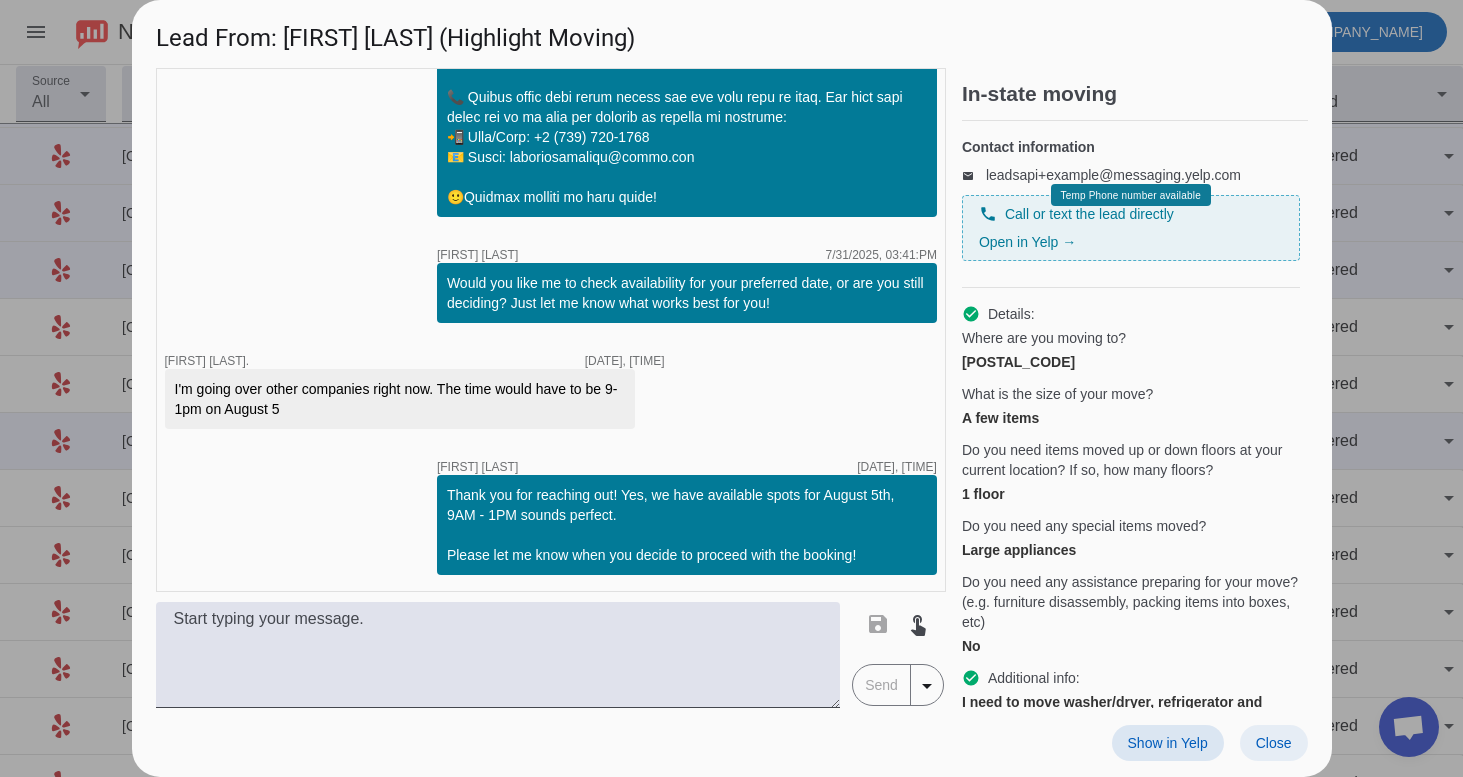 click on "Close" at bounding box center (1274, 743) 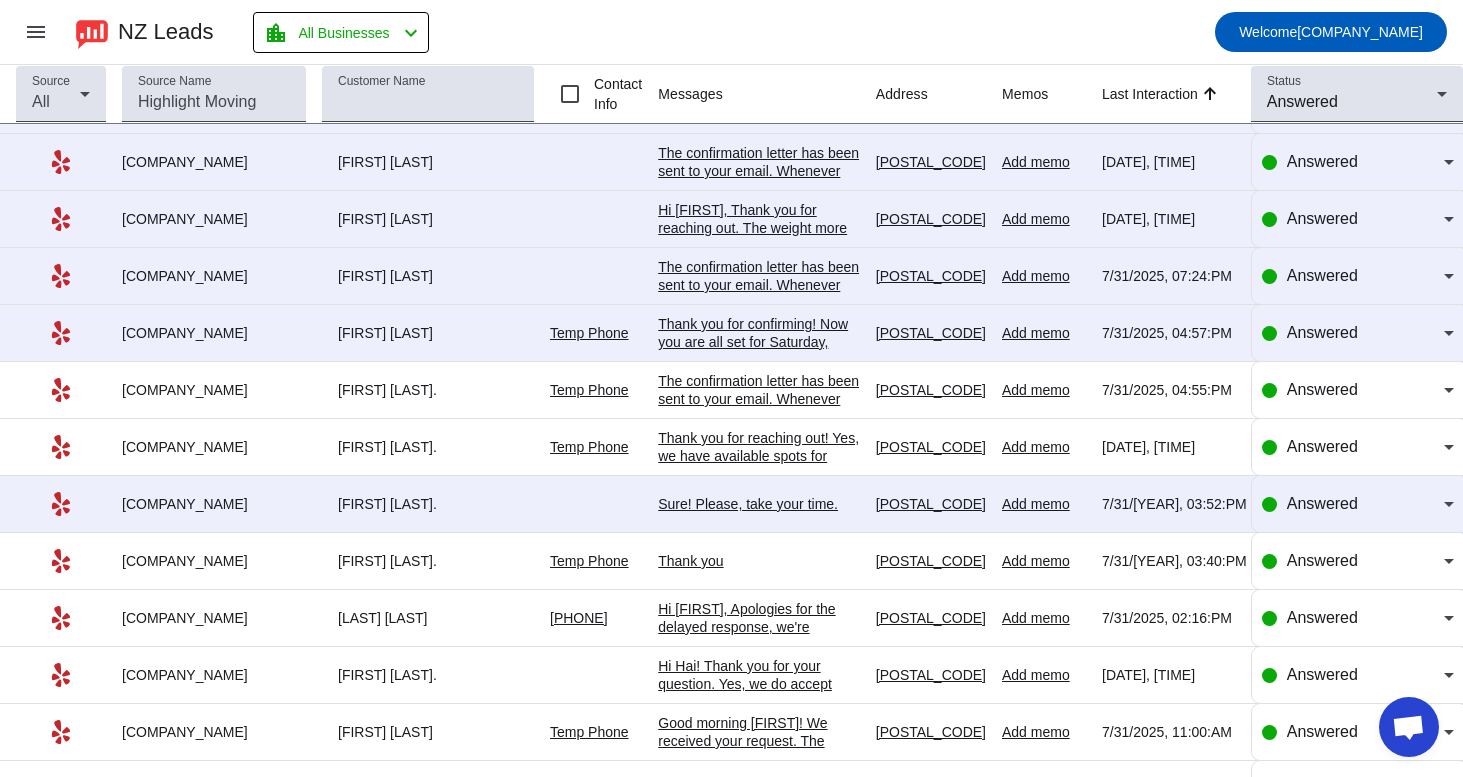 scroll, scrollTop: 94, scrollLeft: 0, axis: vertical 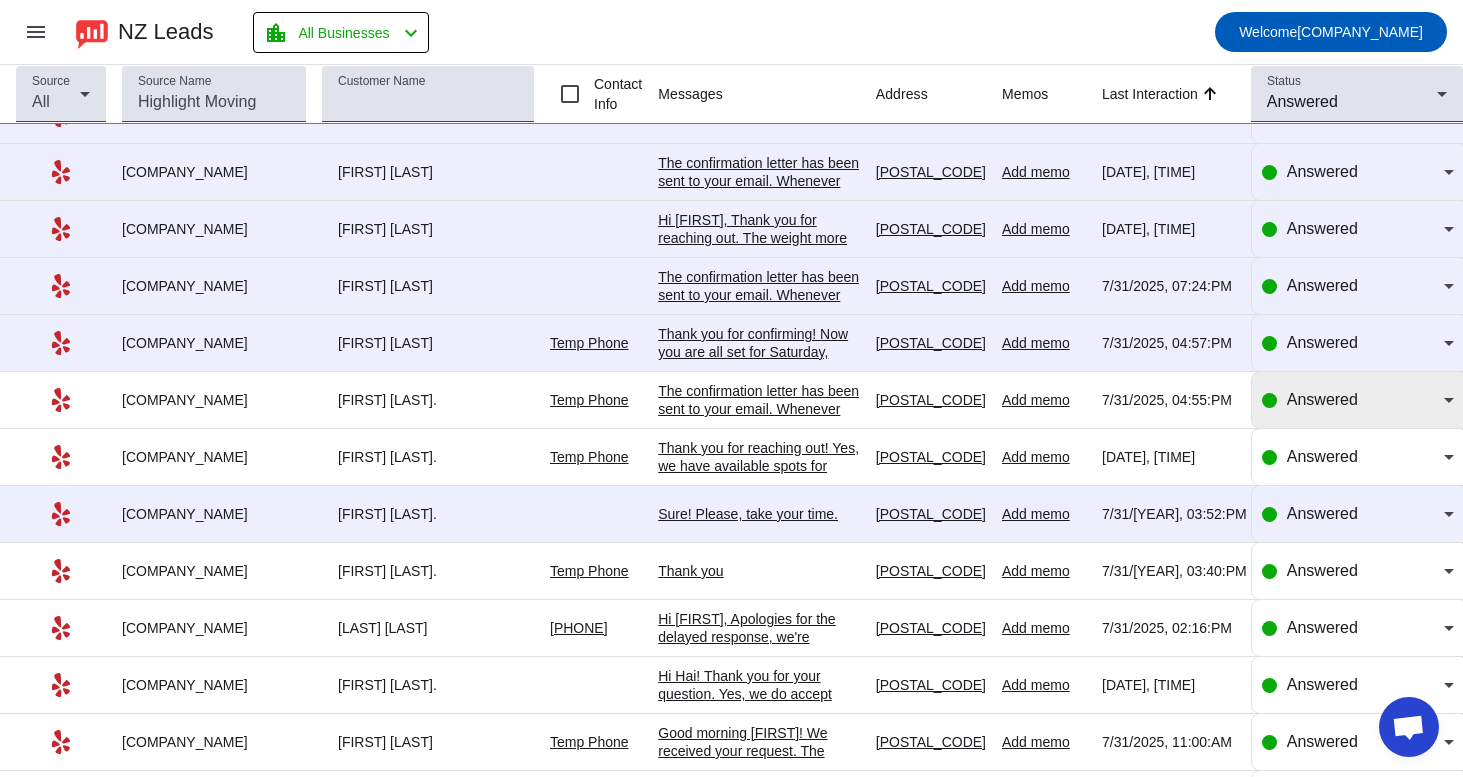 click on "Answered" at bounding box center (1322, 399) 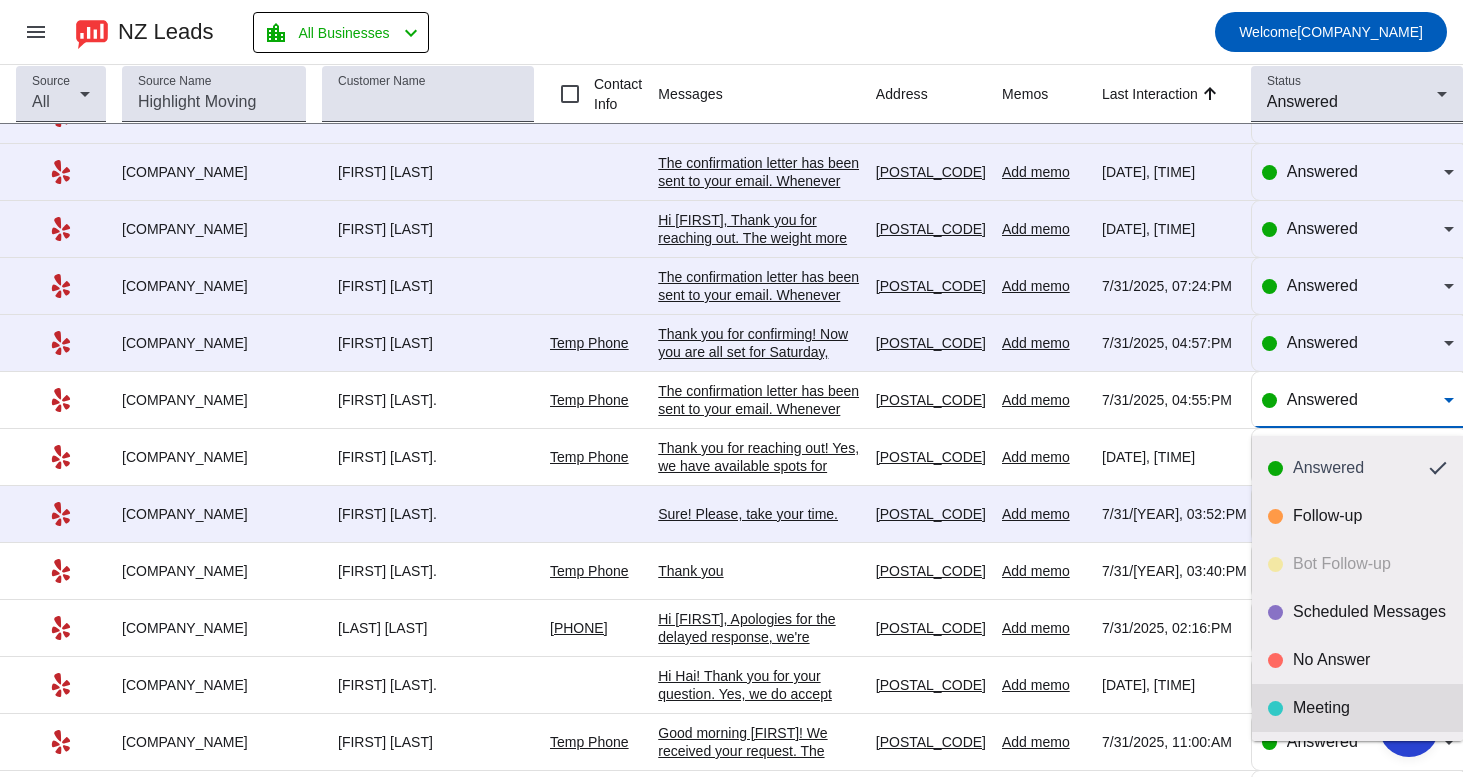 click on "Meeting" at bounding box center [1357, 708] 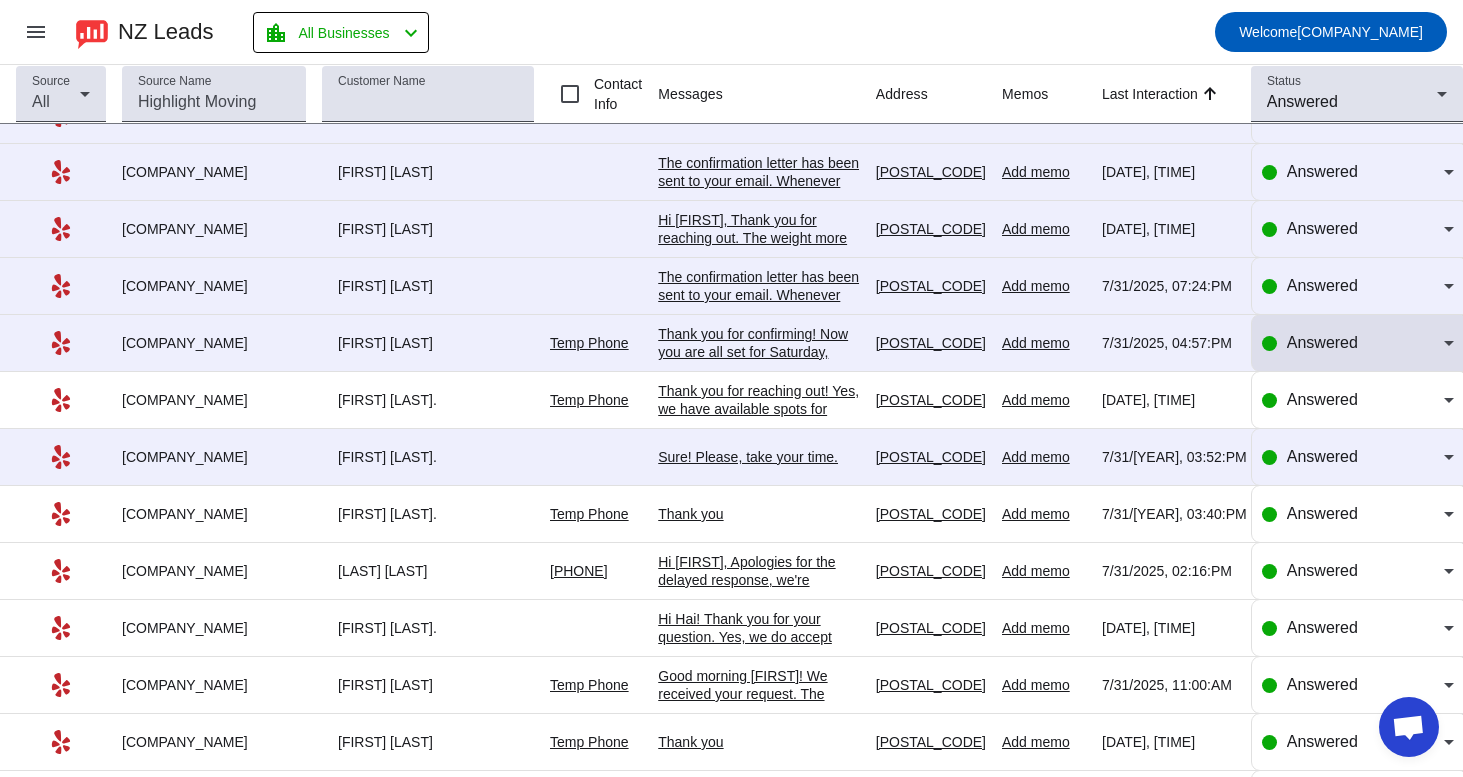 click on "Answered" at bounding box center (1322, 342) 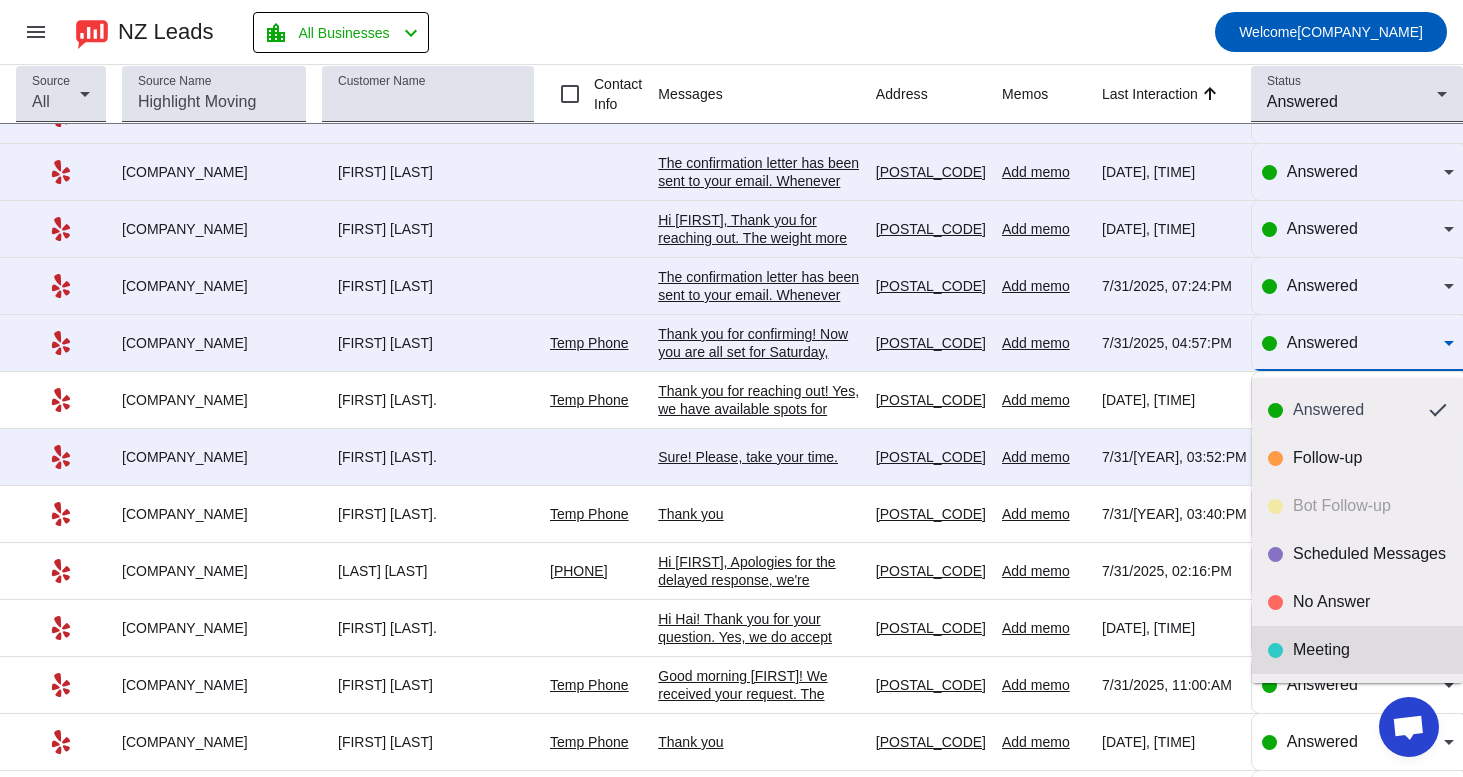click on "Meeting" at bounding box center [1370, 650] 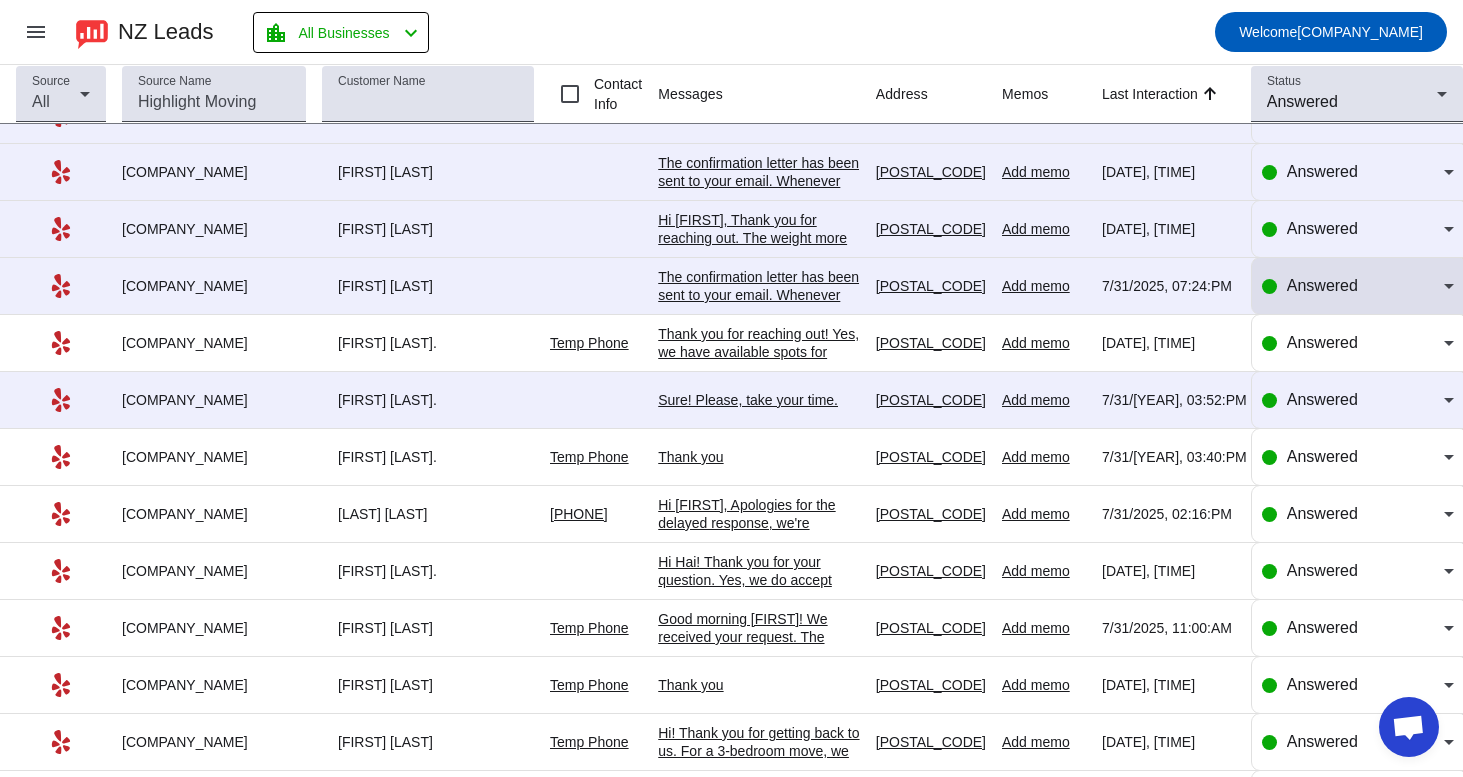 click on "Answered" at bounding box center [1322, 285] 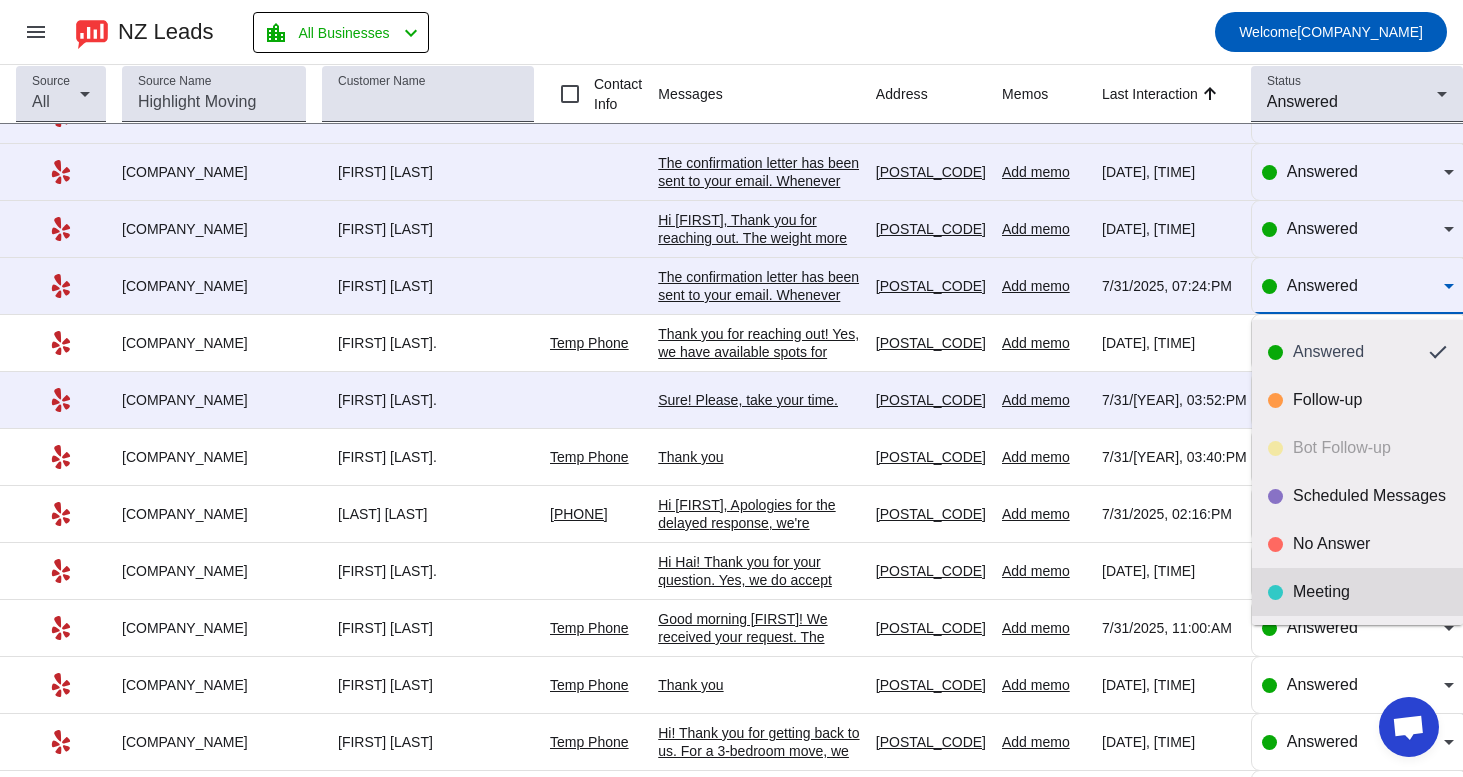 click on "Meeting" at bounding box center [1370, 592] 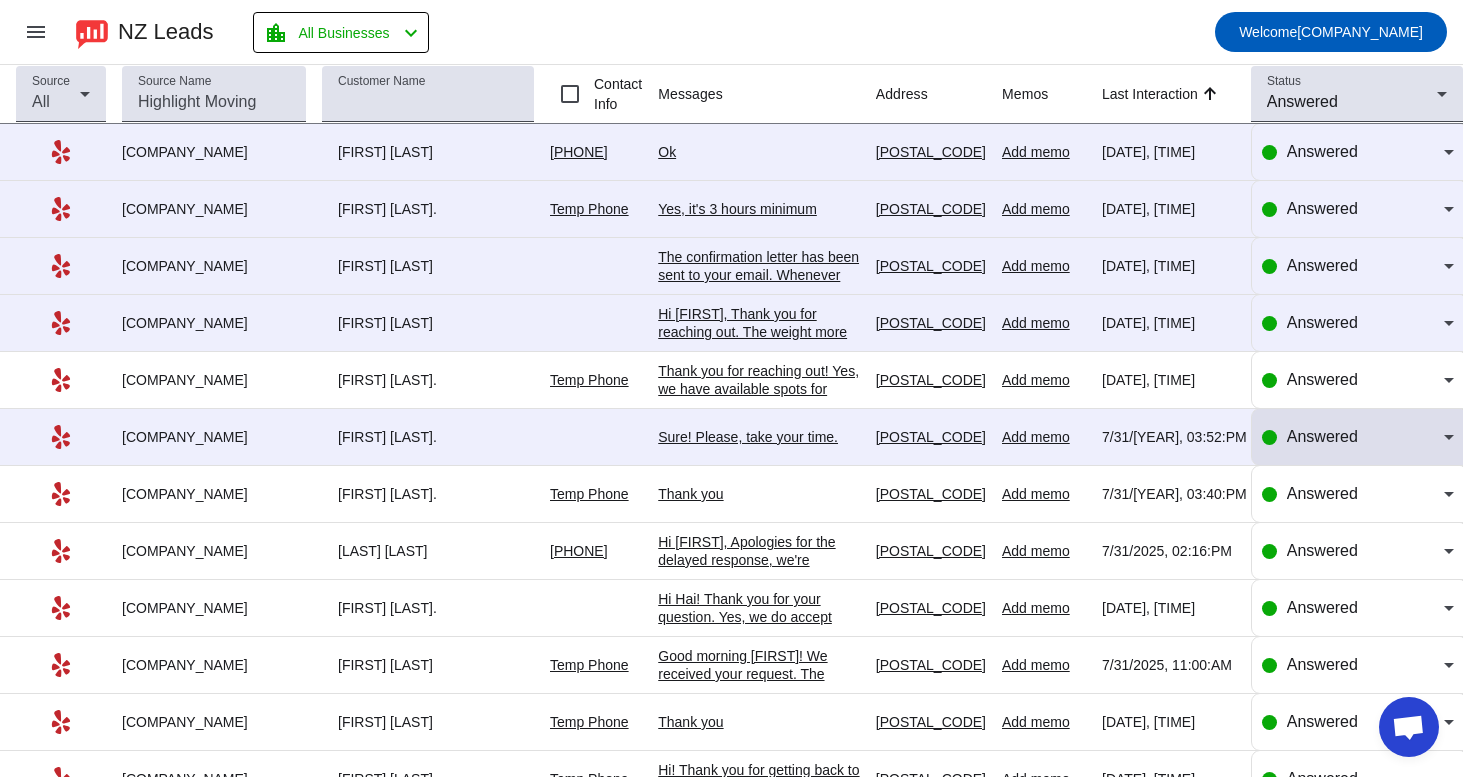 scroll, scrollTop: 0, scrollLeft: 0, axis: both 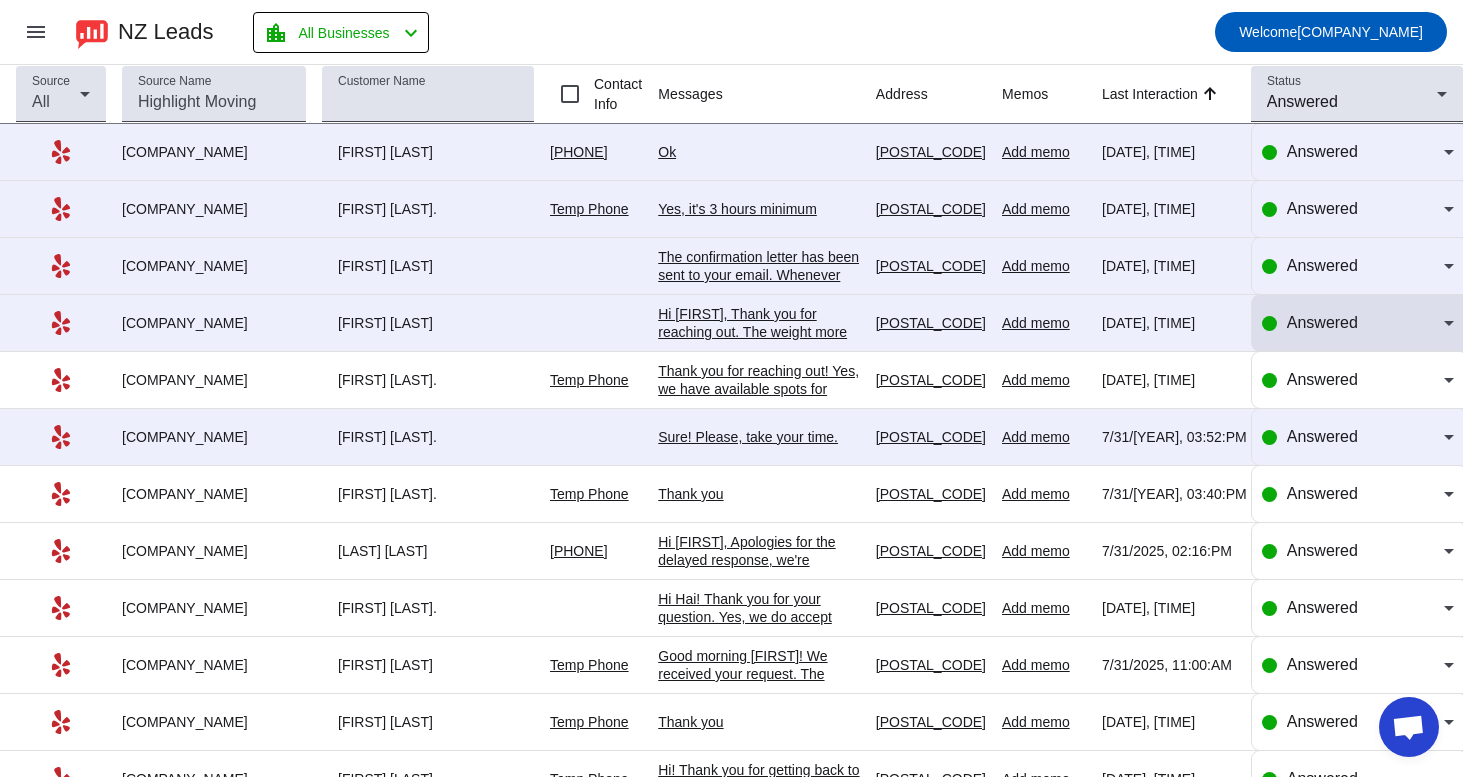 click on "Answered" 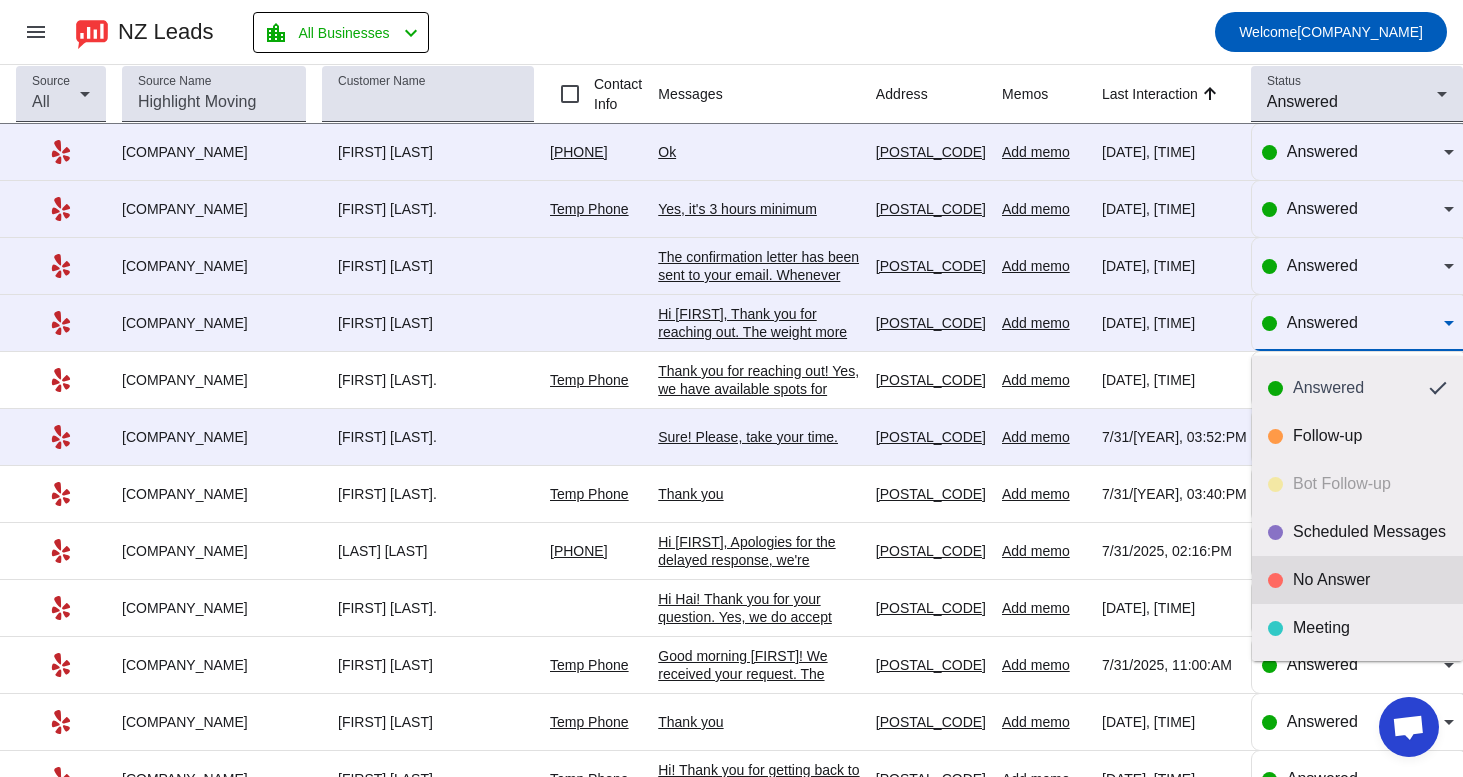 click on "No Answer" at bounding box center [1357, 580] 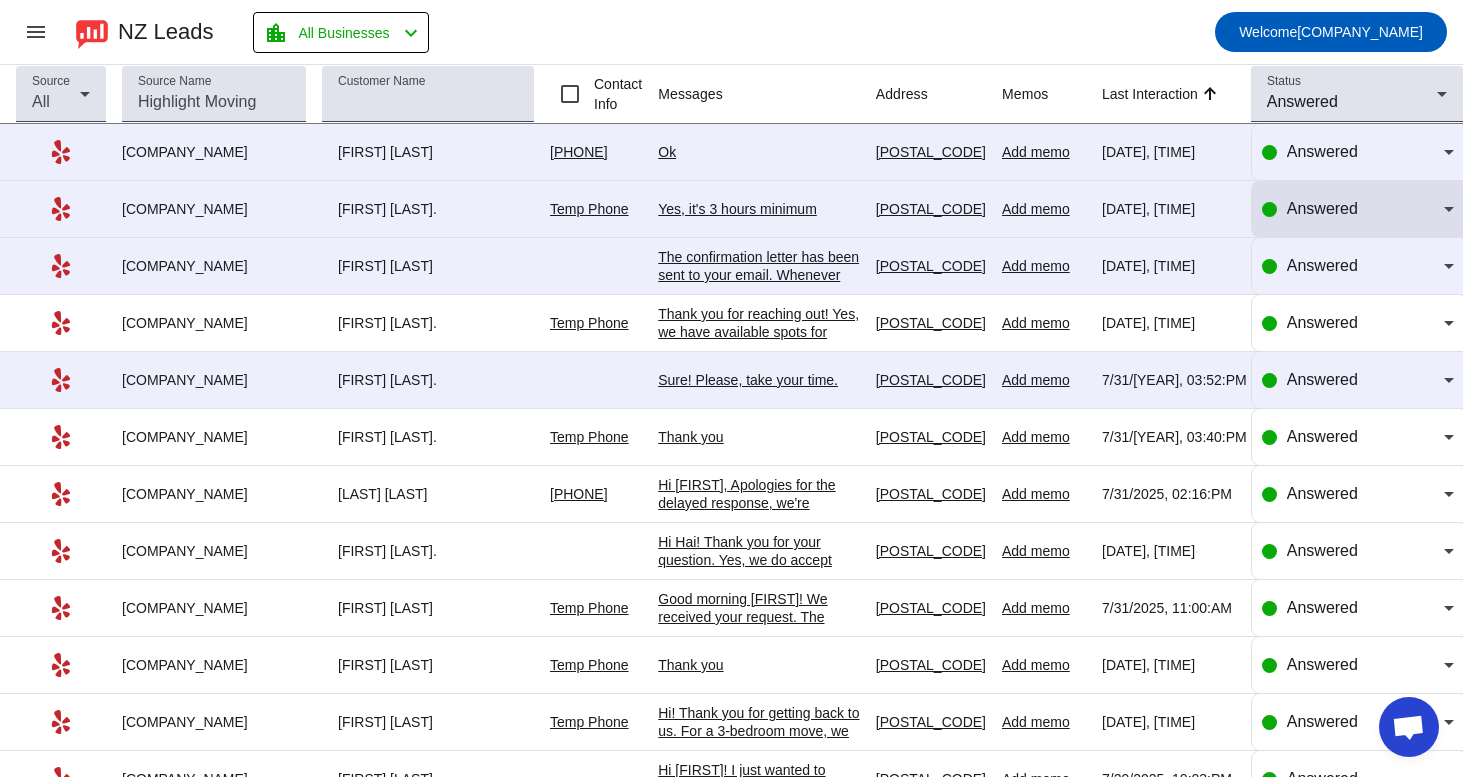 click on "Answered" 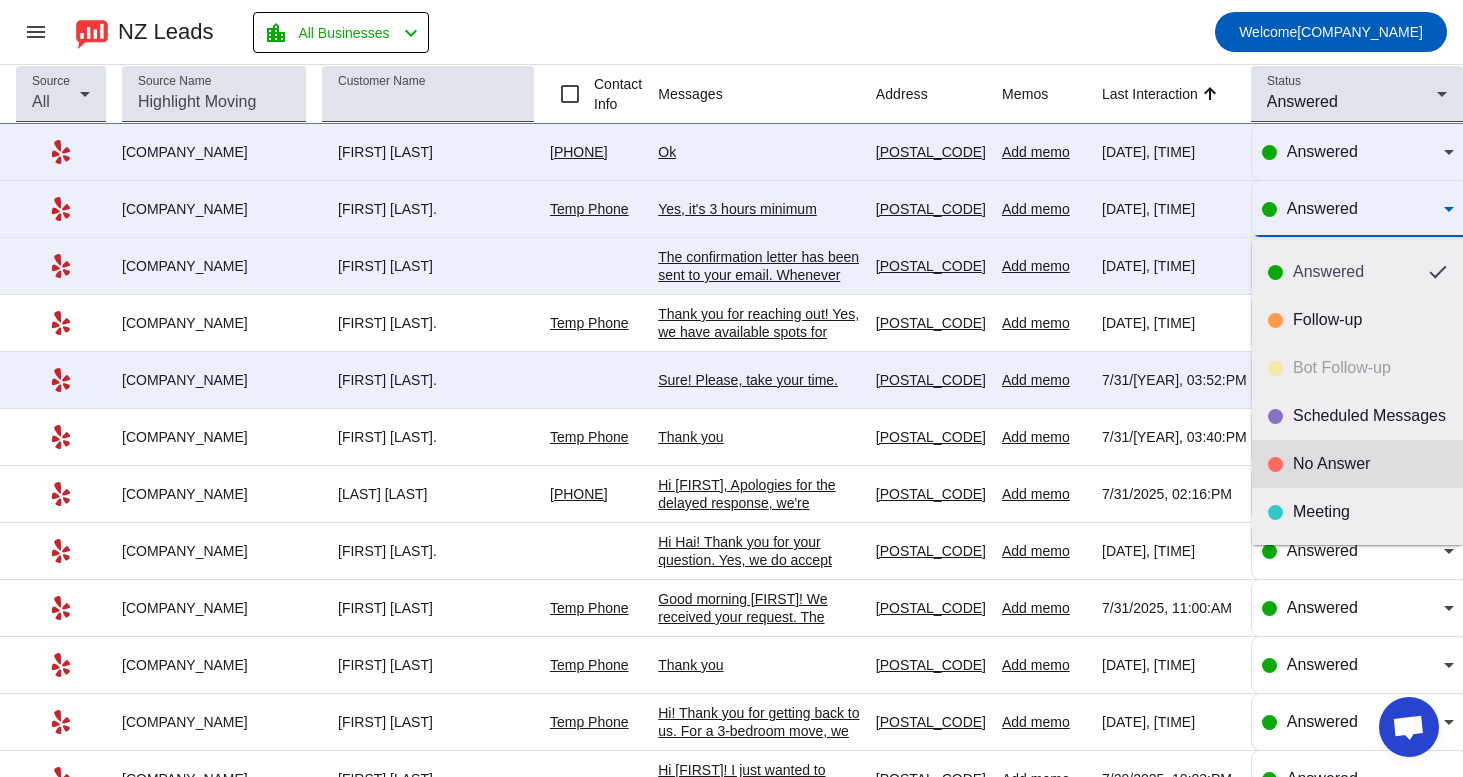 click on "No Answer" at bounding box center [1370, 464] 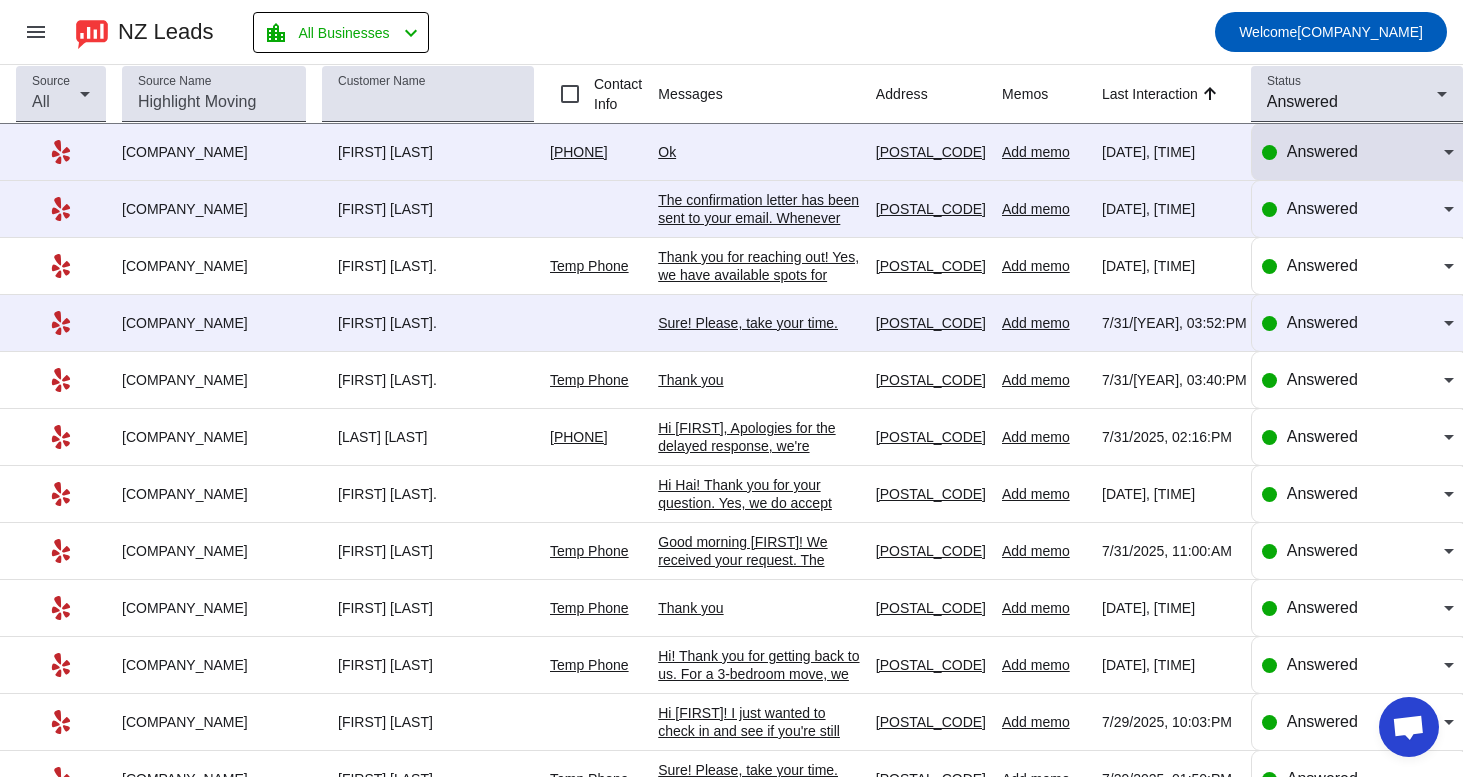 click on "Answered" at bounding box center (1365, 152) 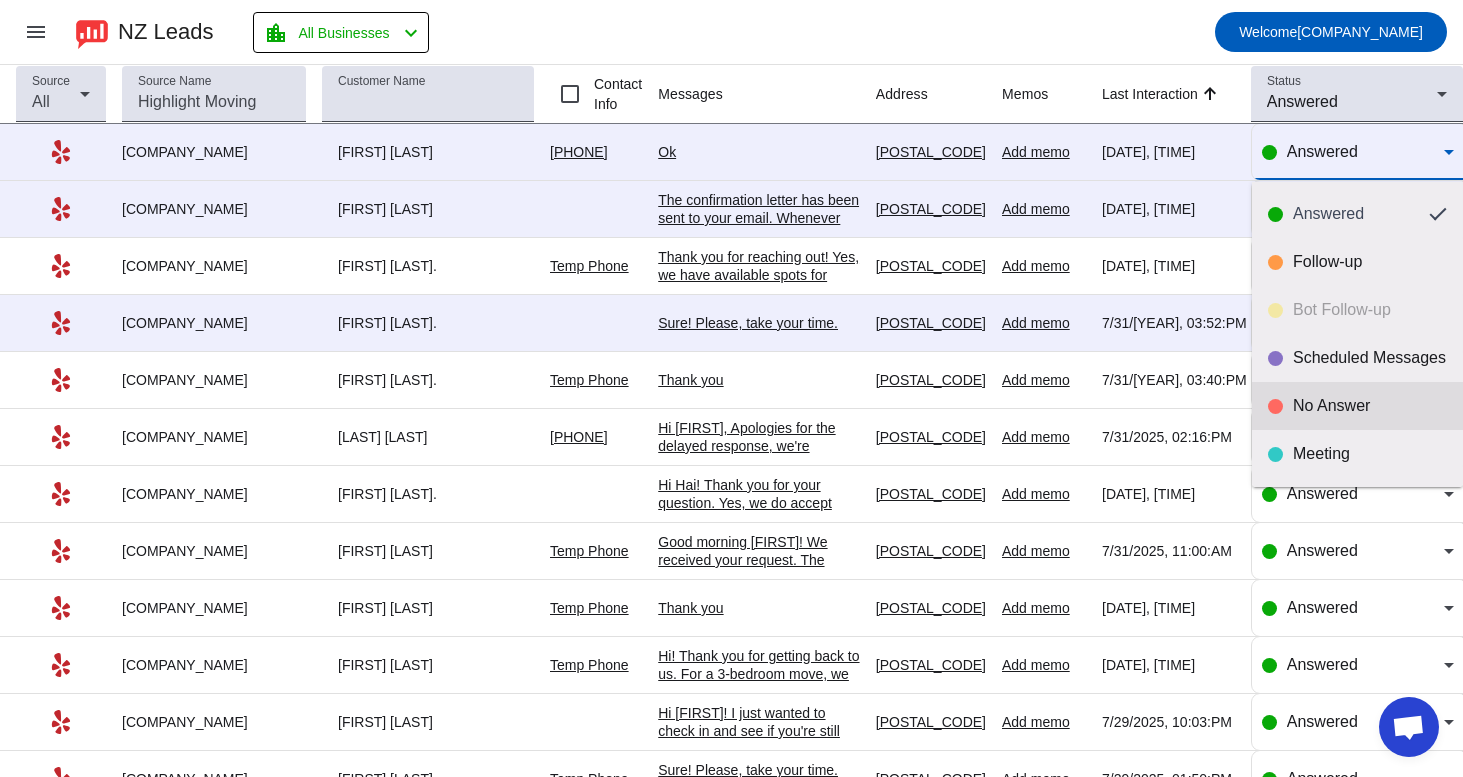 click on "No Answer" at bounding box center (1370, 406) 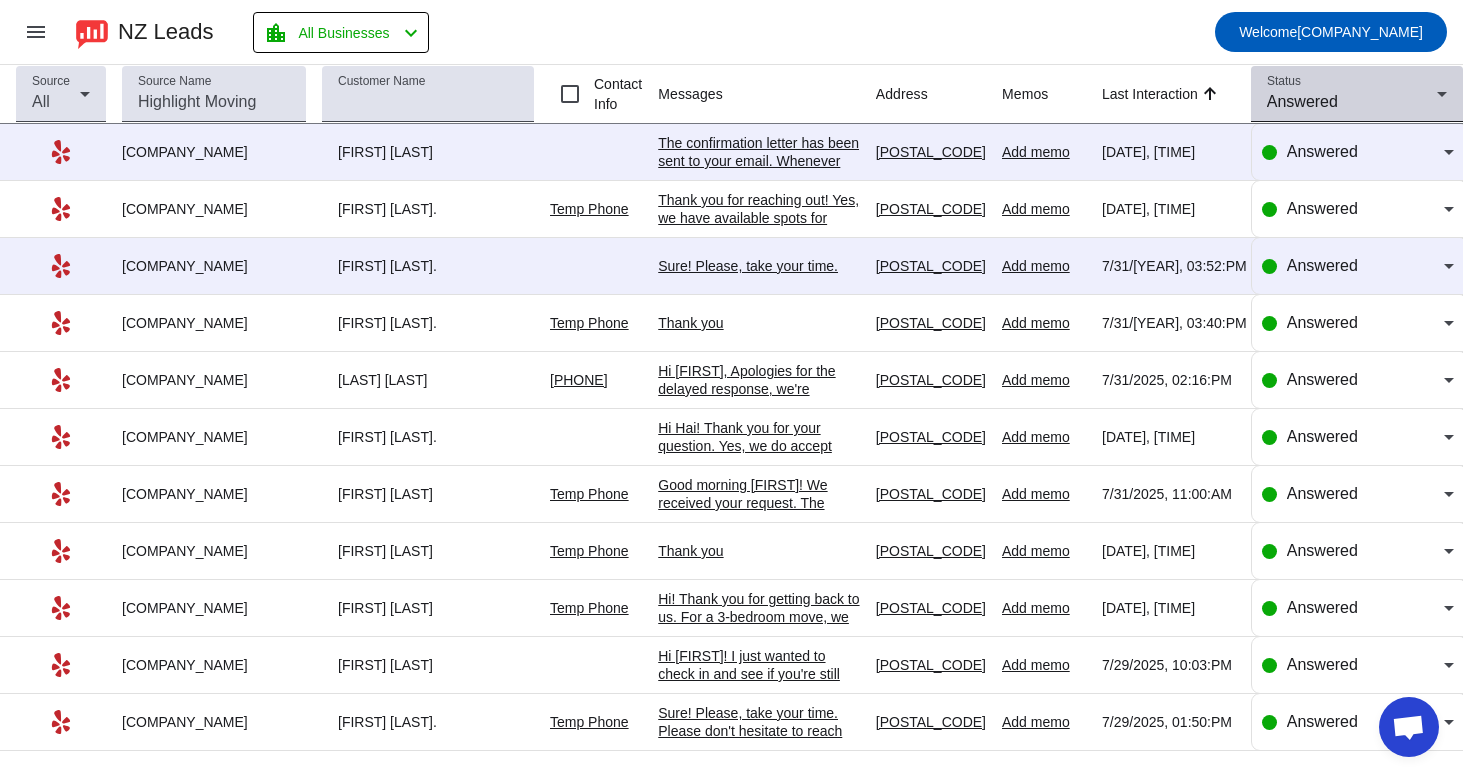 click on "Answered" at bounding box center [1352, 102] 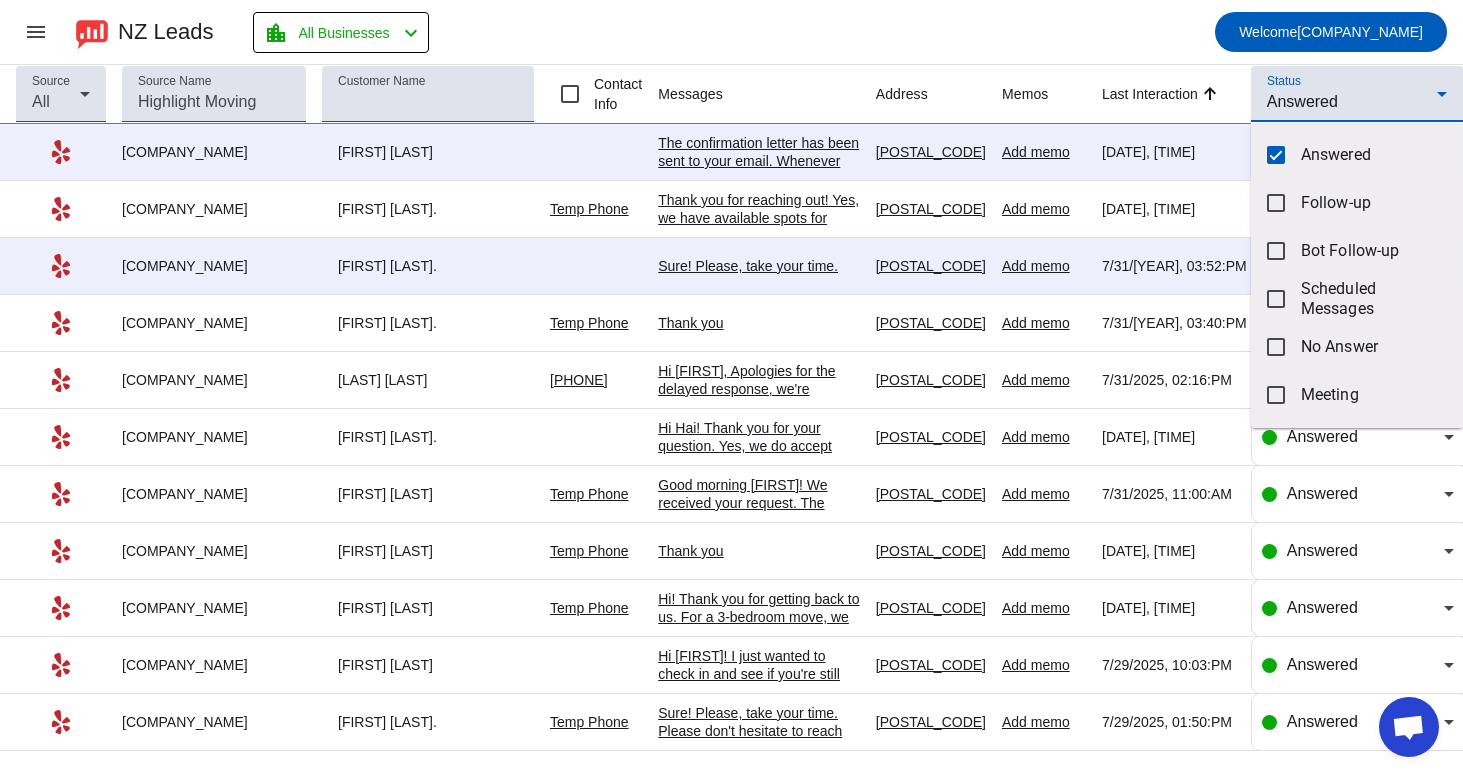click at bounding box center (731, 388) 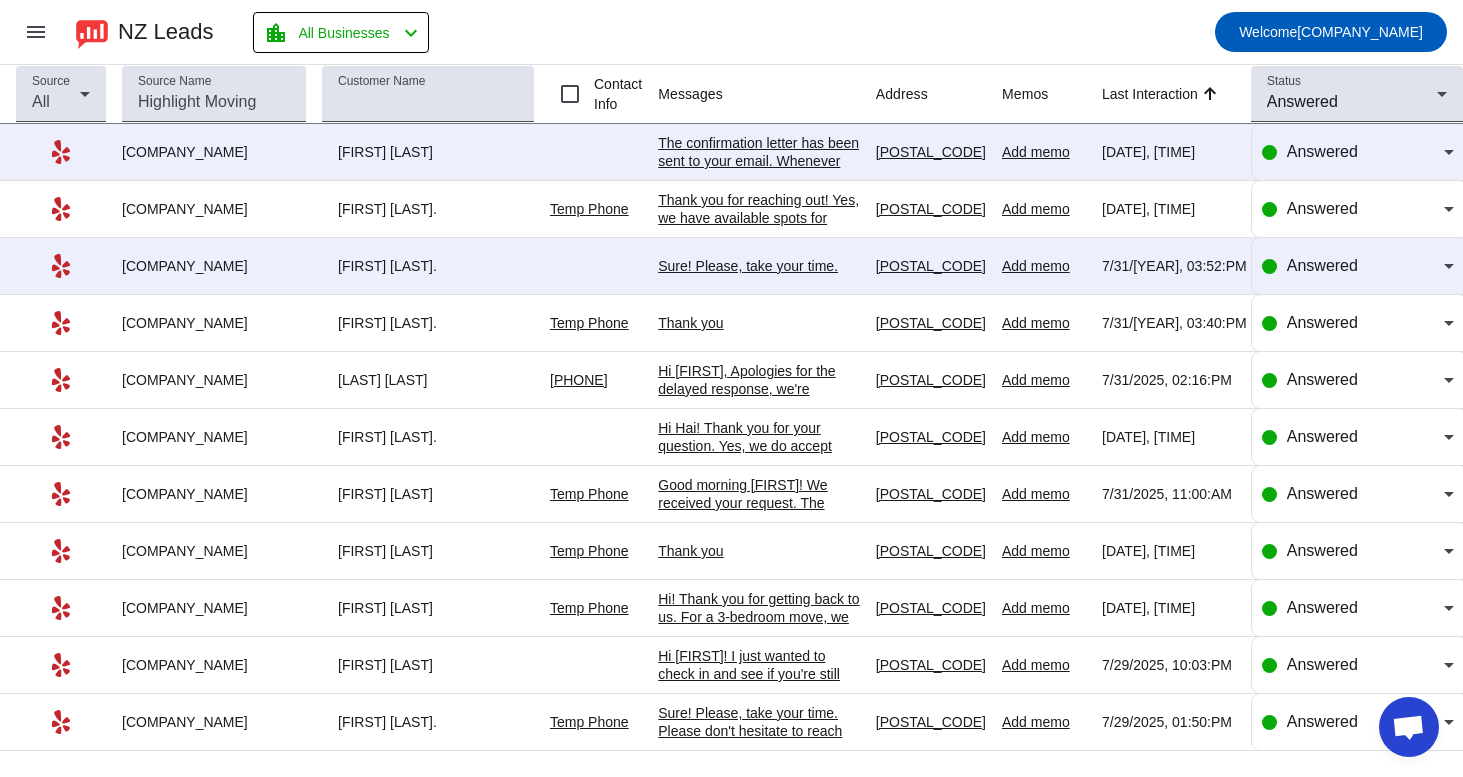click on "Thank you" 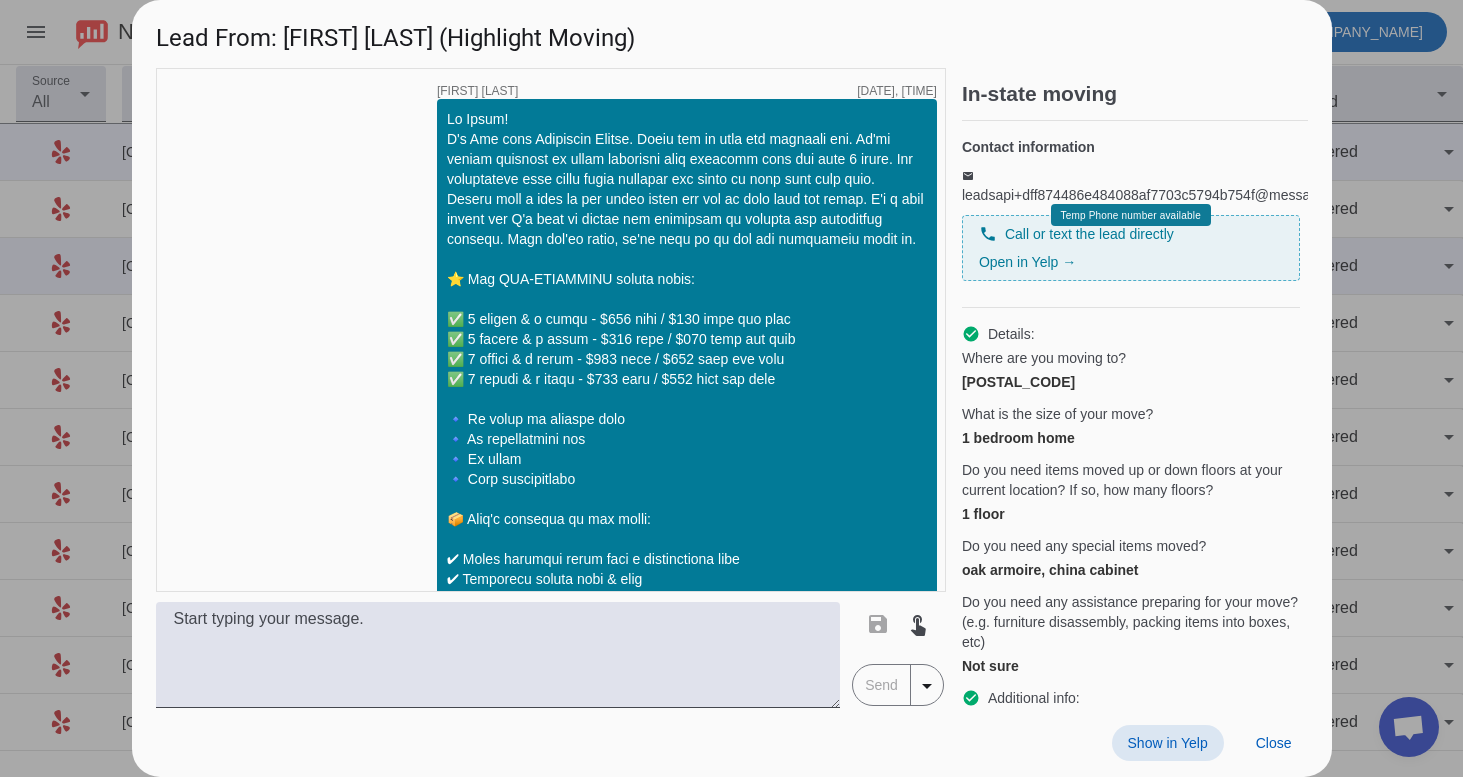 scroll, scrollTop: 2032, scrollLeft: 0, axis: vertical 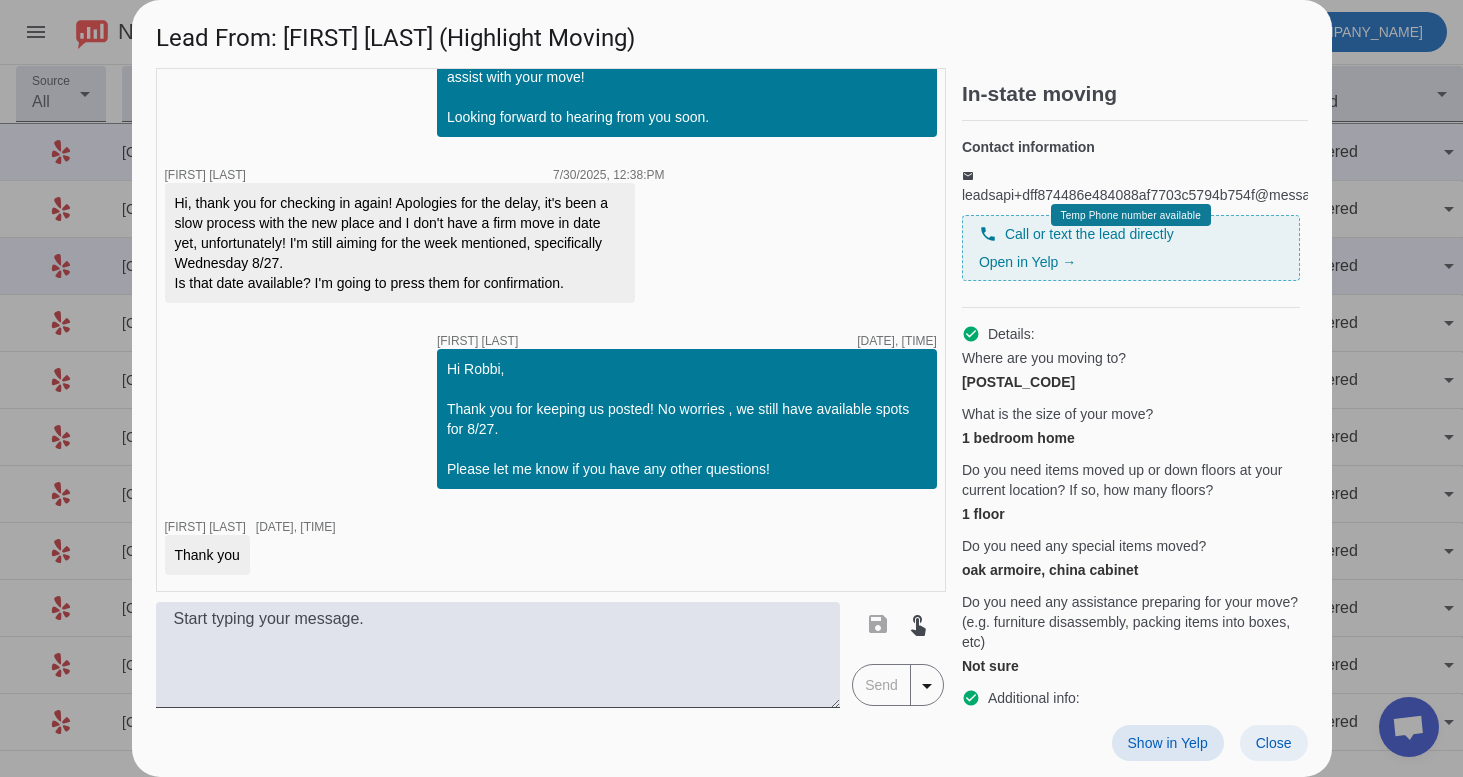 click at bounding box center [1274, 743] 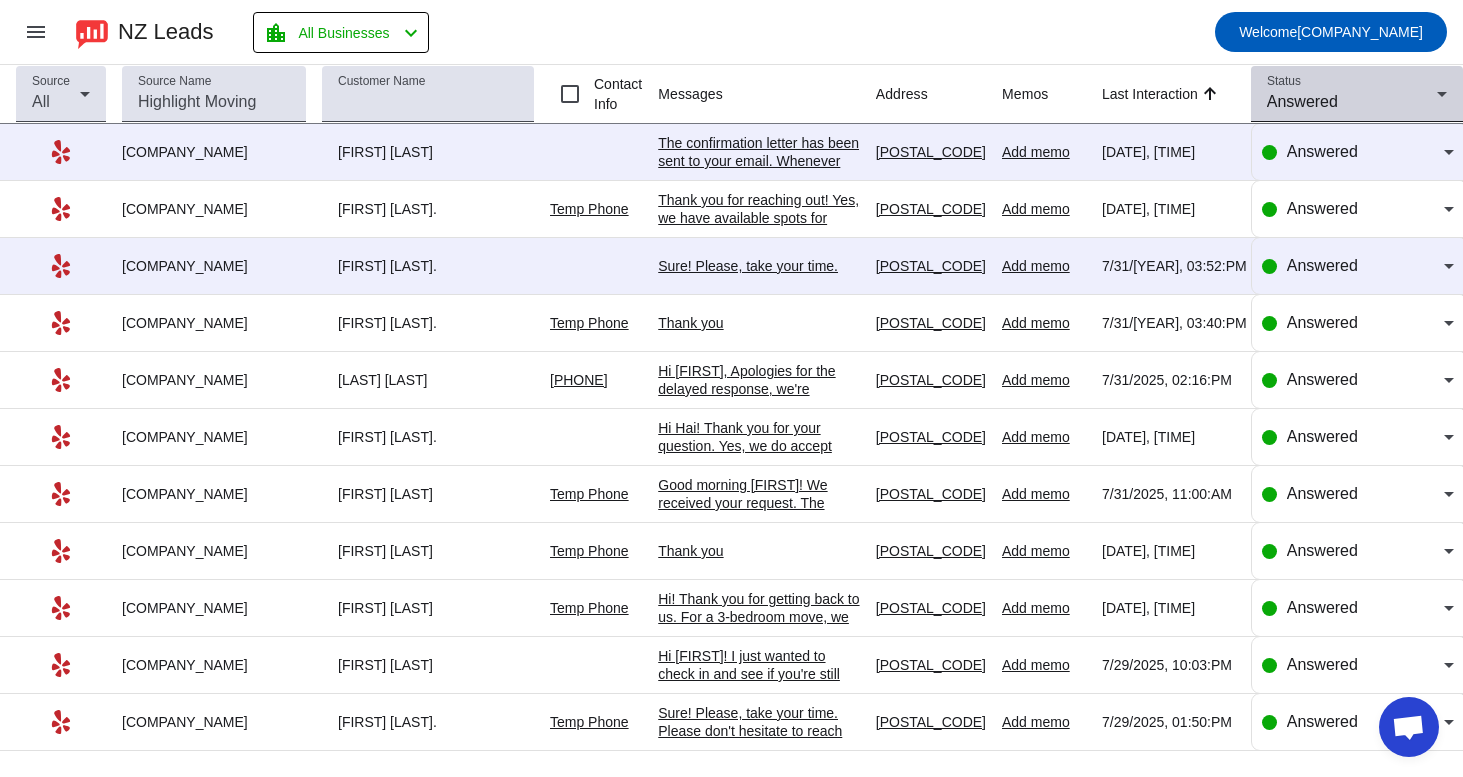 click on "Answered" at bounding box center [1352, 102] 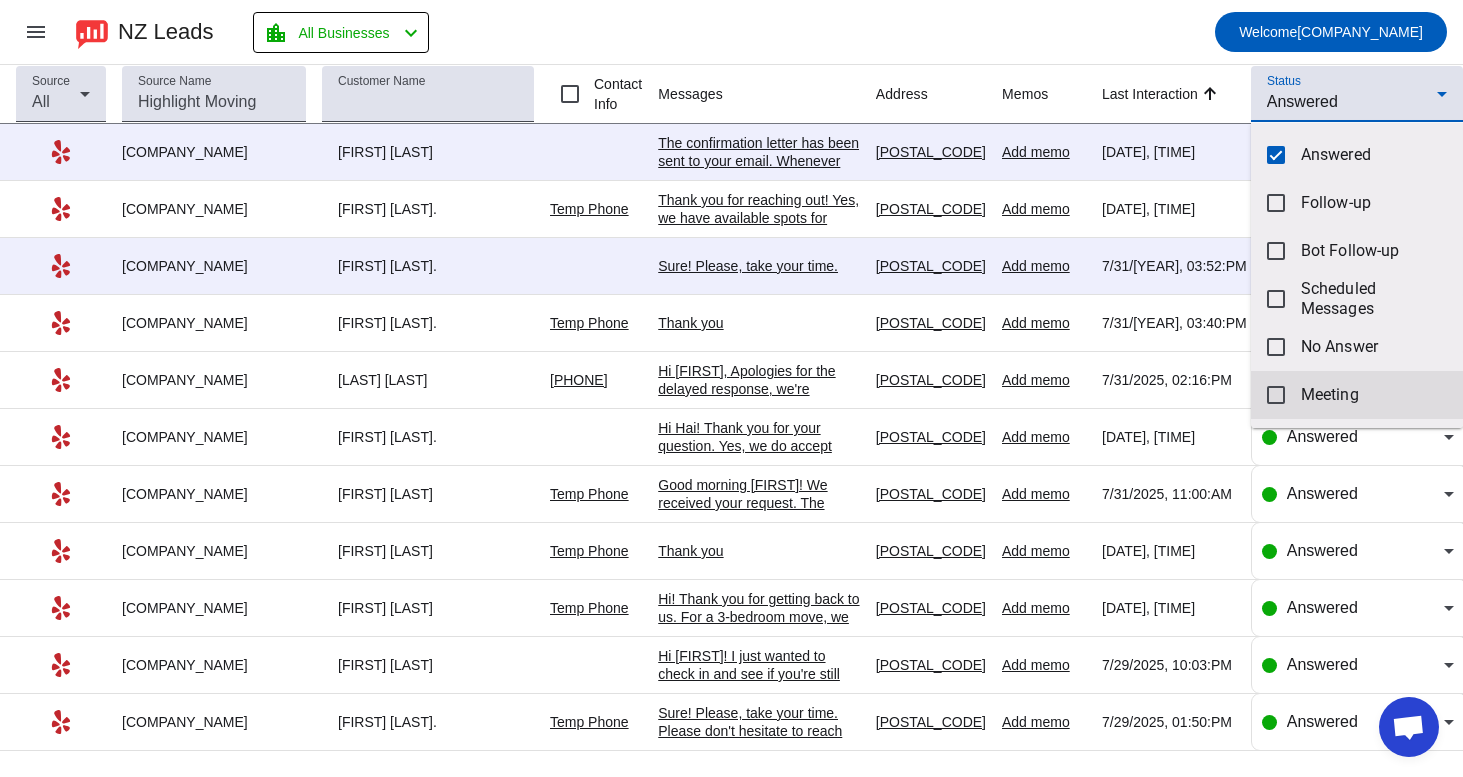 click on "Meeting" at bounding box center (1357, 395) 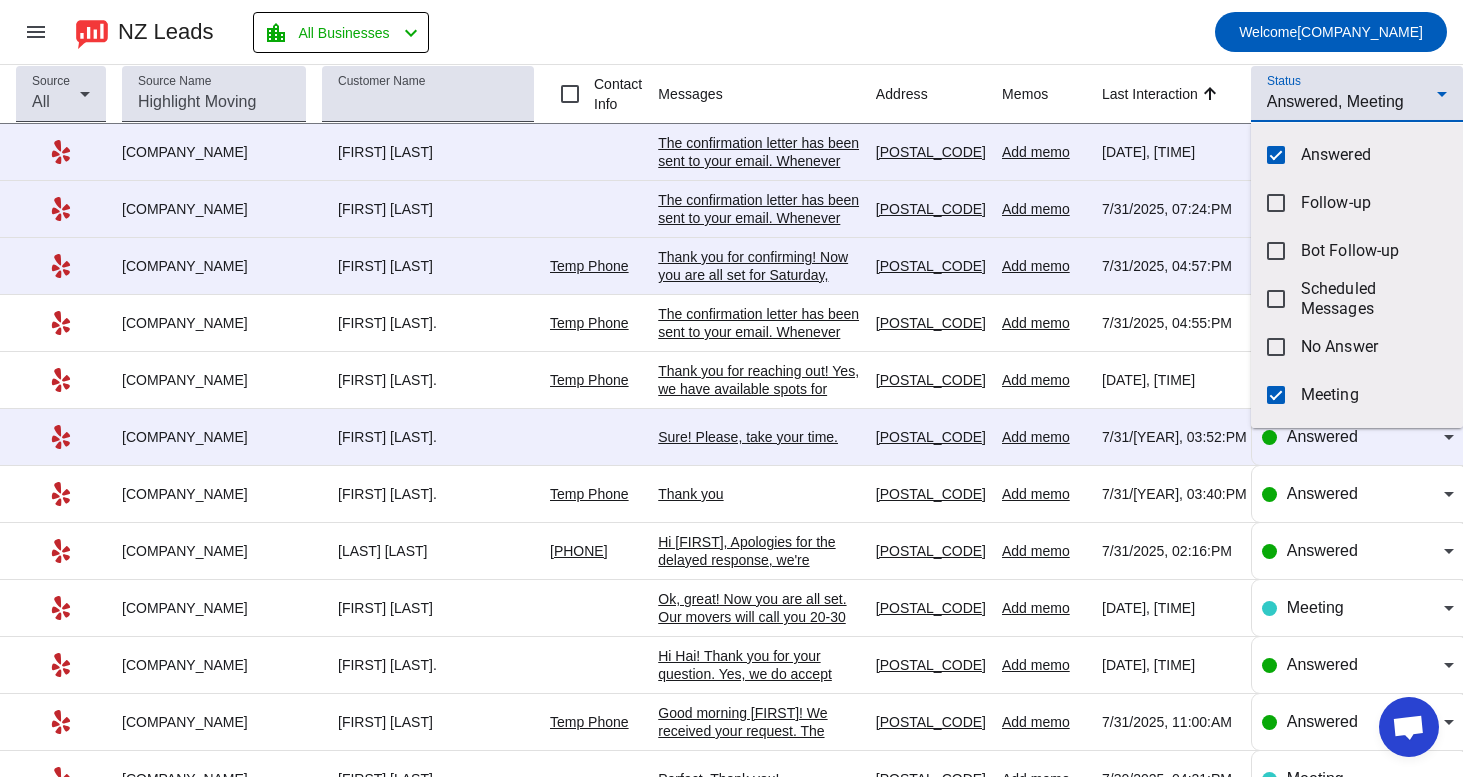 click at bounding box center [731, 388] 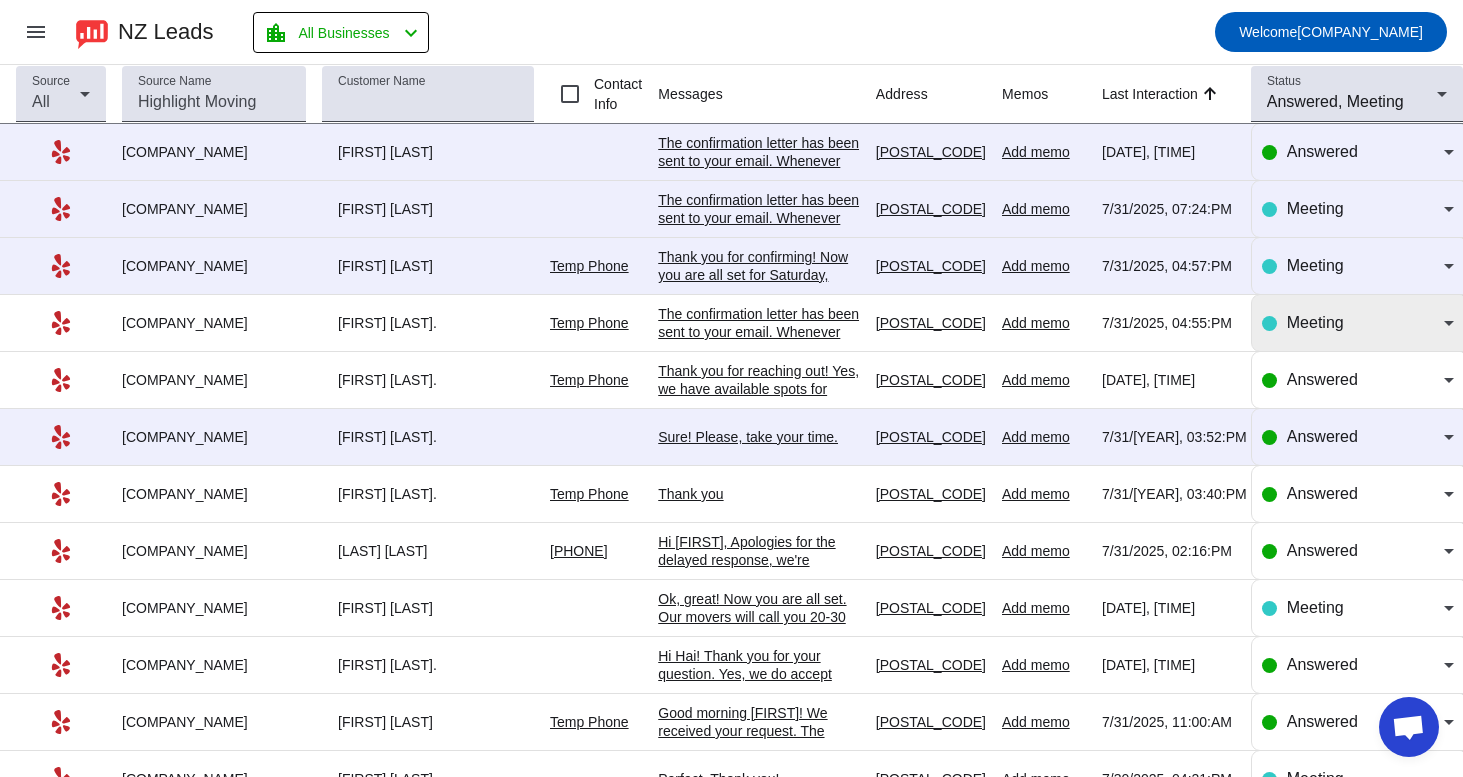 click on "Meeting" 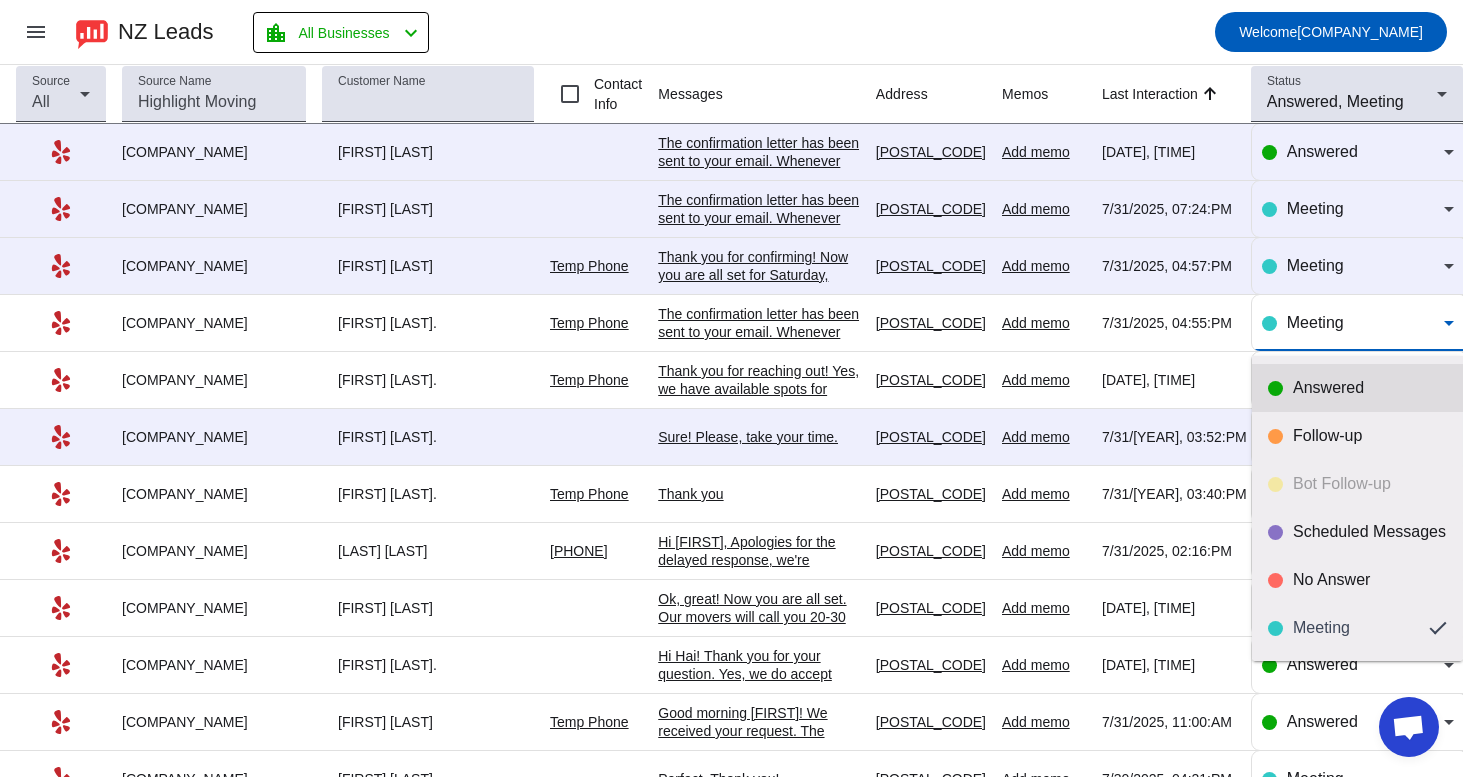 click on "Answered" at bounding box center (1357, 388) 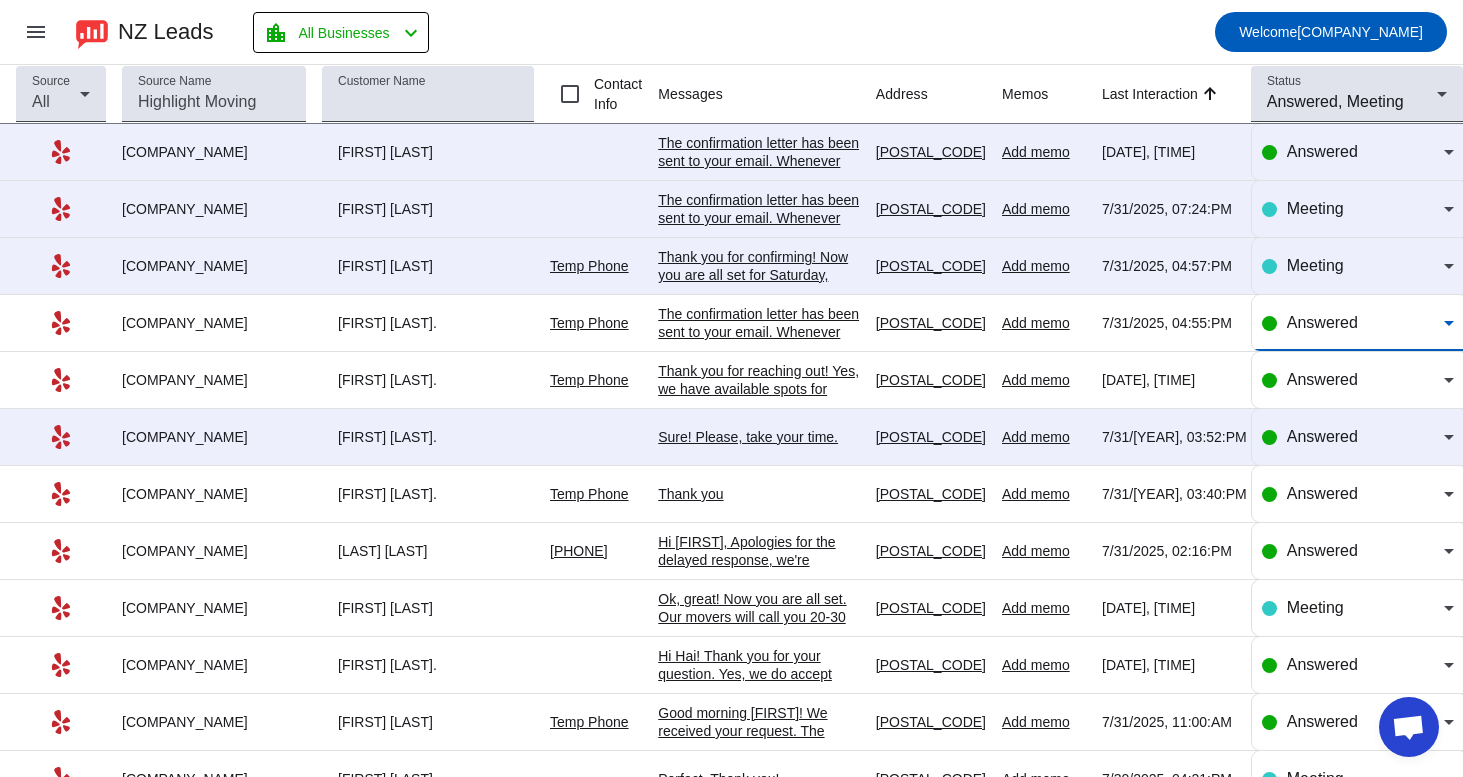 scroll, scrollTop: 0, scrollLeft: 0, axis: both 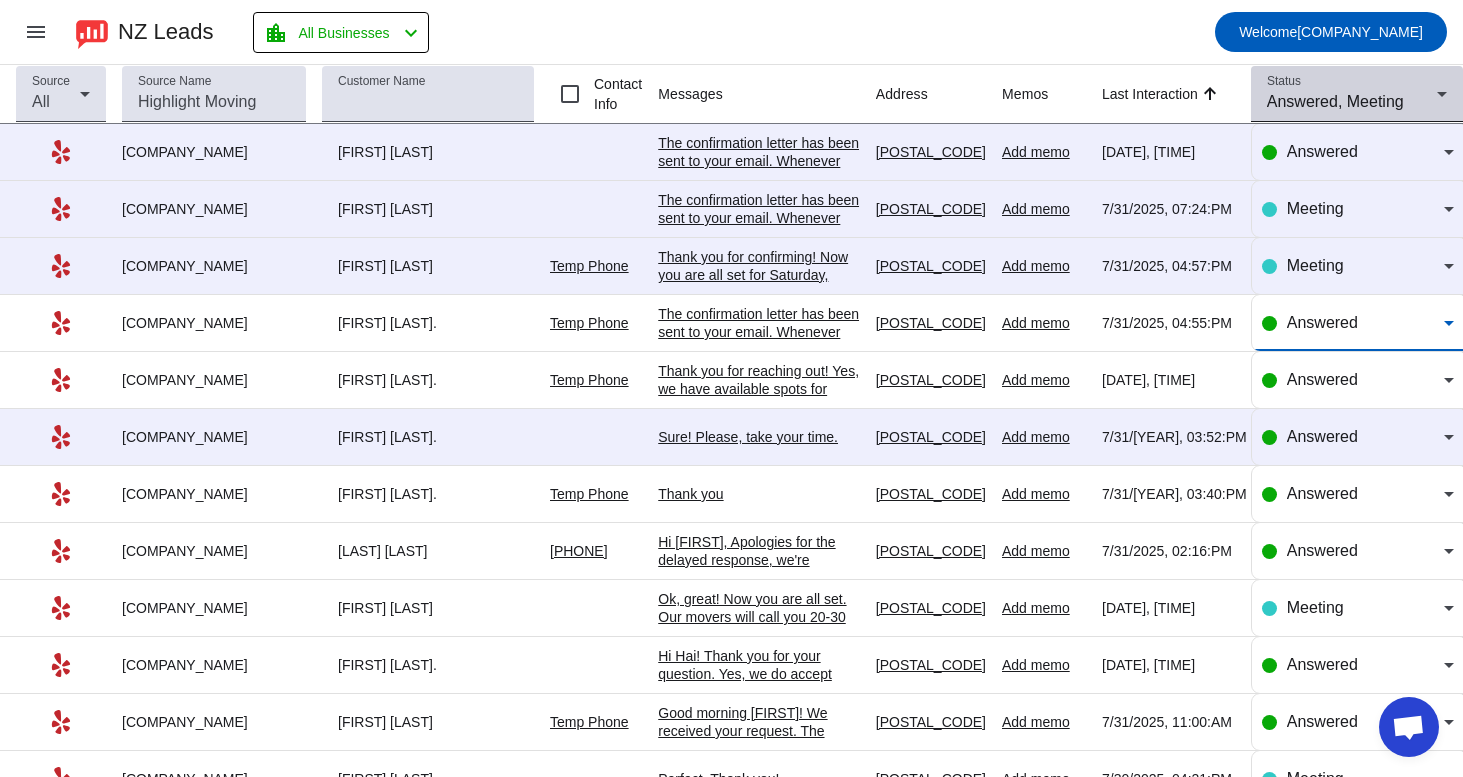 click on "Answered, Meeting" at bounding box center (1335, 101) 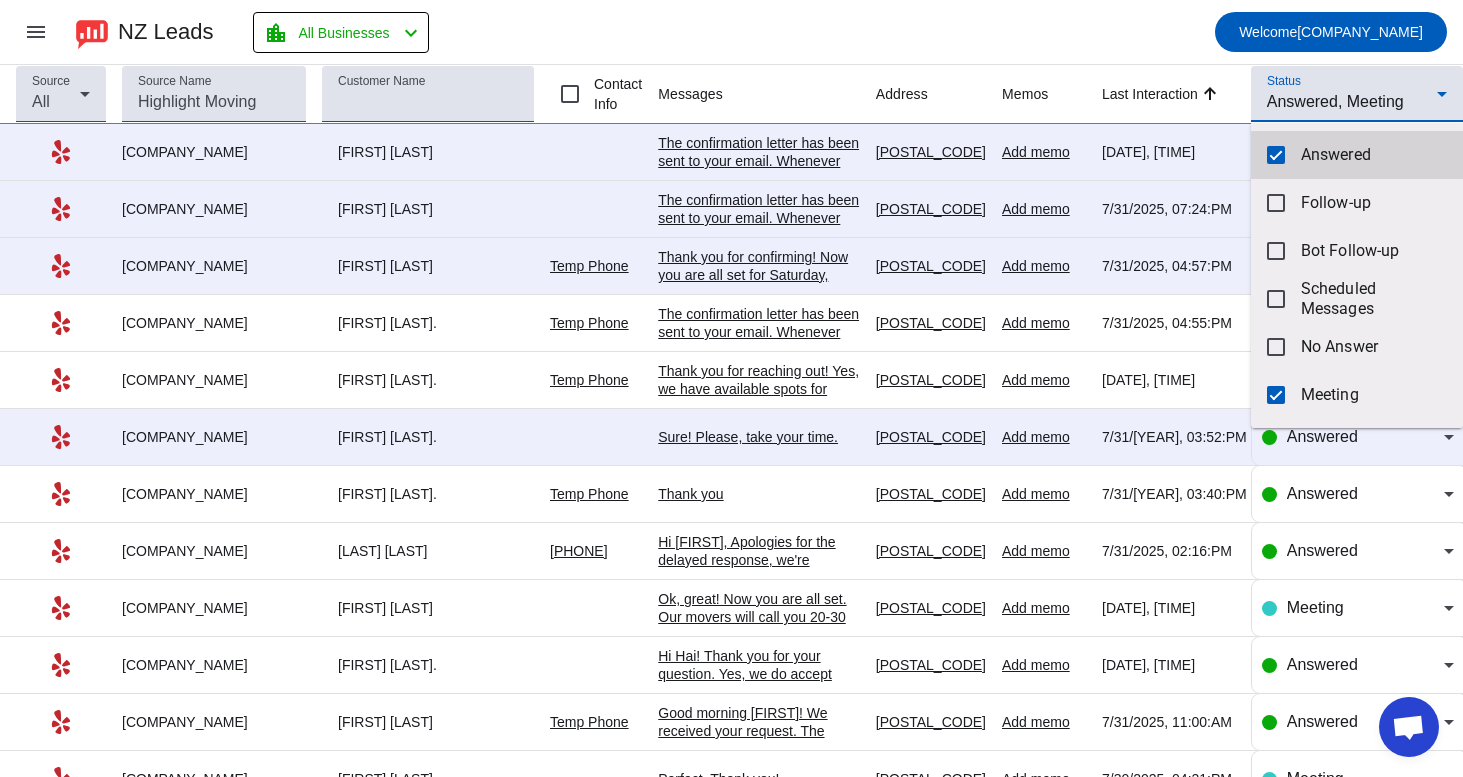 click on "Answered" at bounding box center [1357, 155] 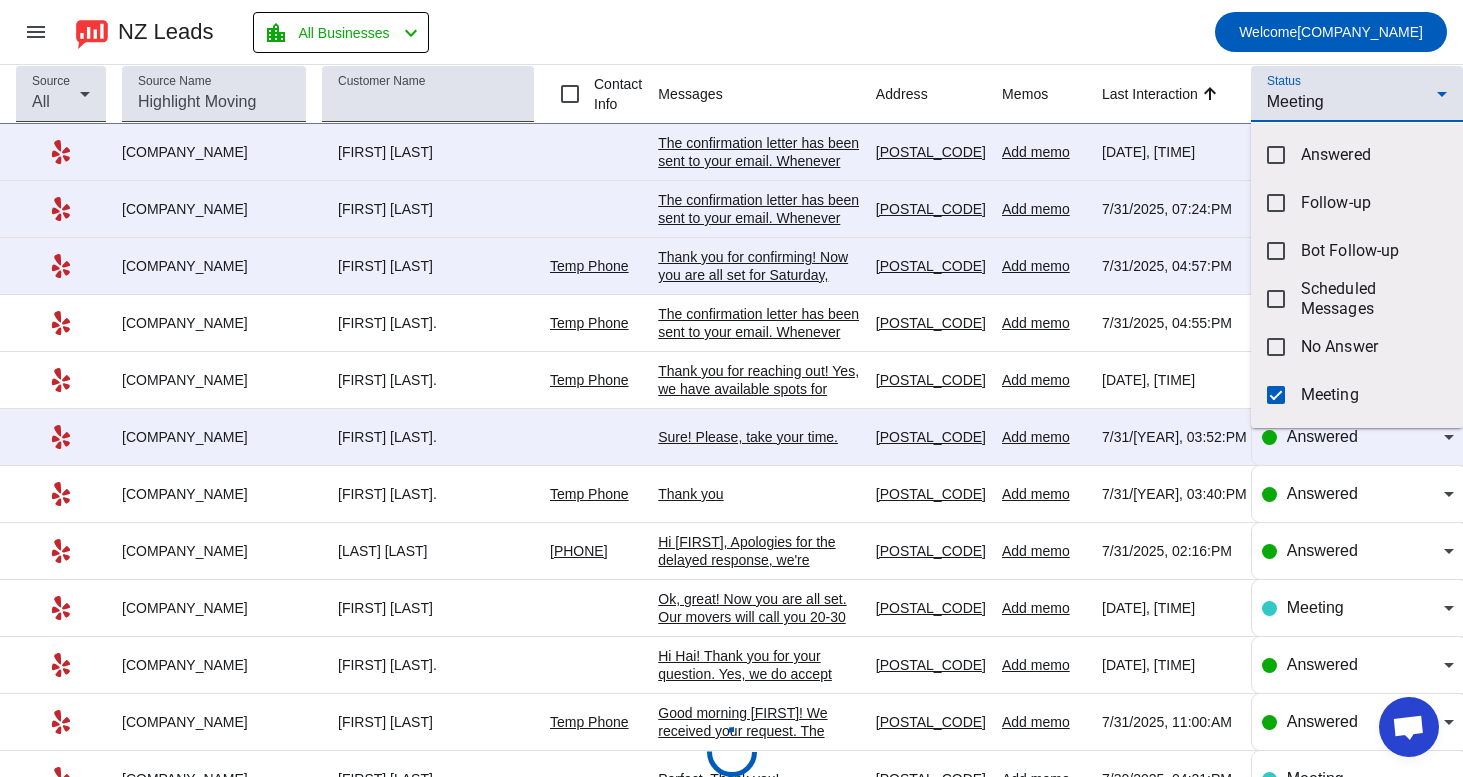 click at bounding box center (731, 388) 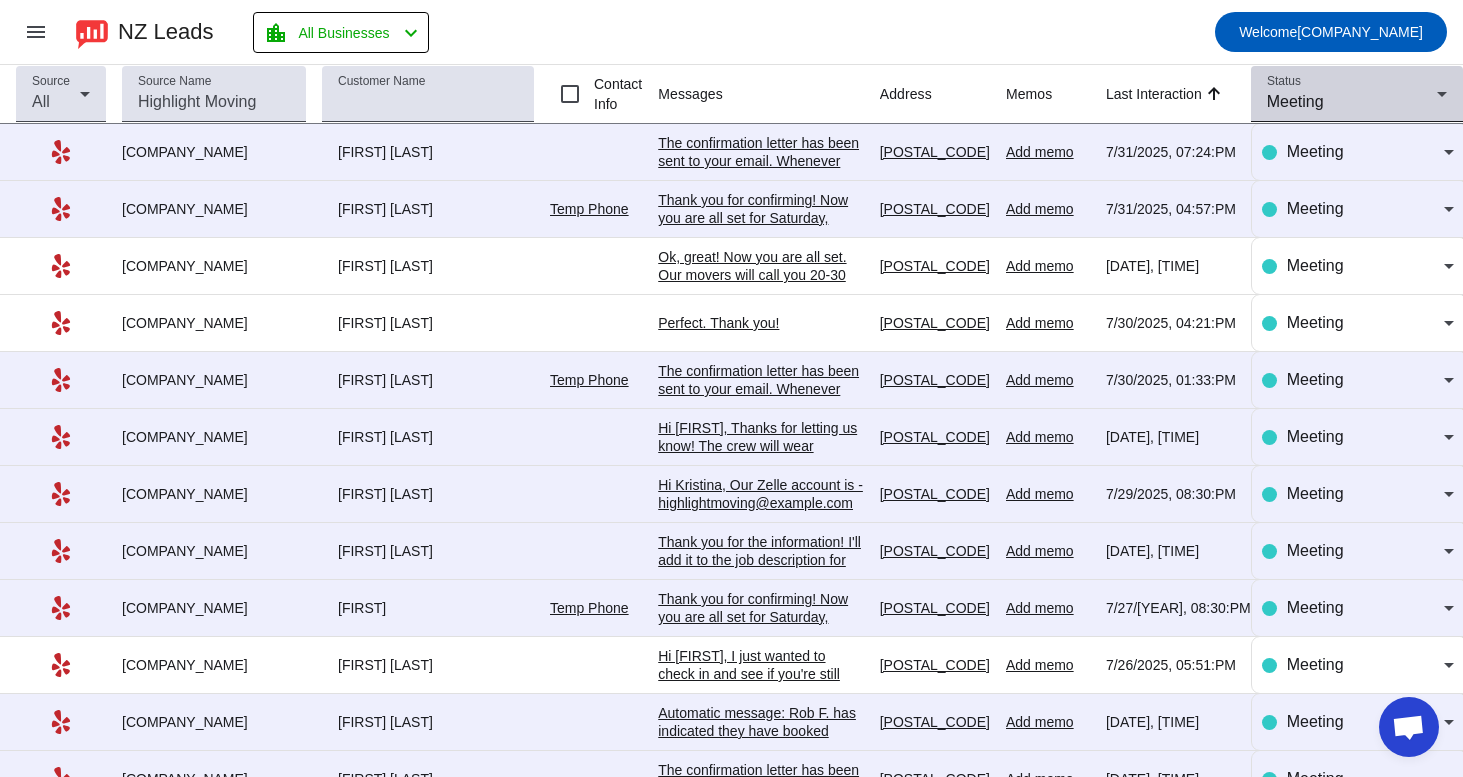 click on "Meeting" at bounding box center [1352, 102] 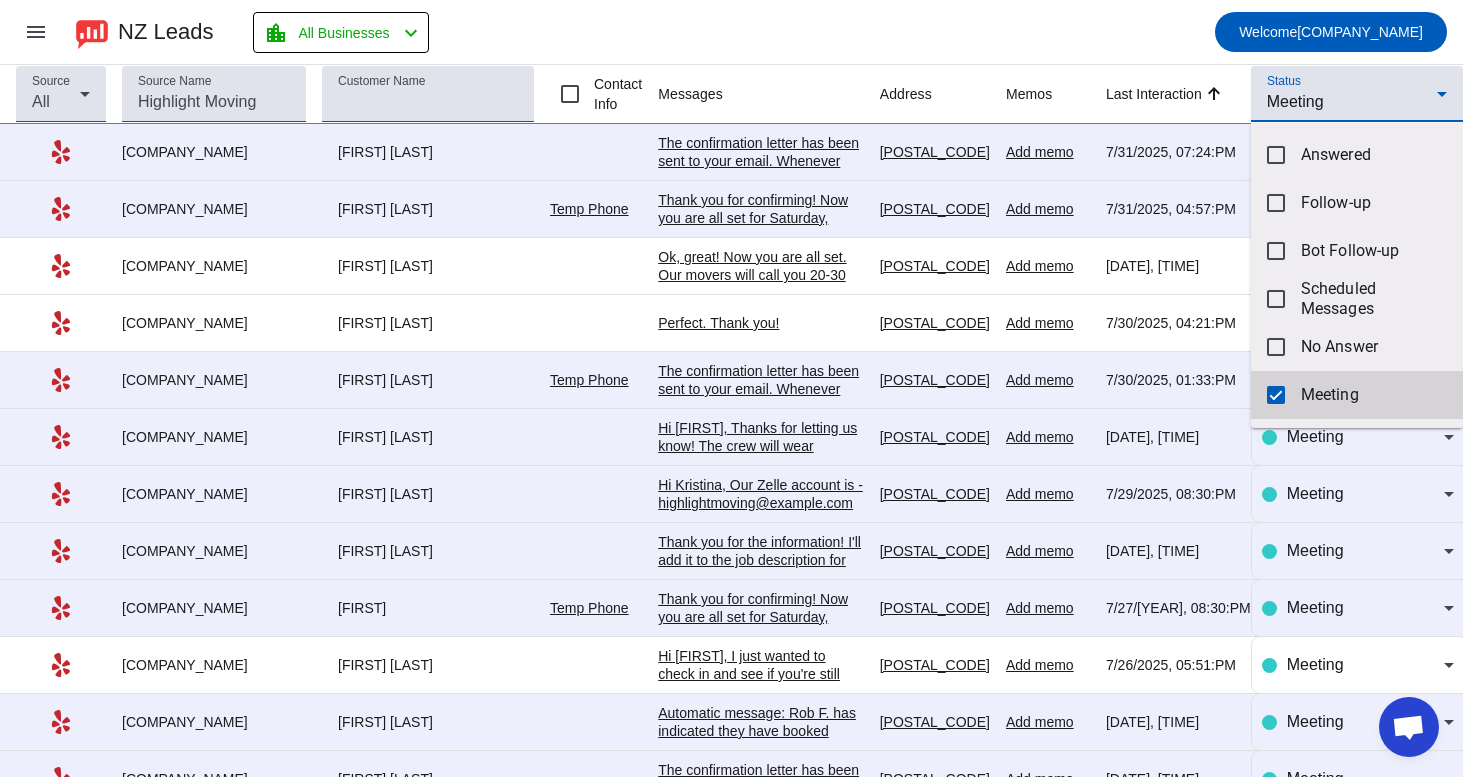 click at bounding box center (1276, 395) 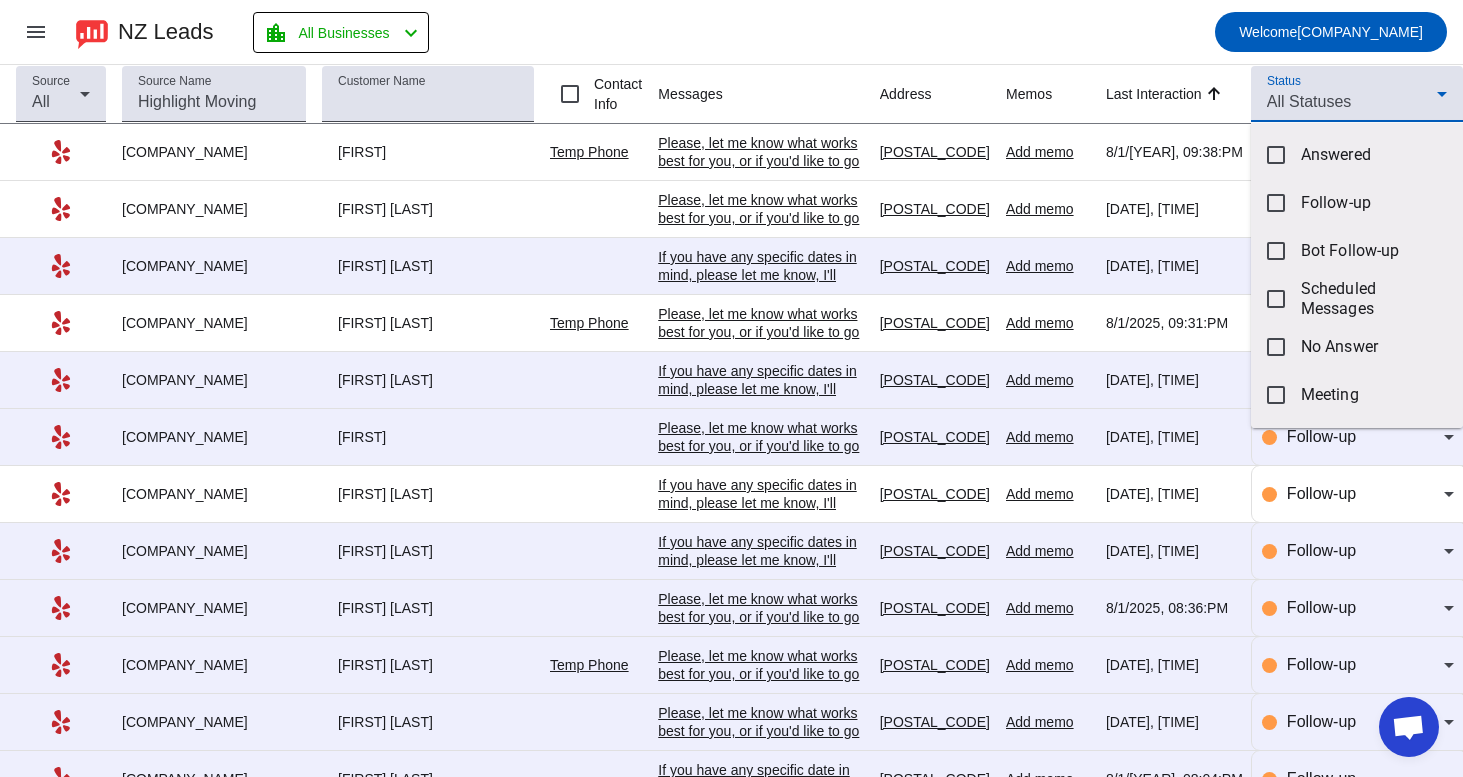 click at bounding box center (731, 388) 